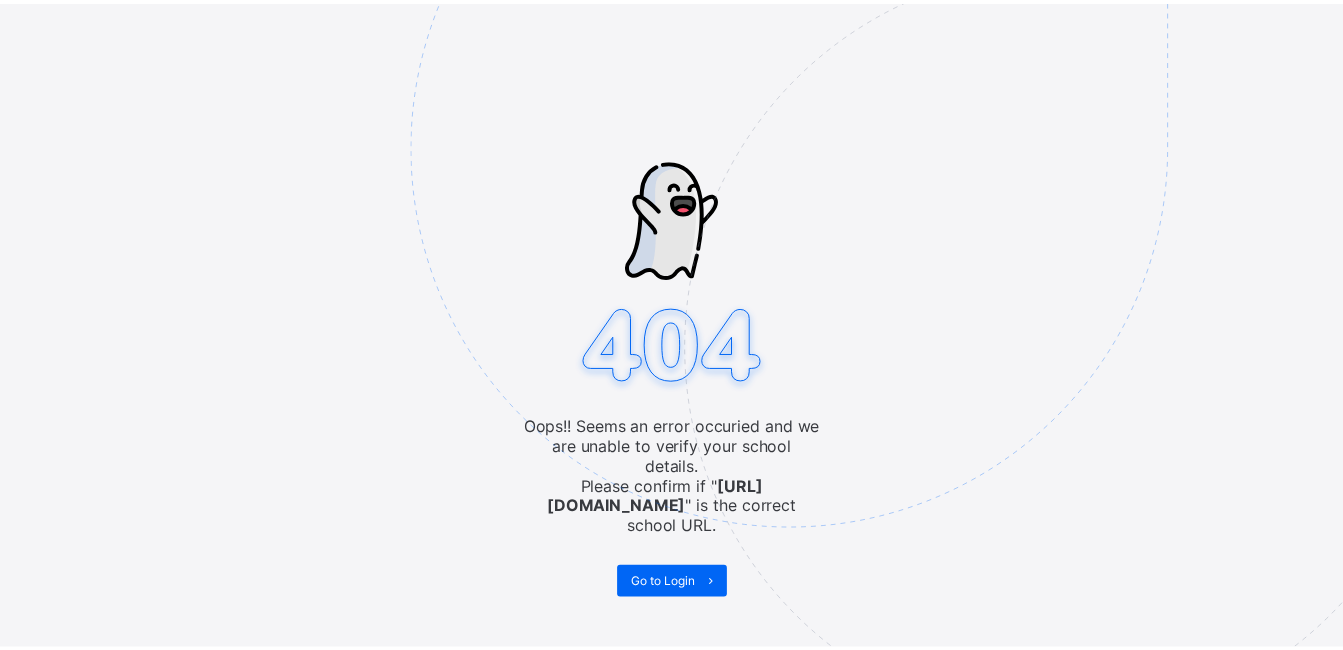 scroll, scrollTop: 0, scrollLeft: 0, axis: both 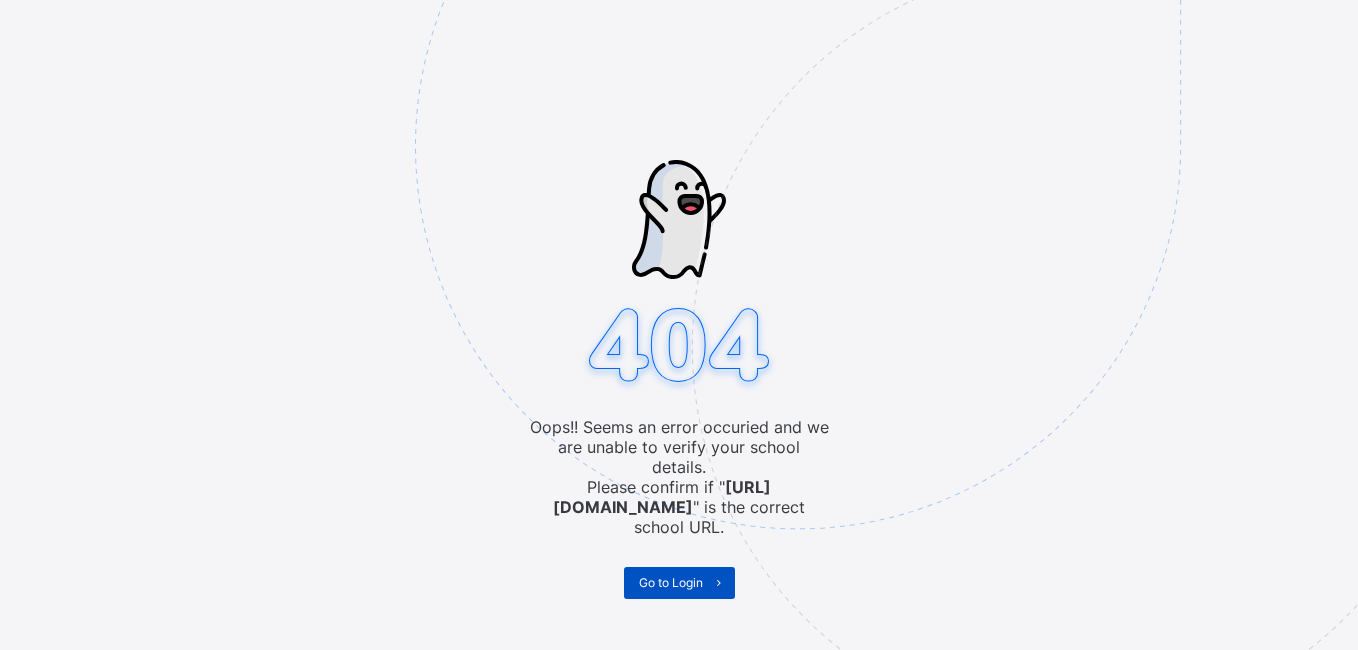 click on "Go to Login" at bounding box center (671, 582) 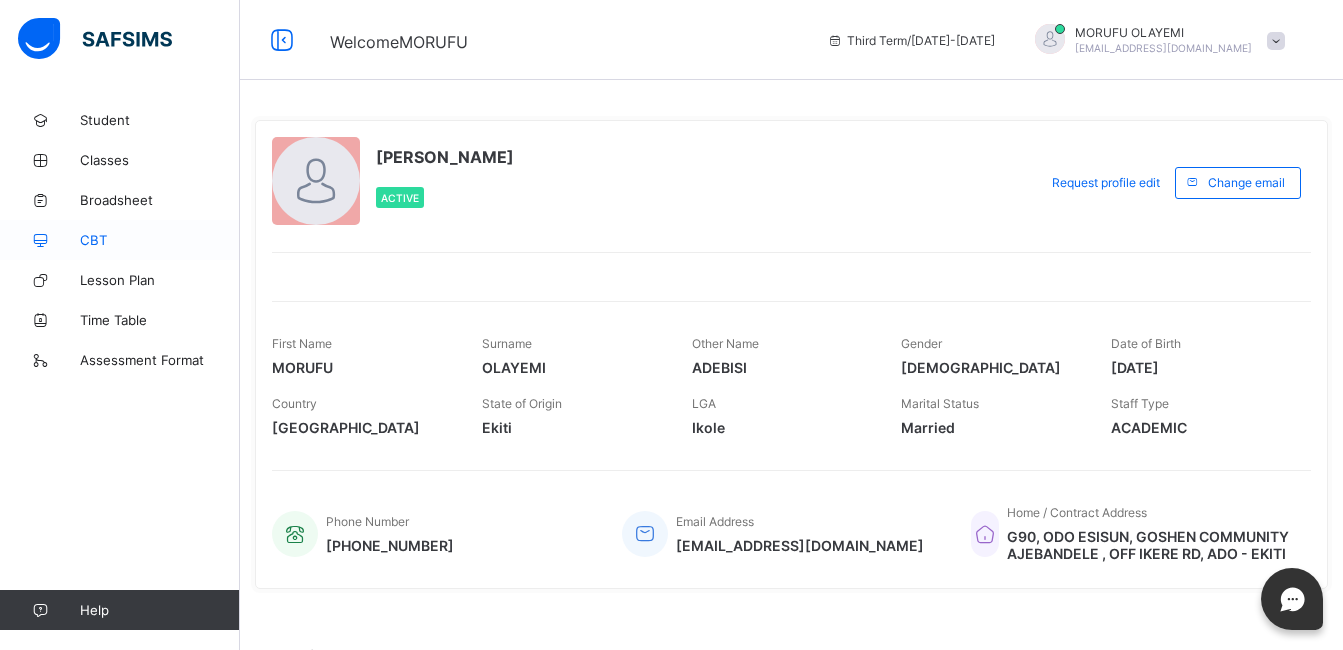 click on "CBT" at bounding box center (120, 240) 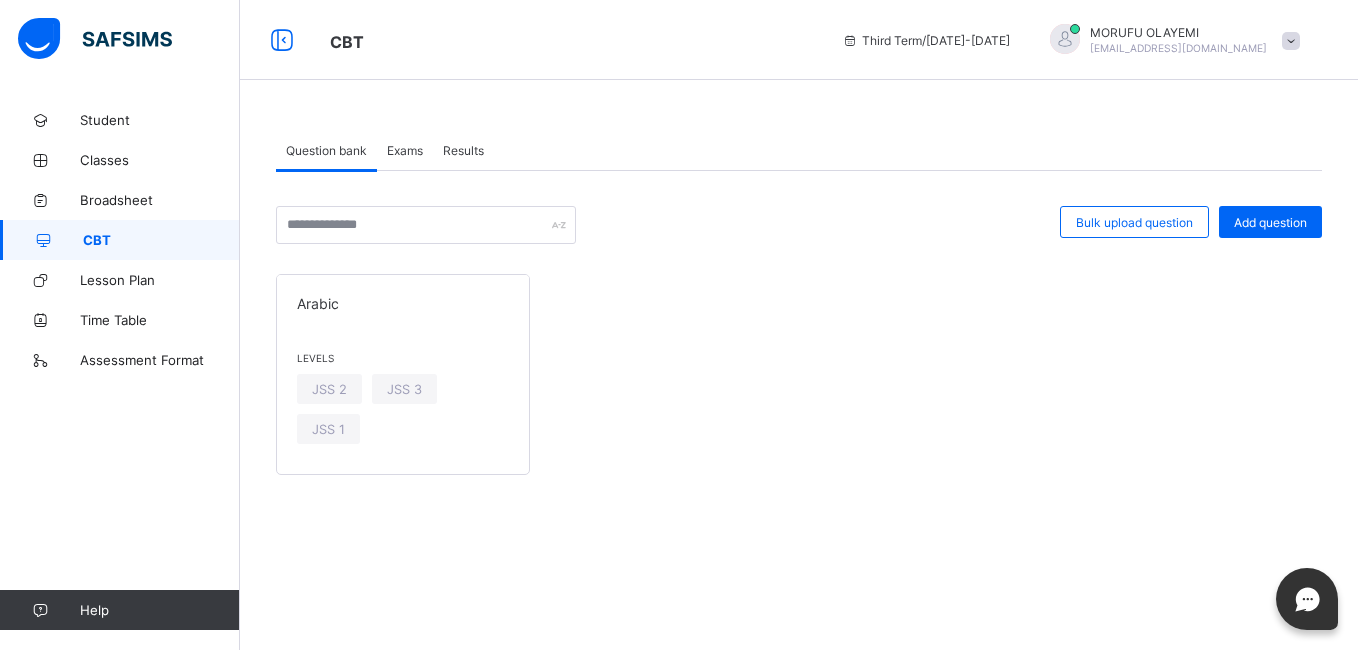 click on "Results" at bounding box center (463, 150) 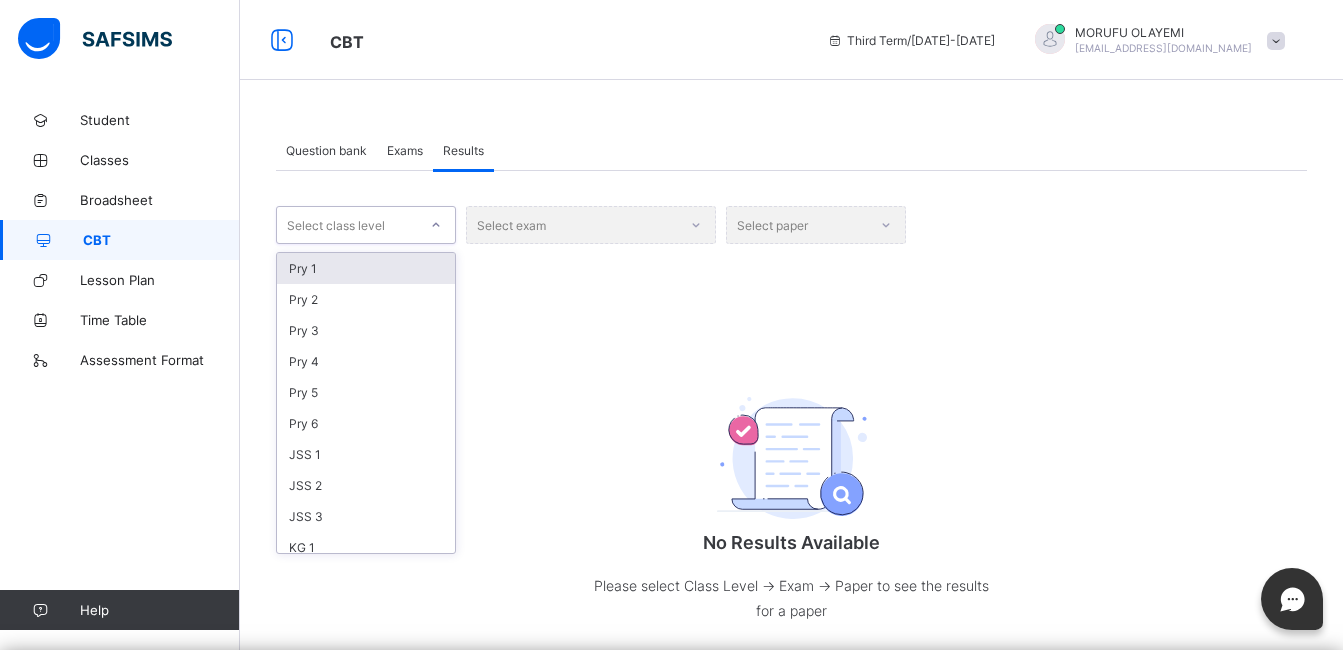 click 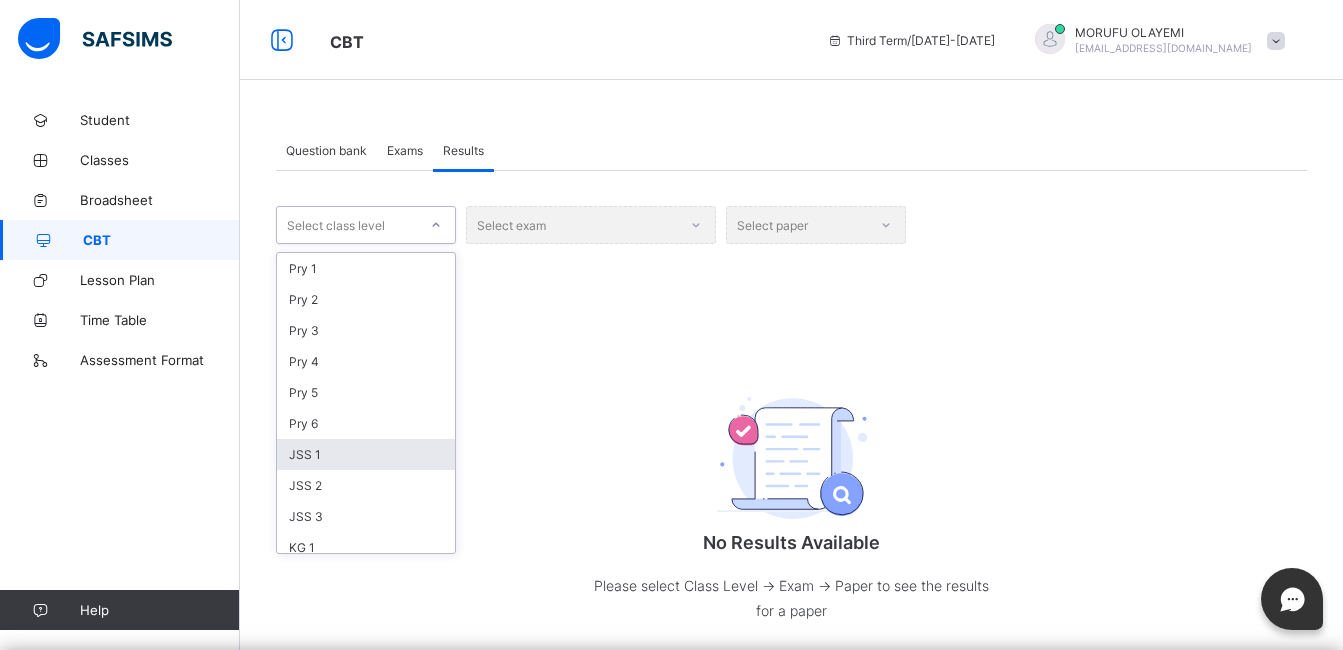 click on "JSS 1" at bounding box center [366, 454] 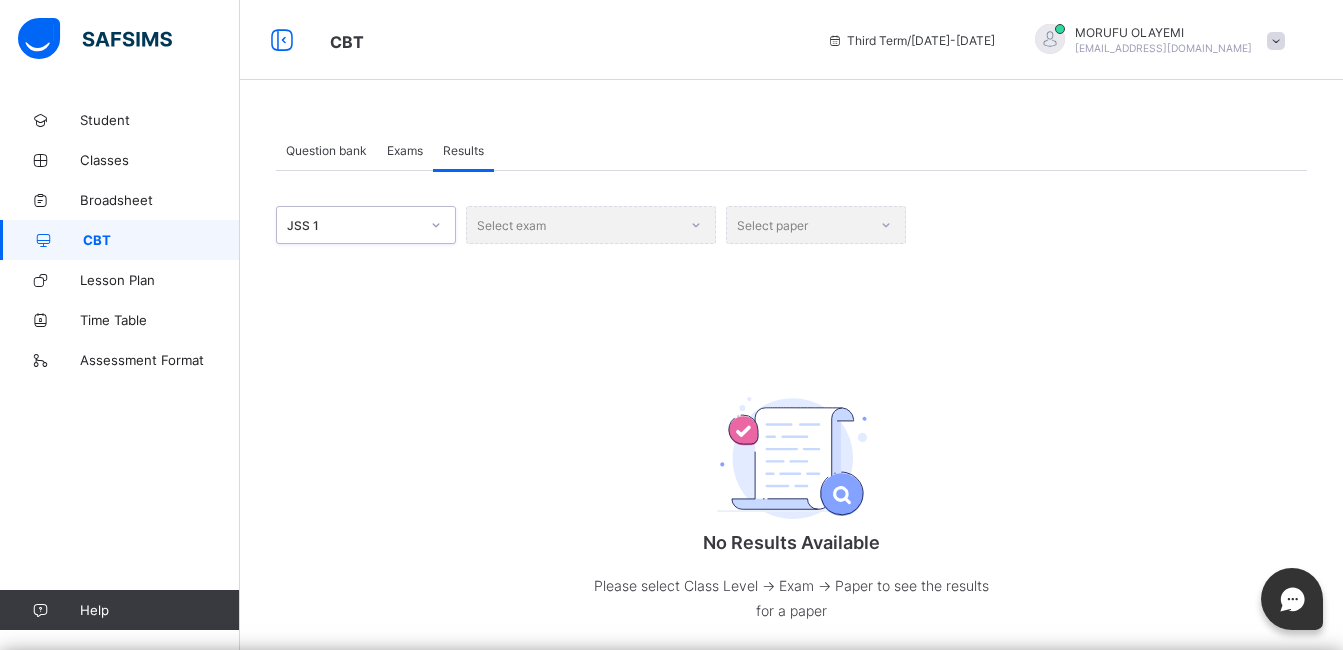 click on "Select exam" at bounding box center [591, 225] 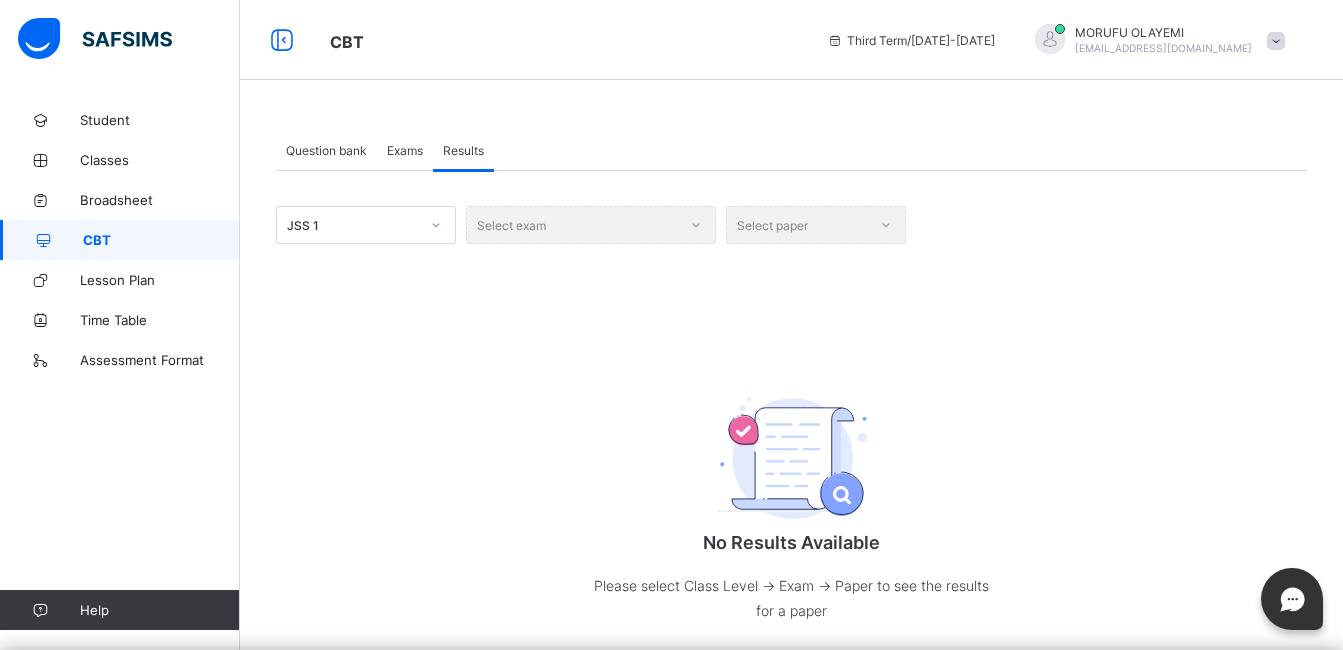 click on "Select exam" at bounding box center (591, 225) 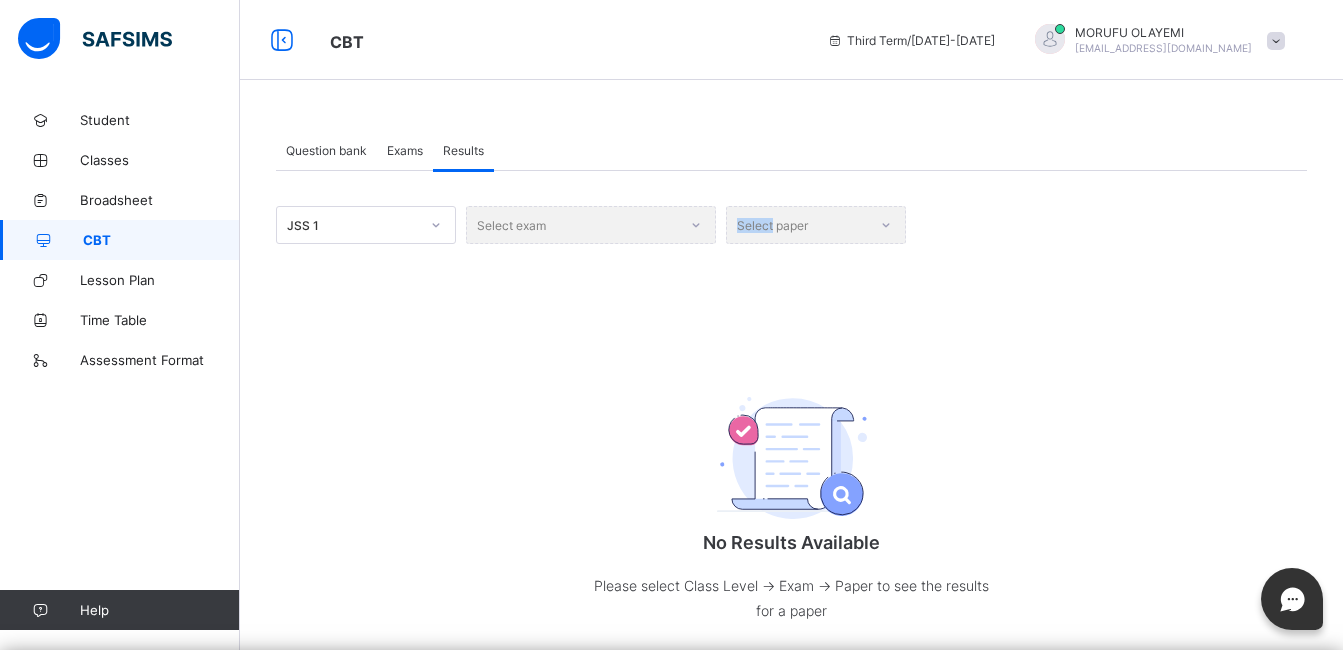 click on "Select exam" at bounding box center (591, 225) 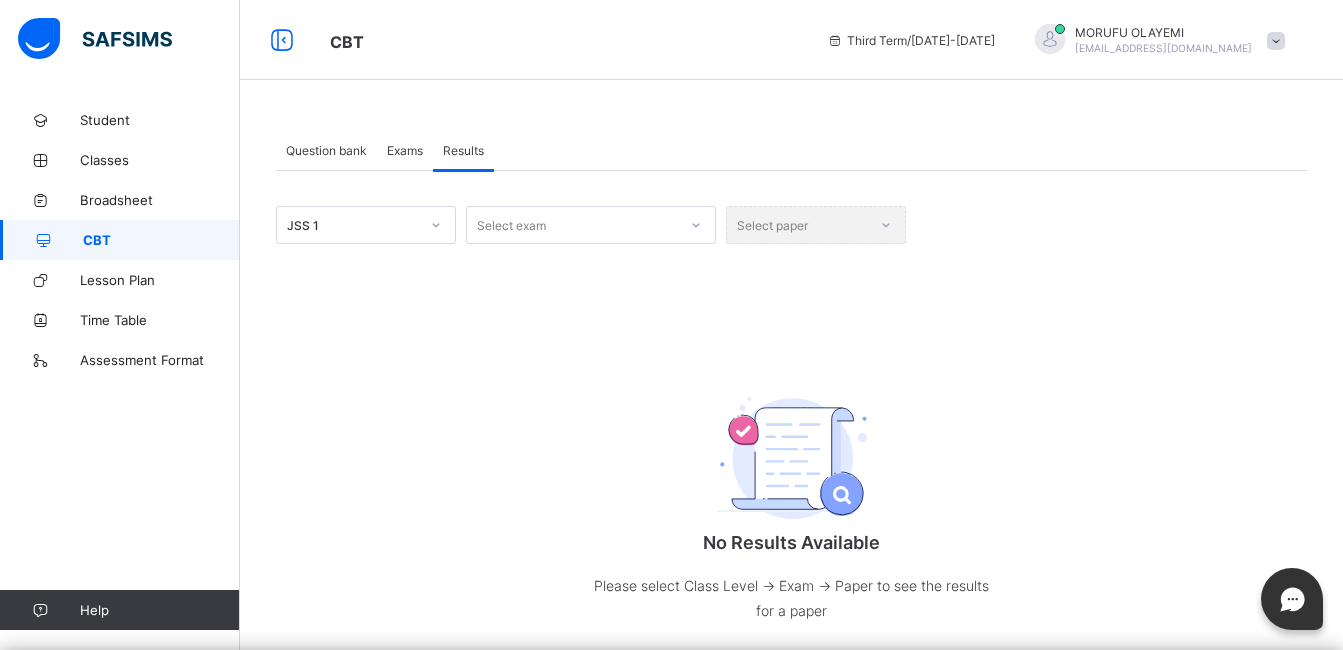 drag, startPoint x: 696, startPoint y: 224, endPoint x: 885, endPoint y: 227, distance: 189.0238 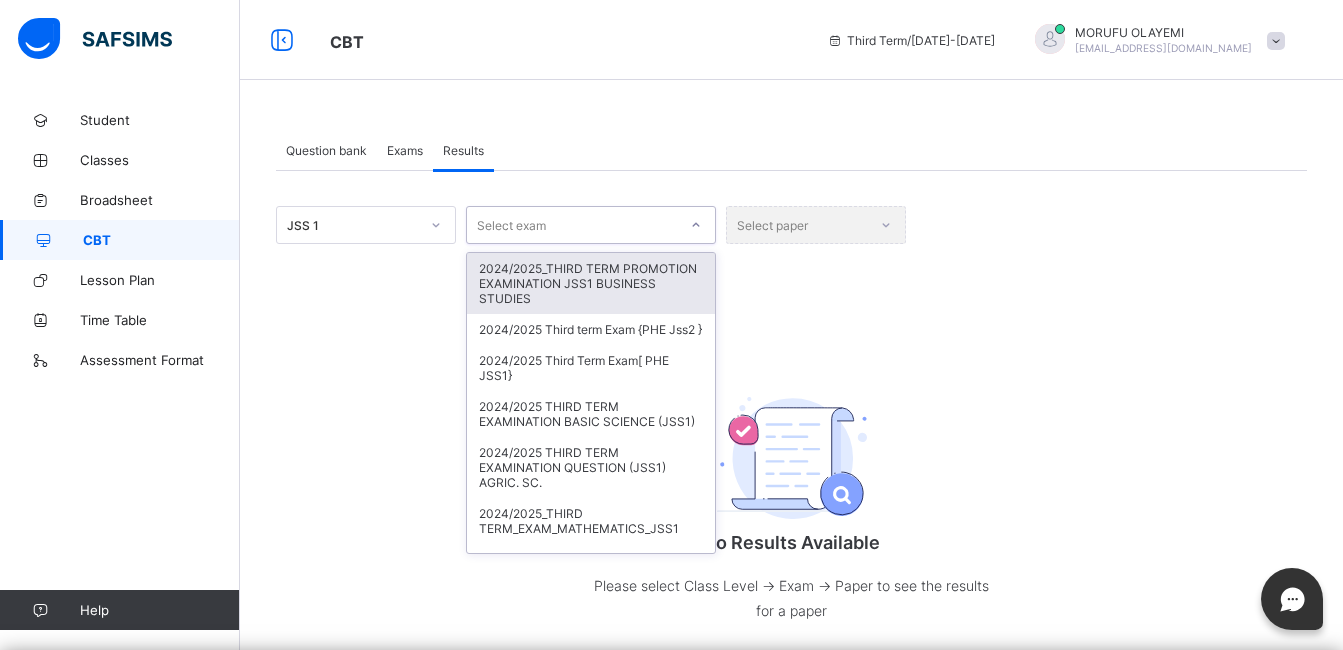 click 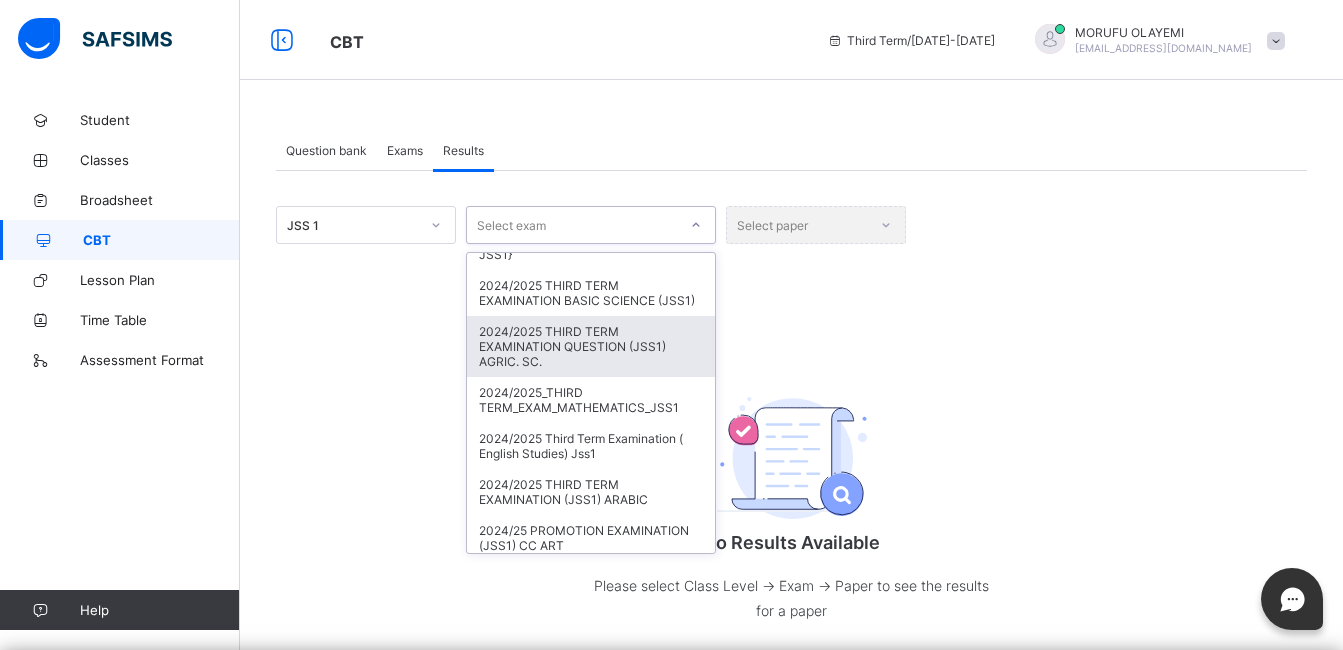 scroll, scrollTop: 160, scrollLeft: 0, axis: vertical 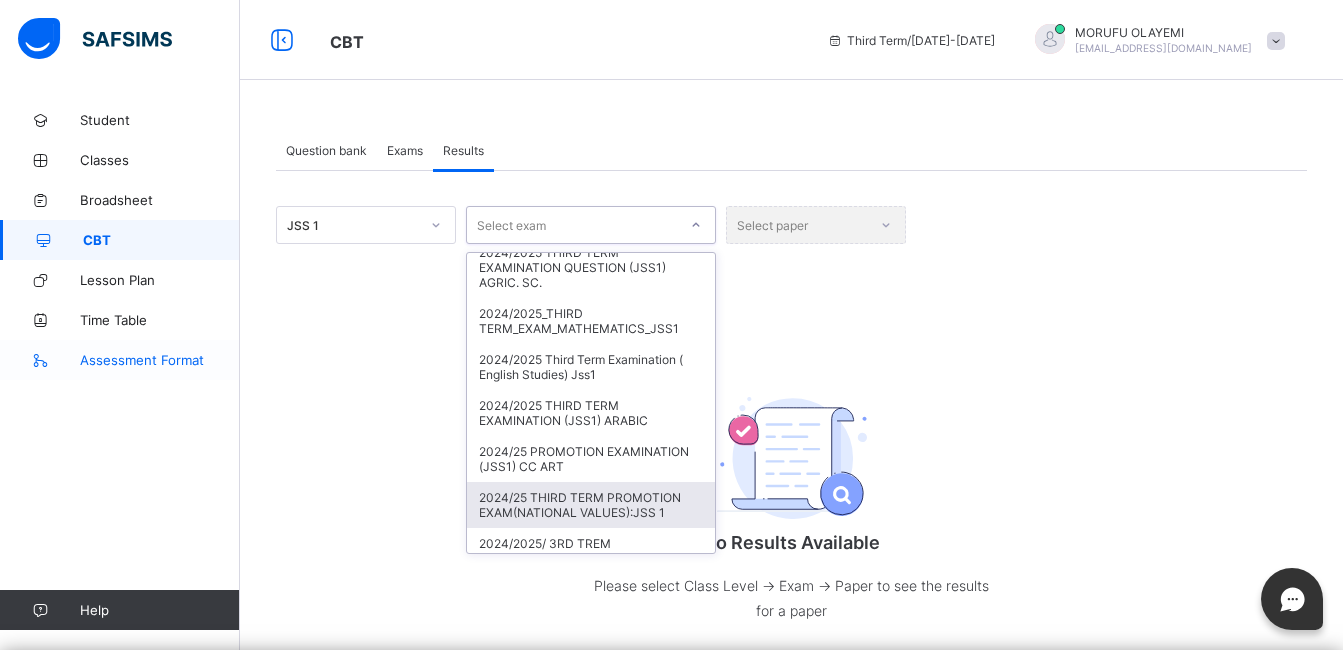 click on "Assessment Format" at bounding box center (120, 360) 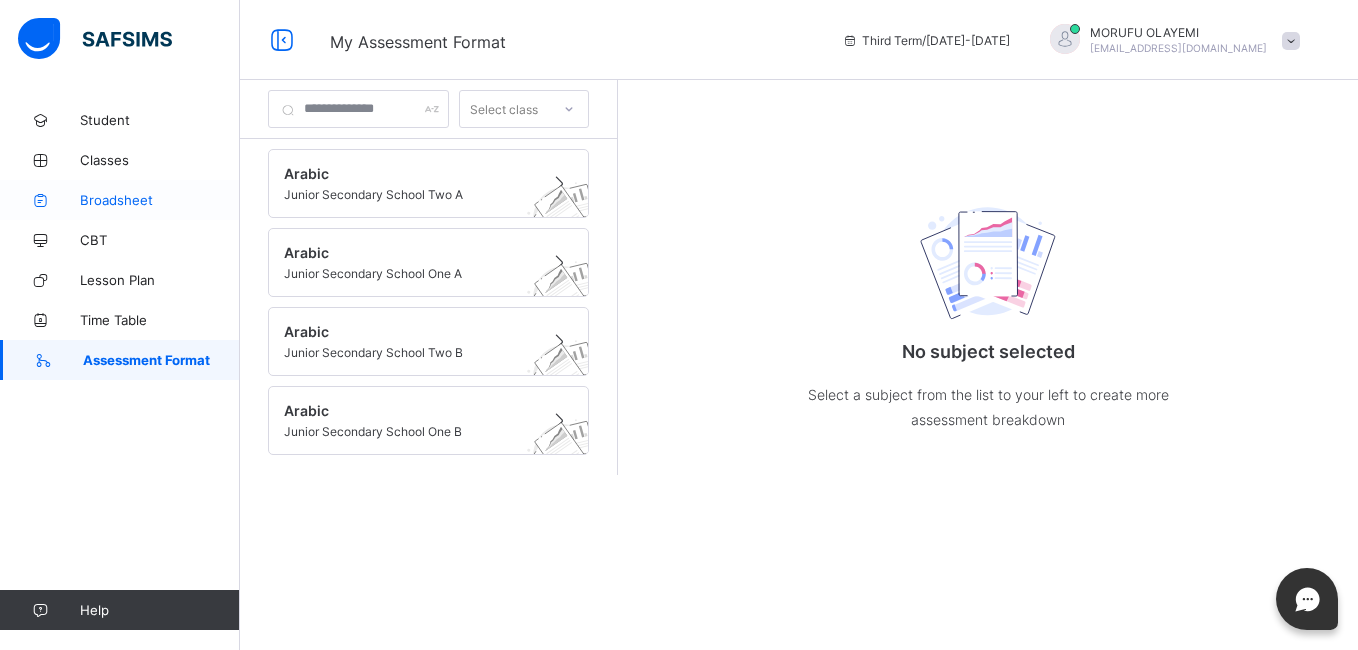 click on "Broadsheet" at bounding box center (120, 200) 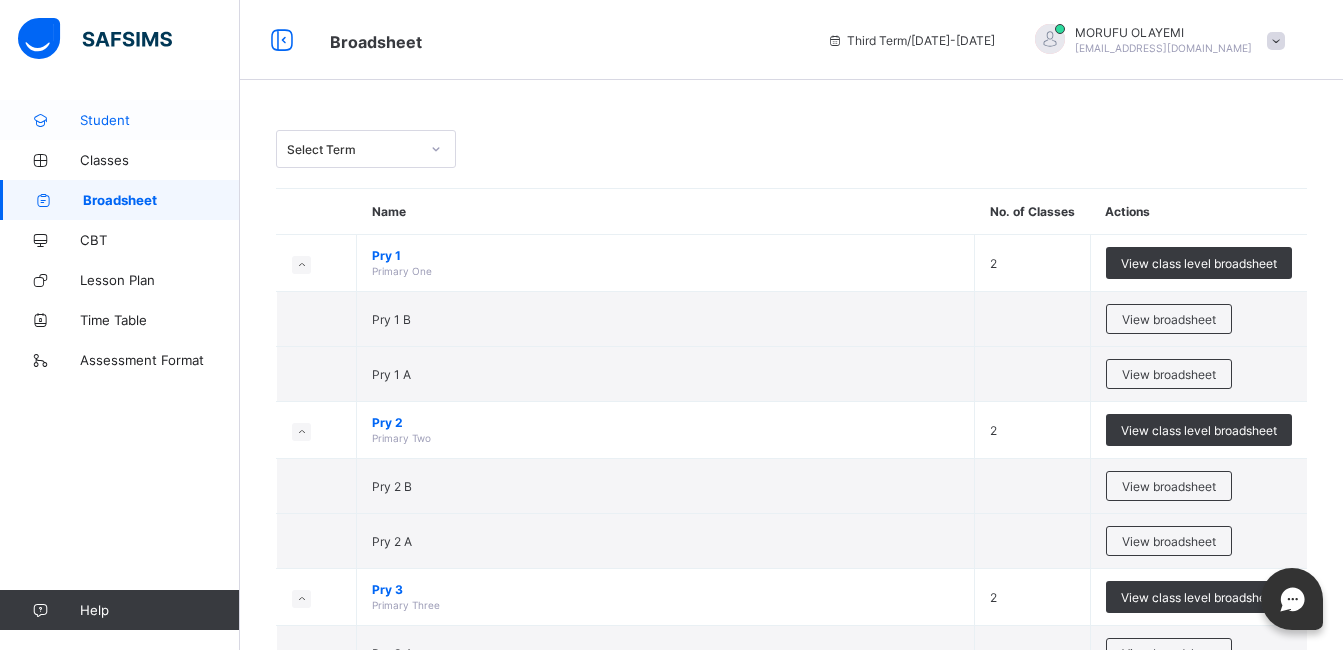click on "Student" at bounding box center [160, 120] 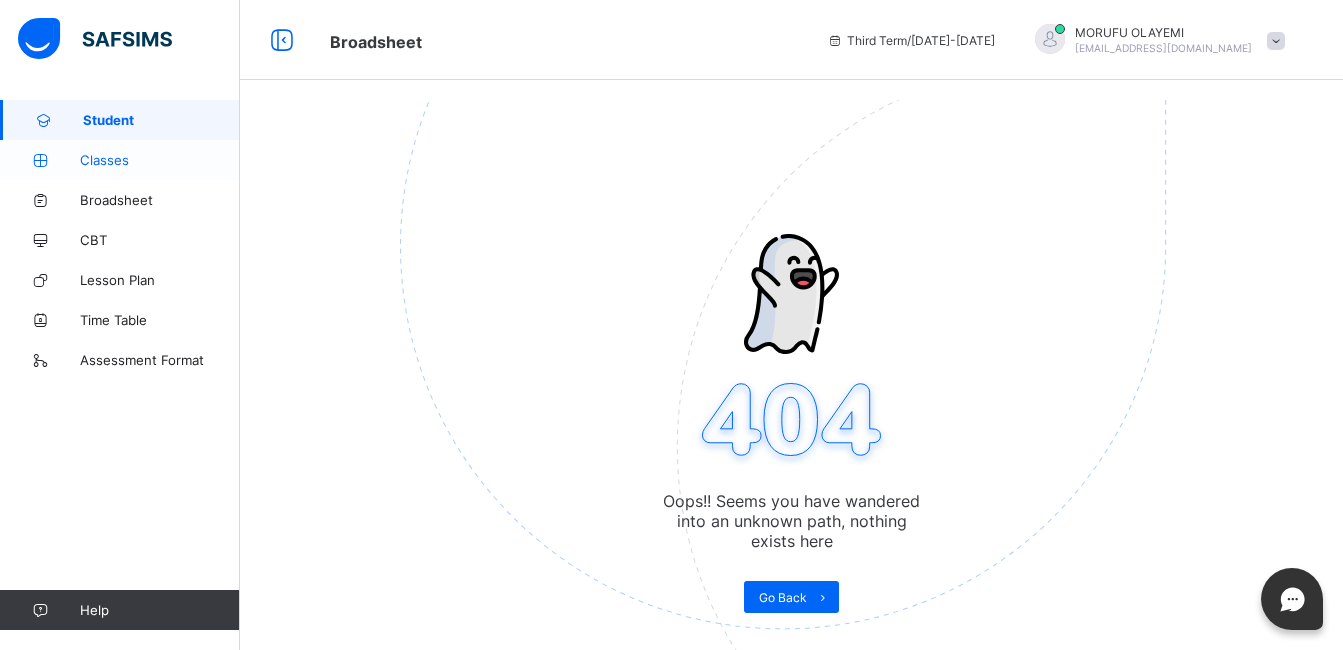 click on "Classes" at bounding box center (160, 160) 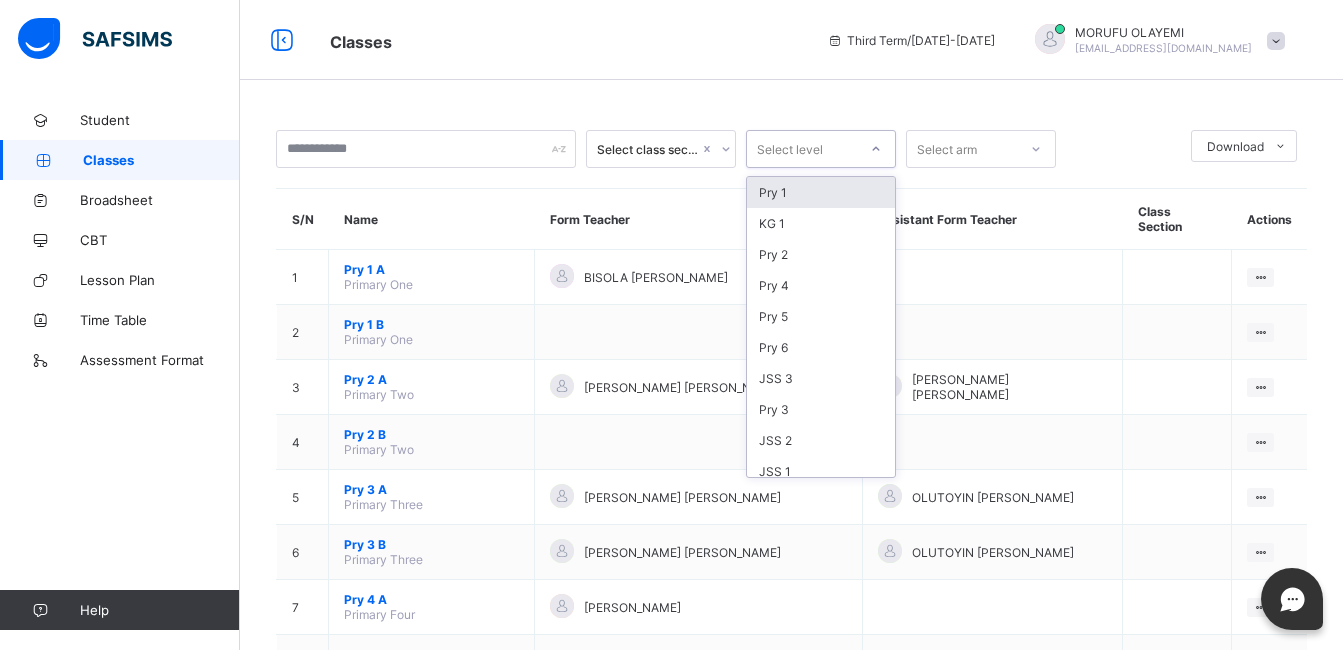 click on "Select level" at bounding box center (802, 149) 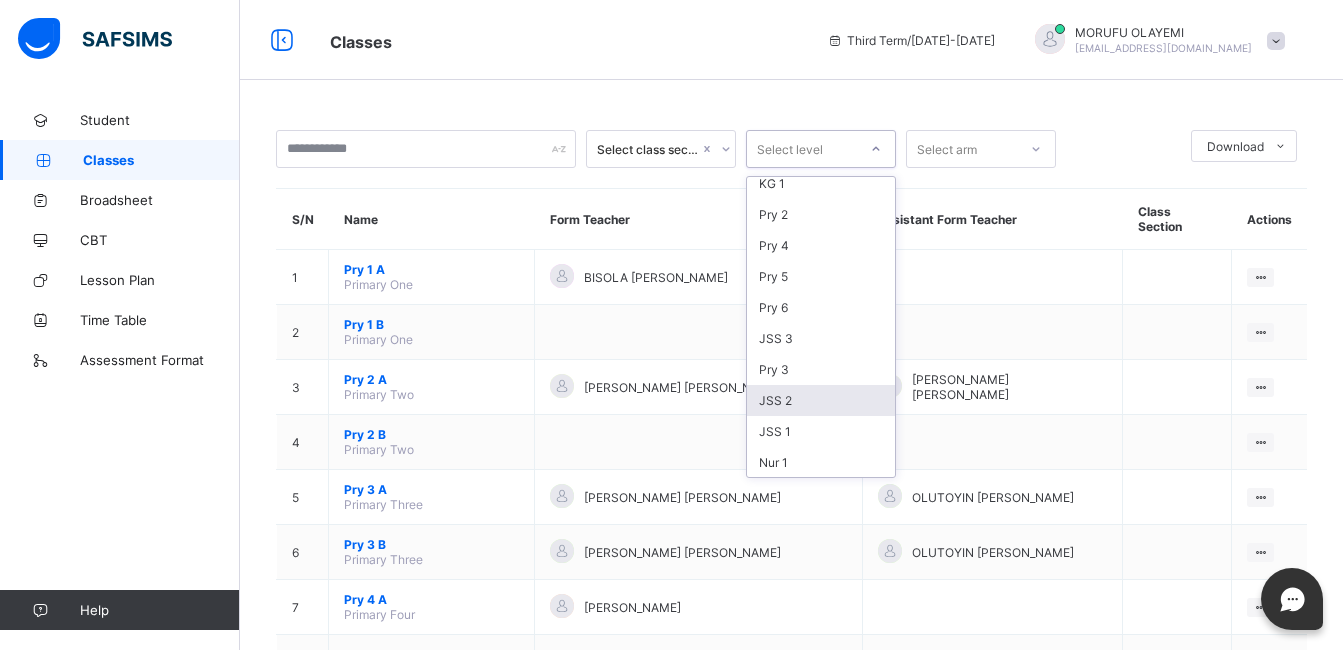 scroll, scrollTop: 80, scrollLeft: 0, axis: vertical 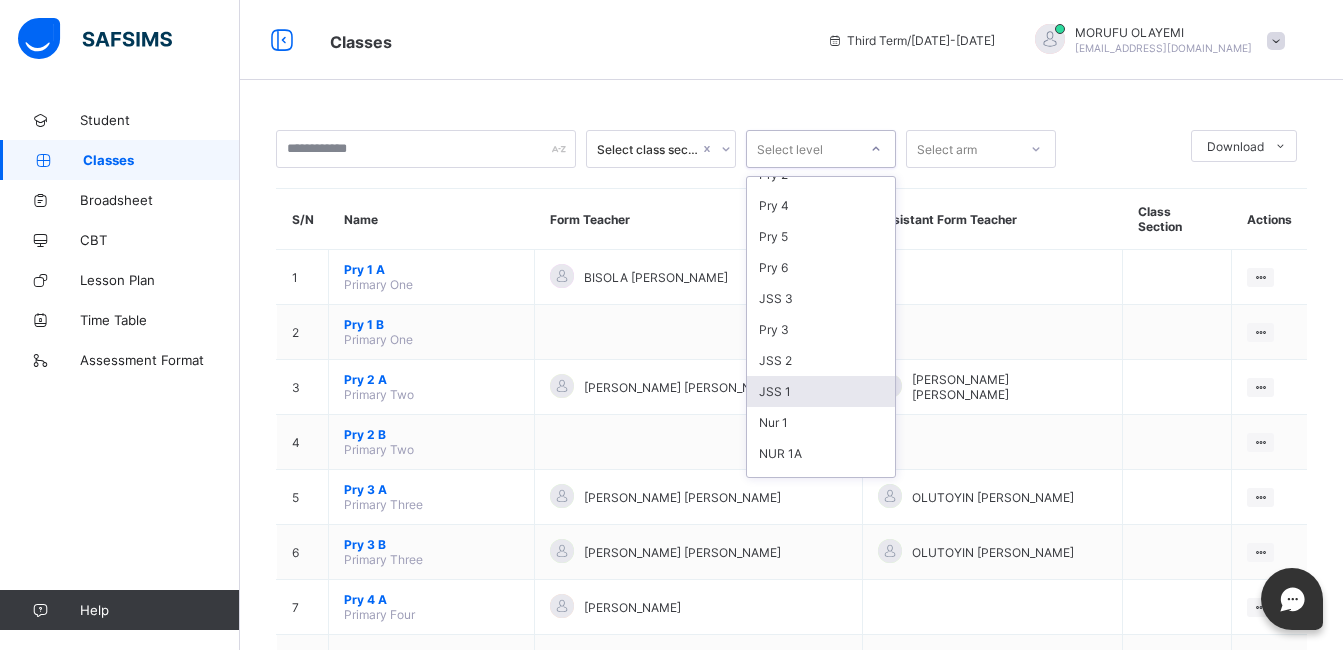 click on "JSS 1" at bounding box center [821, 391] 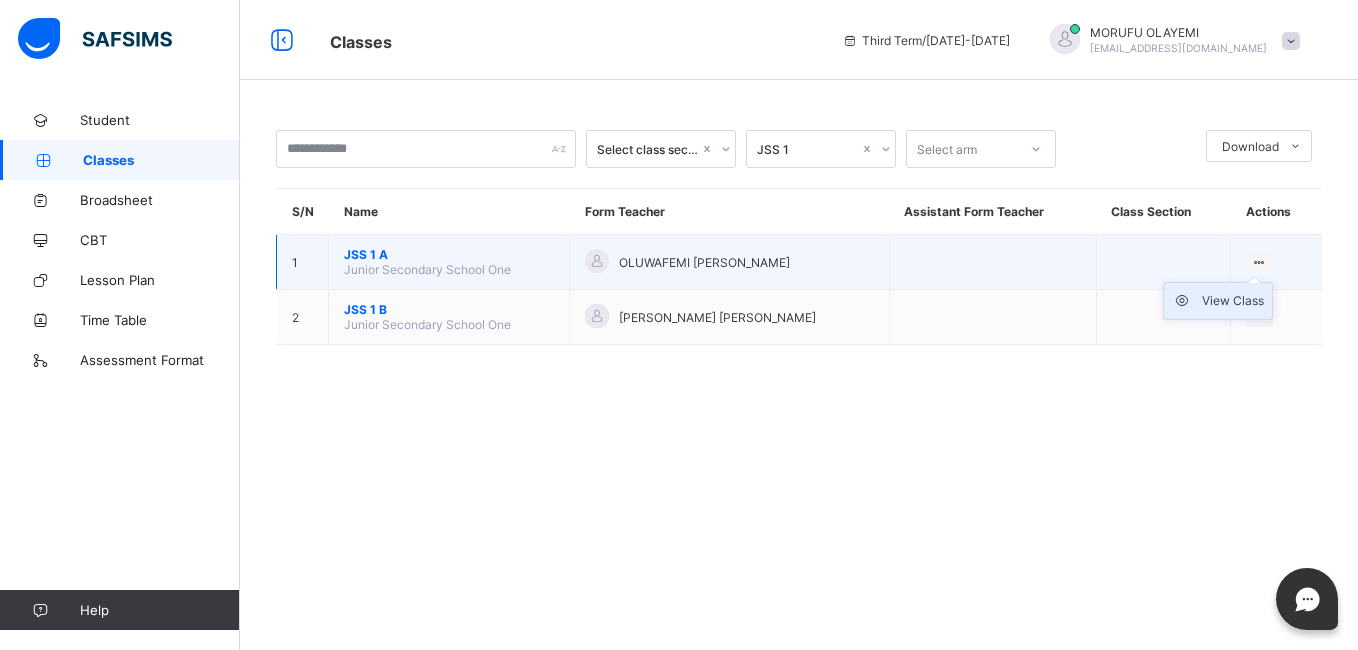 click on "View Class" at bounding box center [1233, 301] 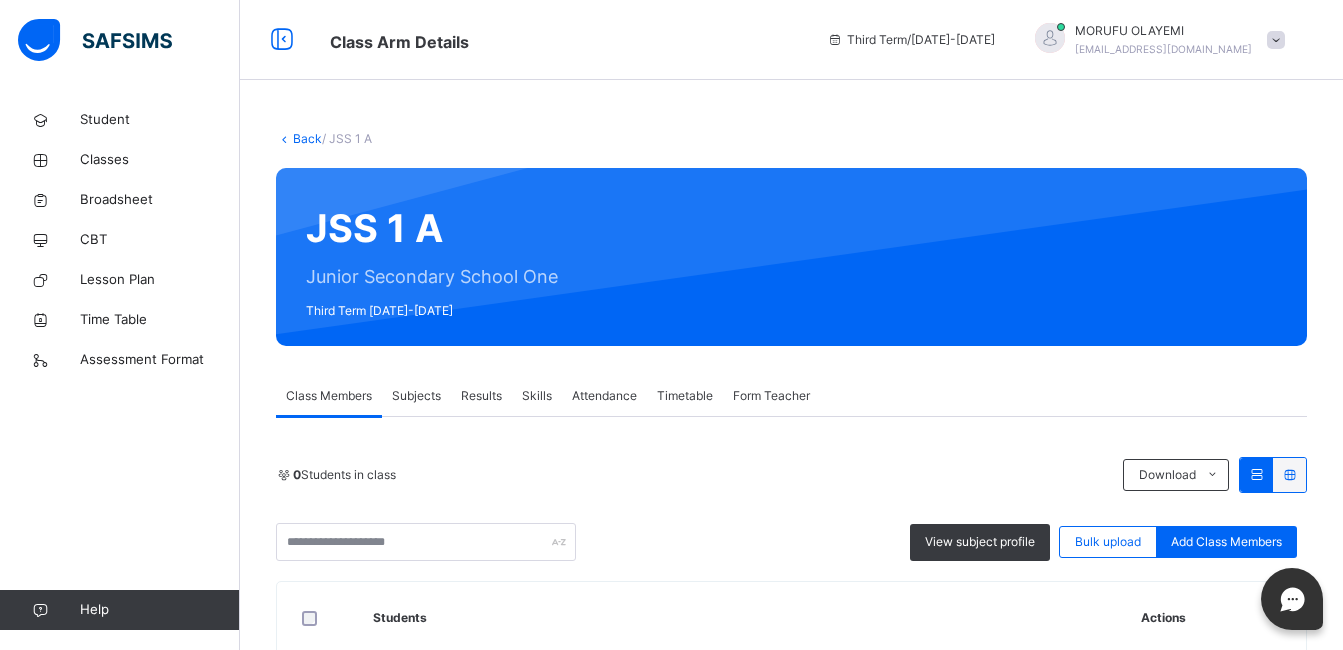 click on "Subjects" at bounding box center (416, 396) 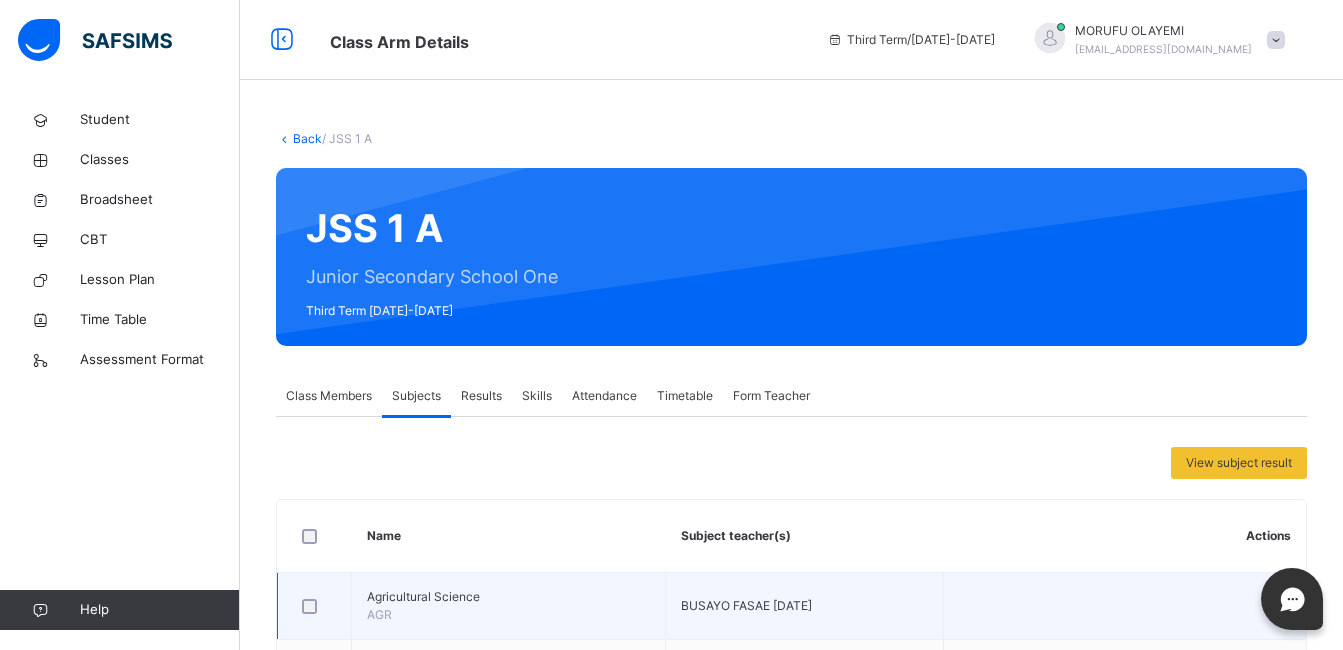 scroll, scrollTop: 291, scrollLeft: 0, axis: vertical 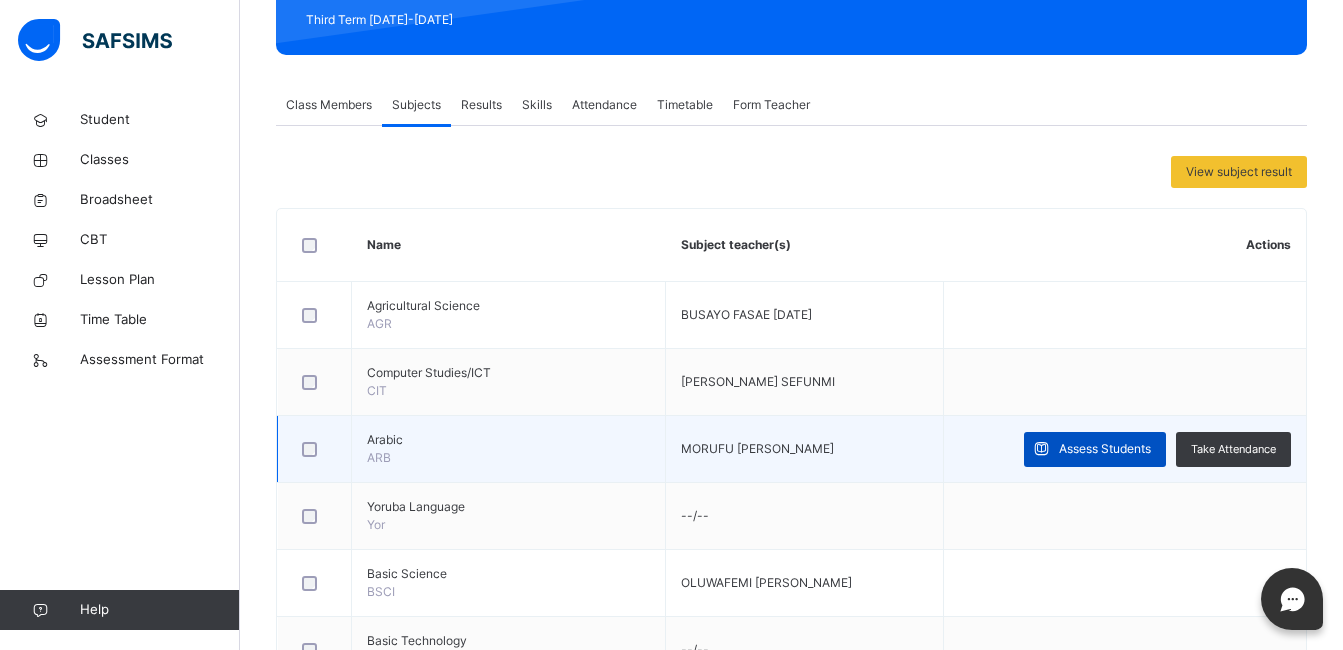click on "Assess Students" at bounding box center (1105, 449) 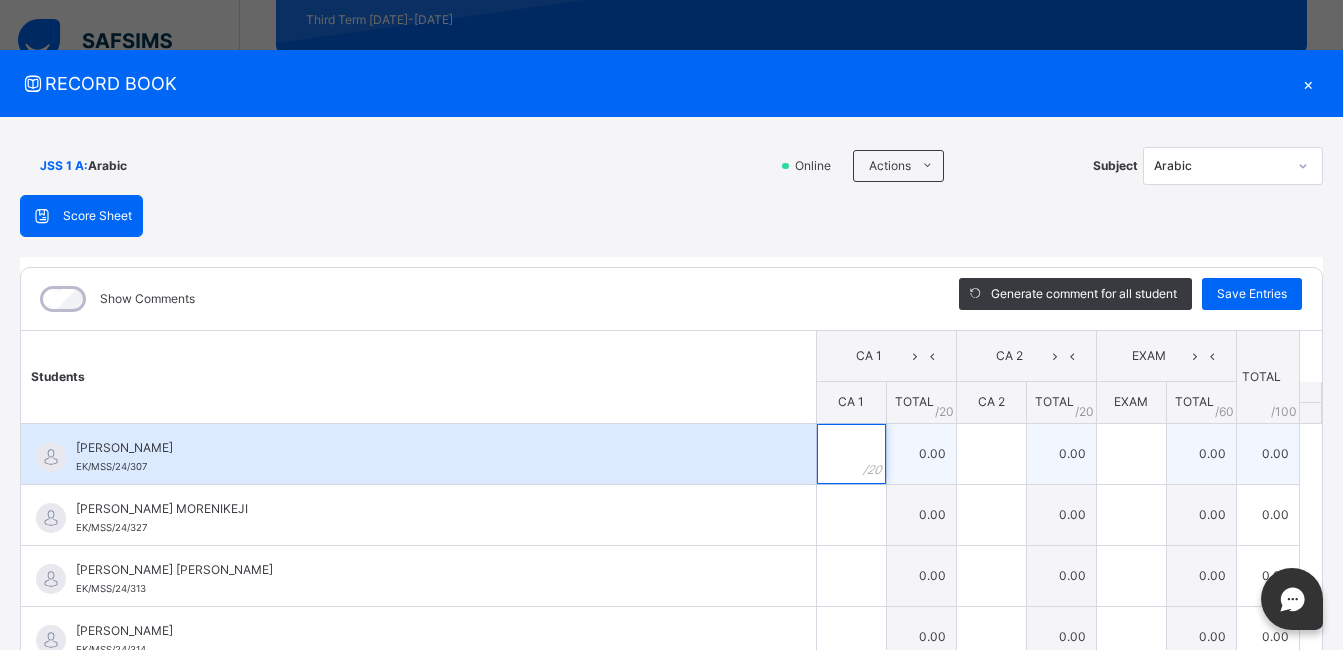click at bounding box center (851, 454) 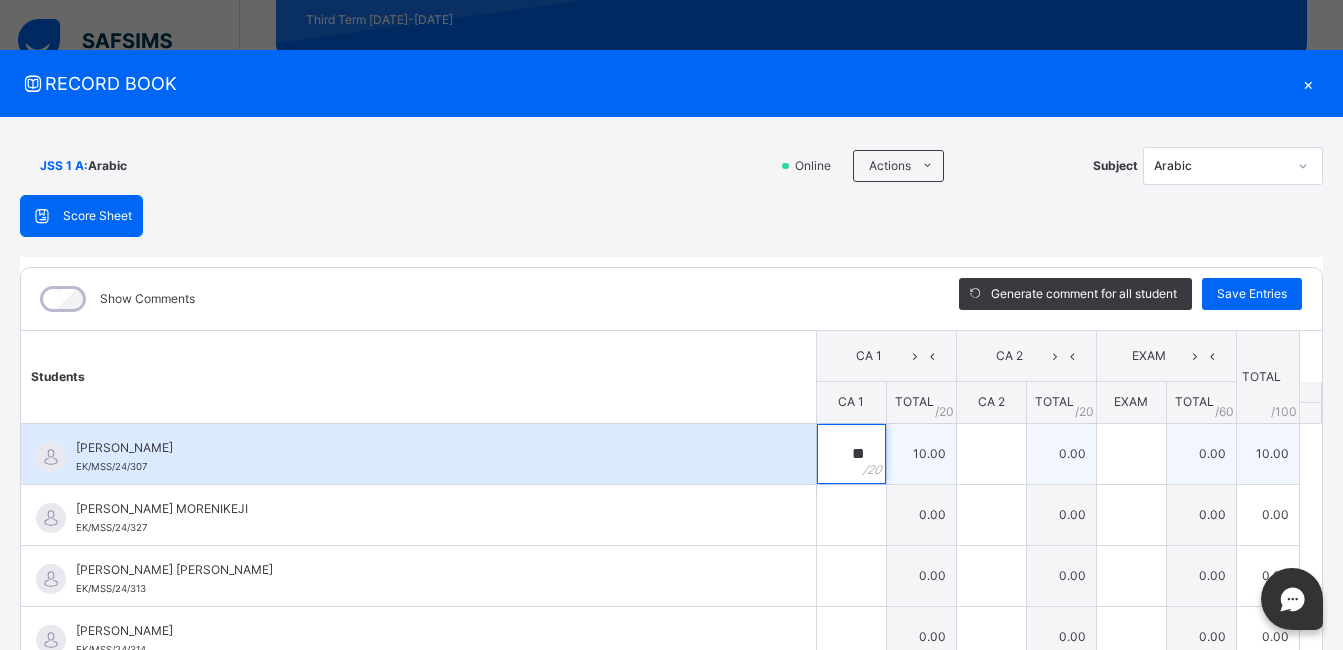 type on "**" 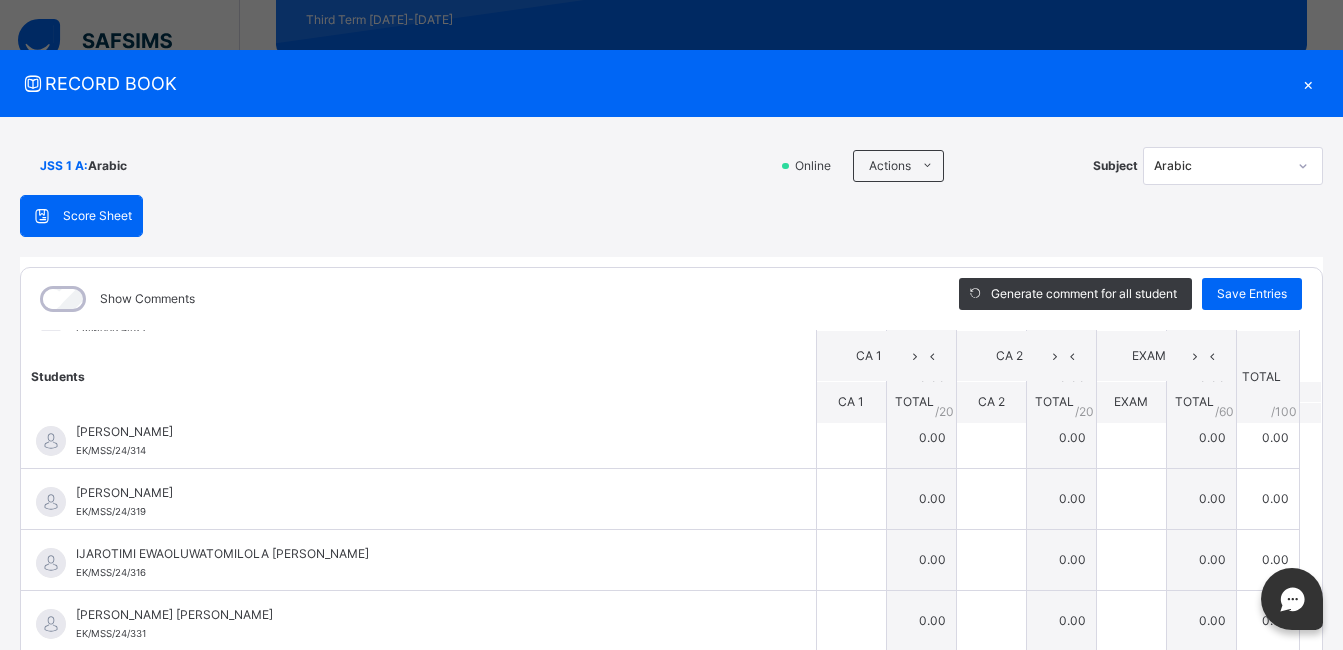 scroll, scrollTop: 204, scrollLeft: 0, axis: vertical 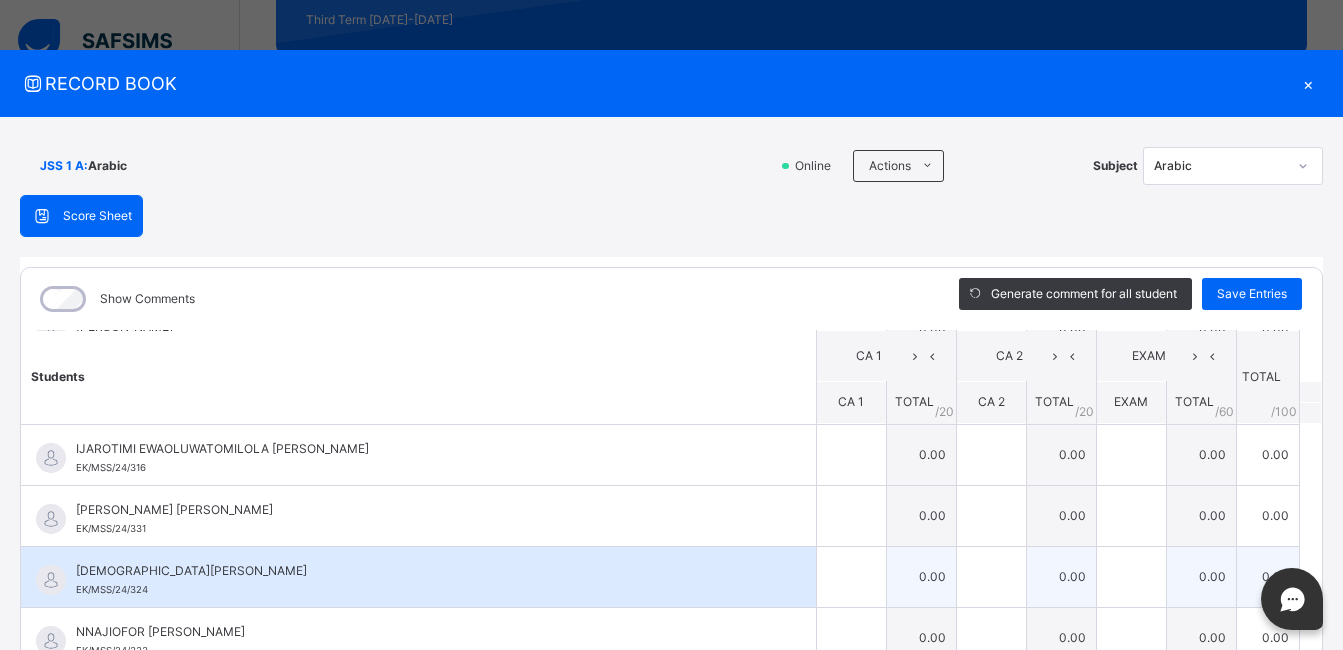 type on "**" 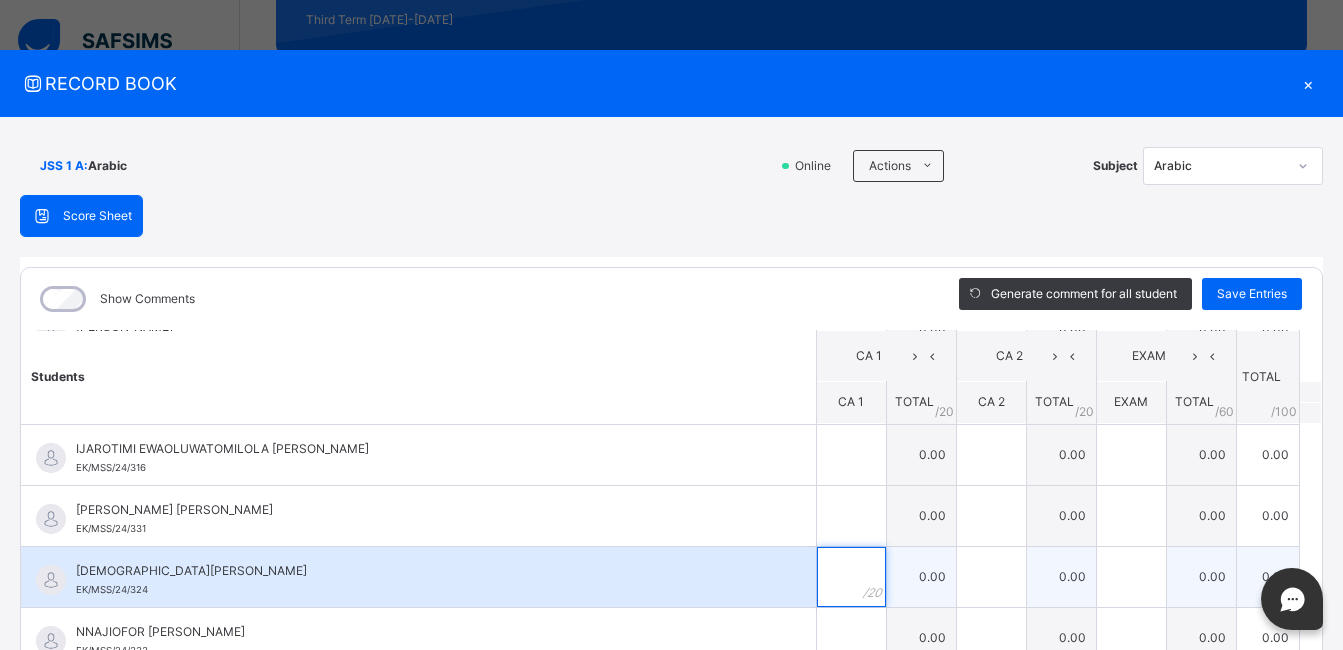 click at bounding box center [851, 577] 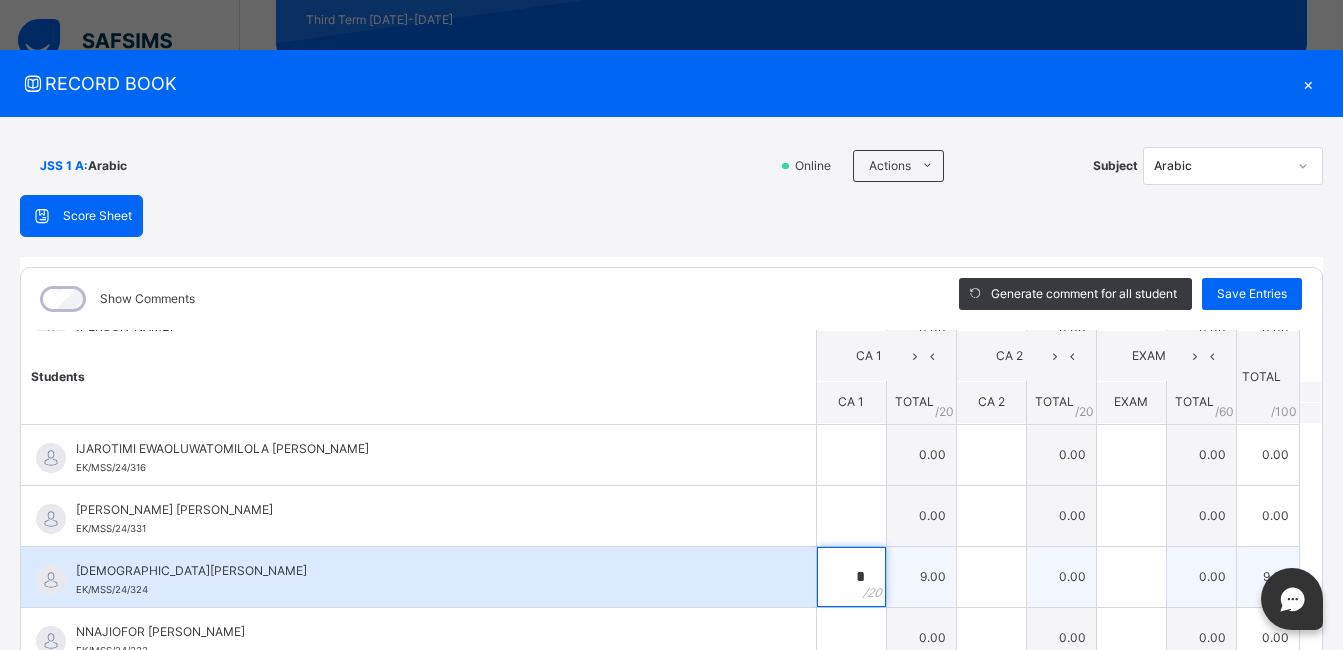 type on "*" 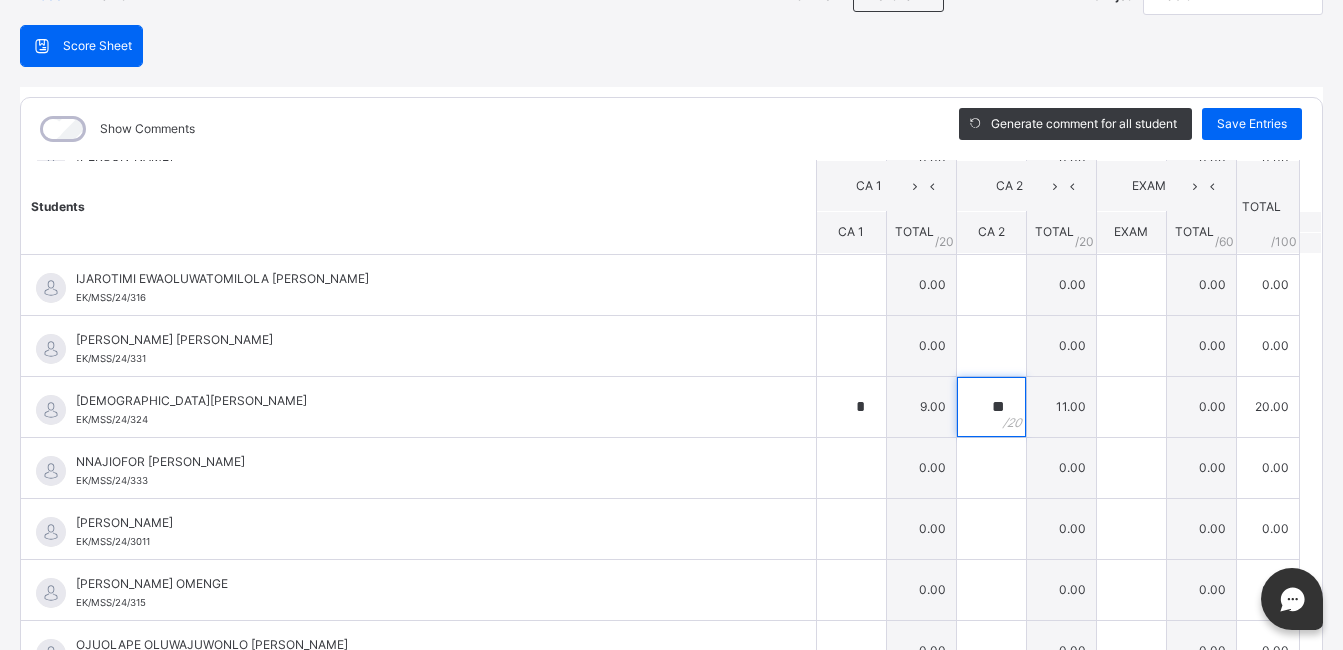 scroll, scrollTop: 175, scrollLeft: 0, axis: vertical 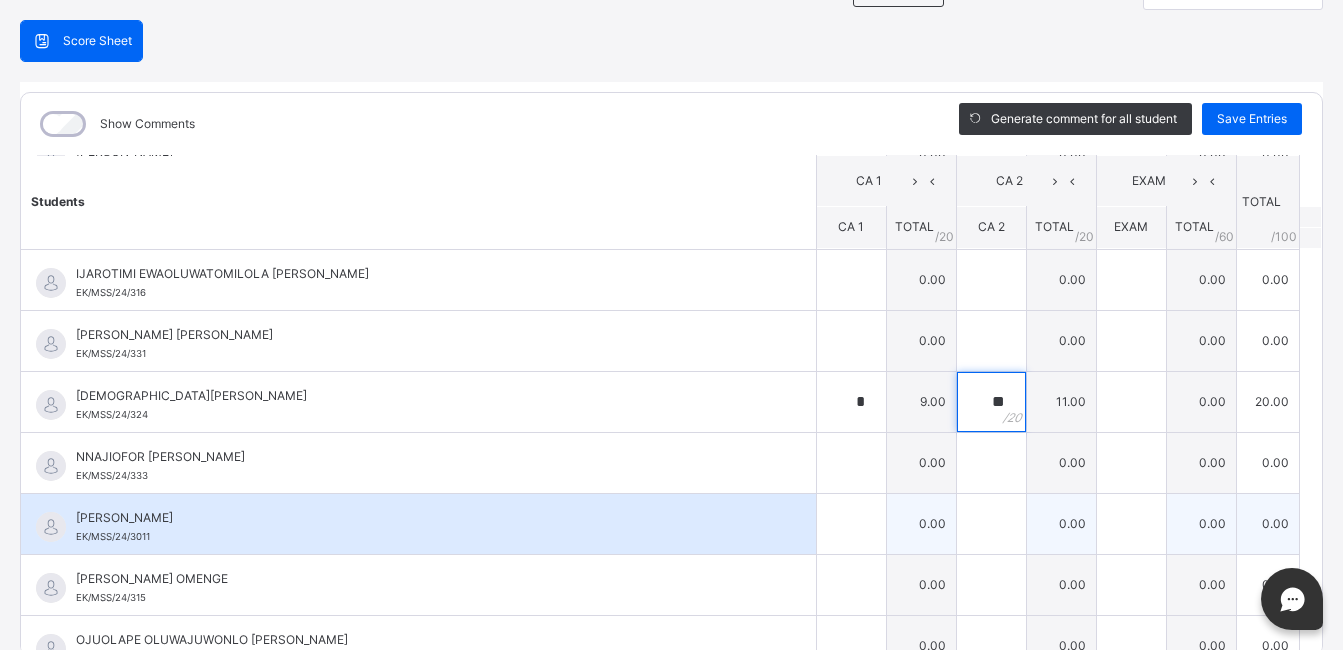 type on "**" 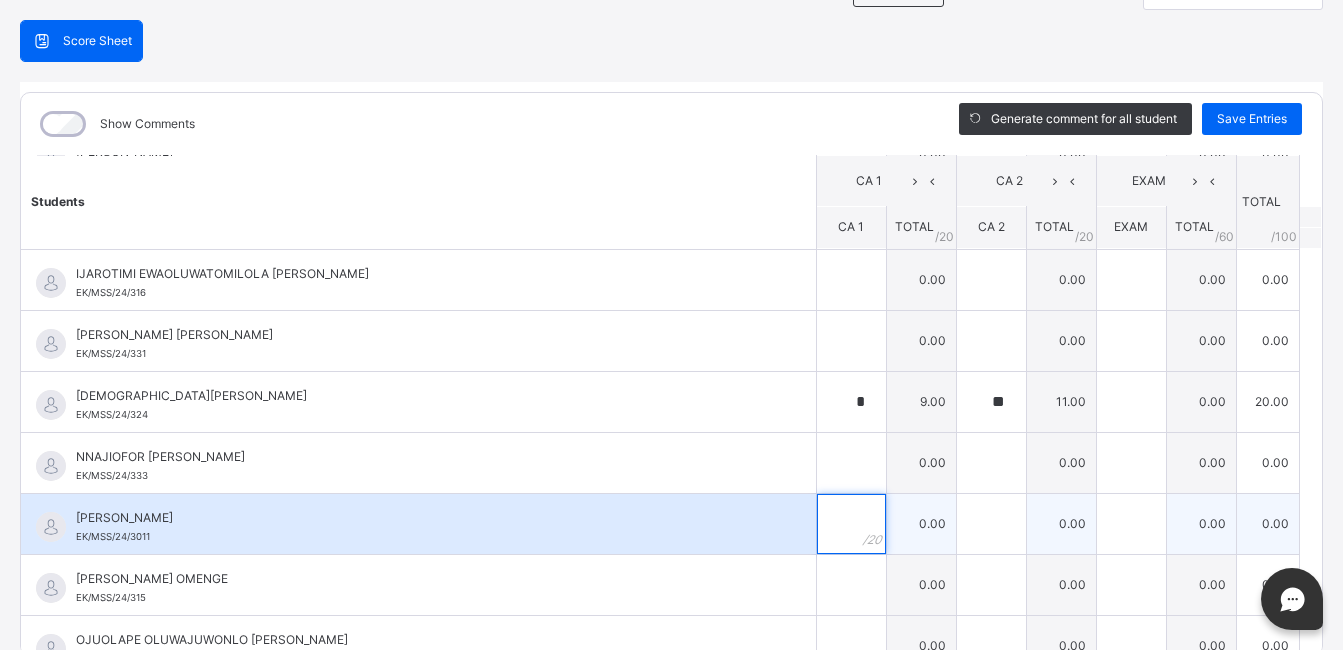 click at bounding box center [851, 524] 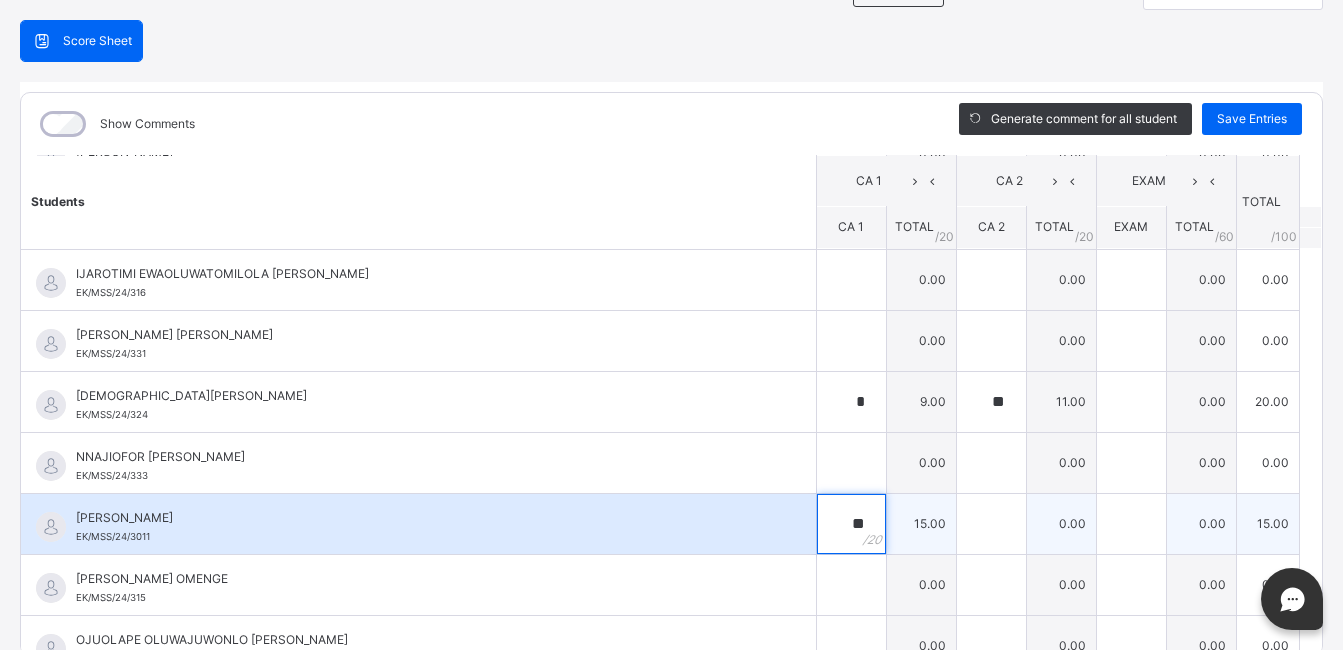 type on "**" 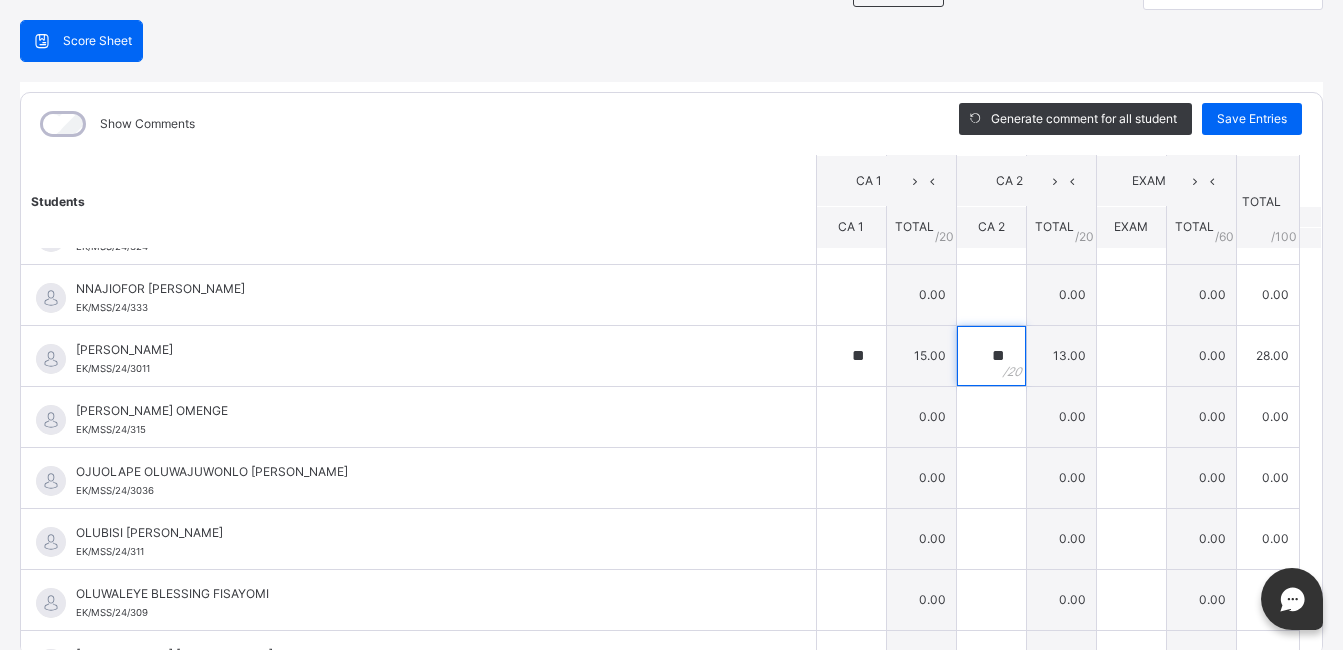scroll, scrollTop: 469, scrollLeft: 0, axis: vertical 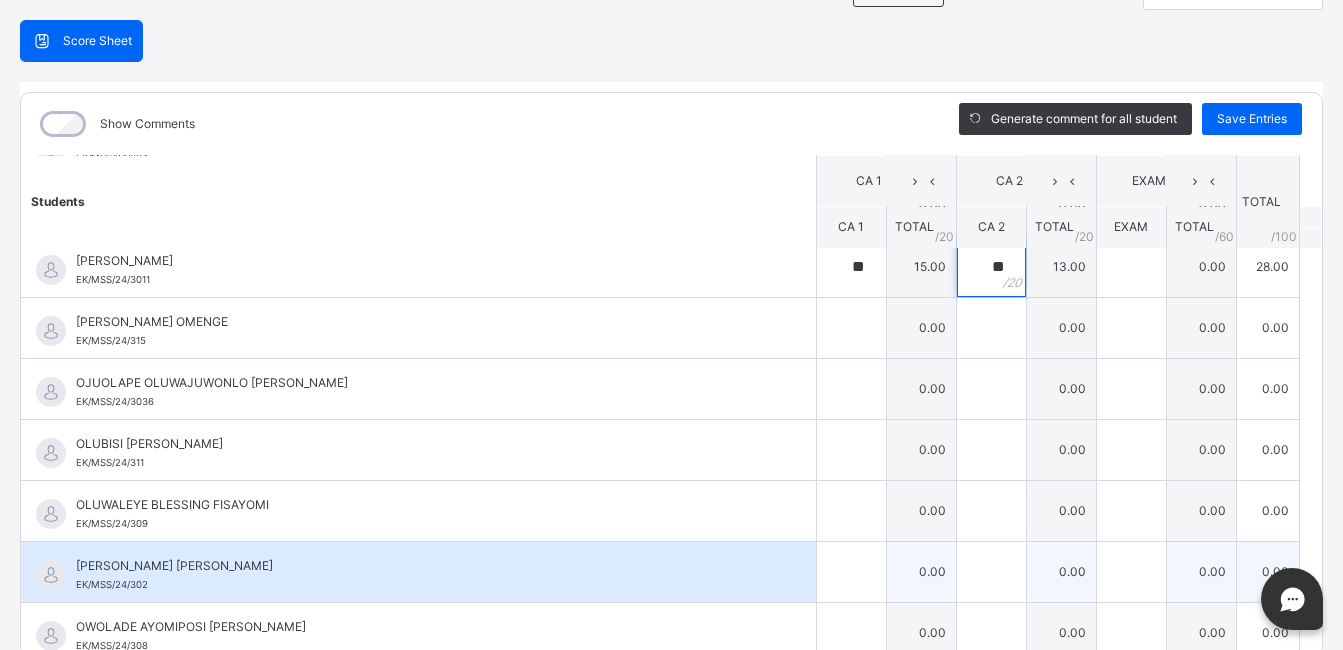 type on "**" 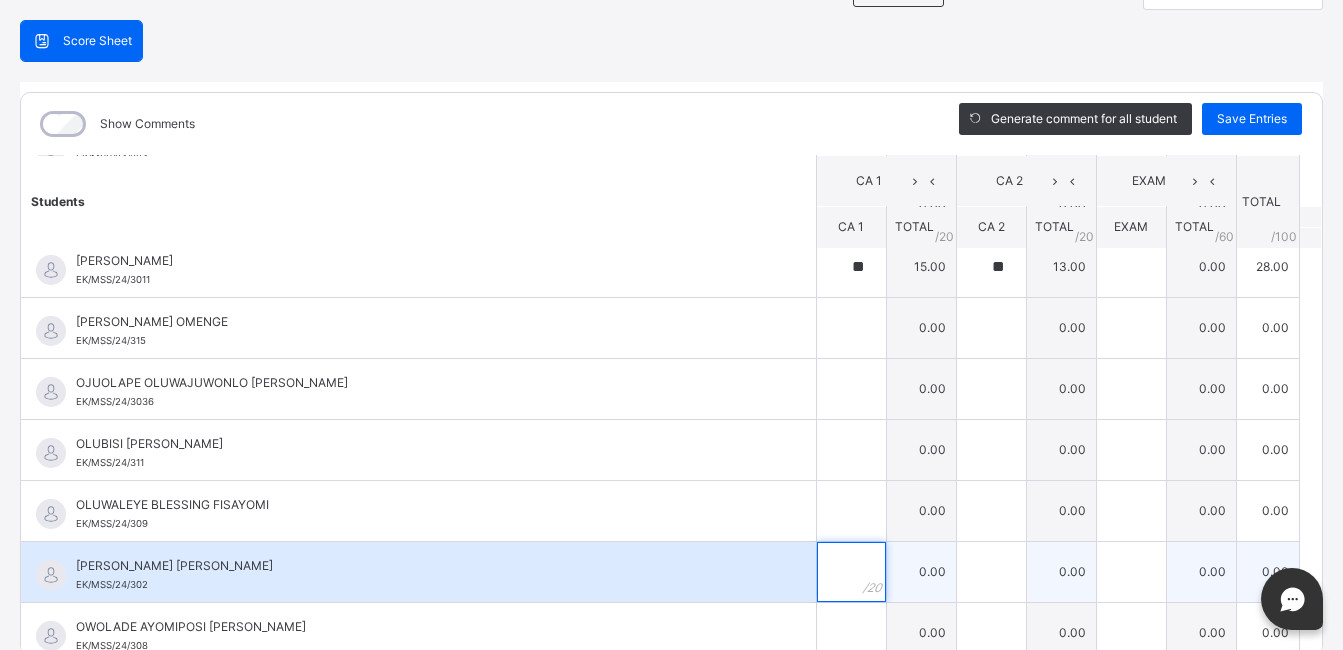 click at bounding box center (851, 572) 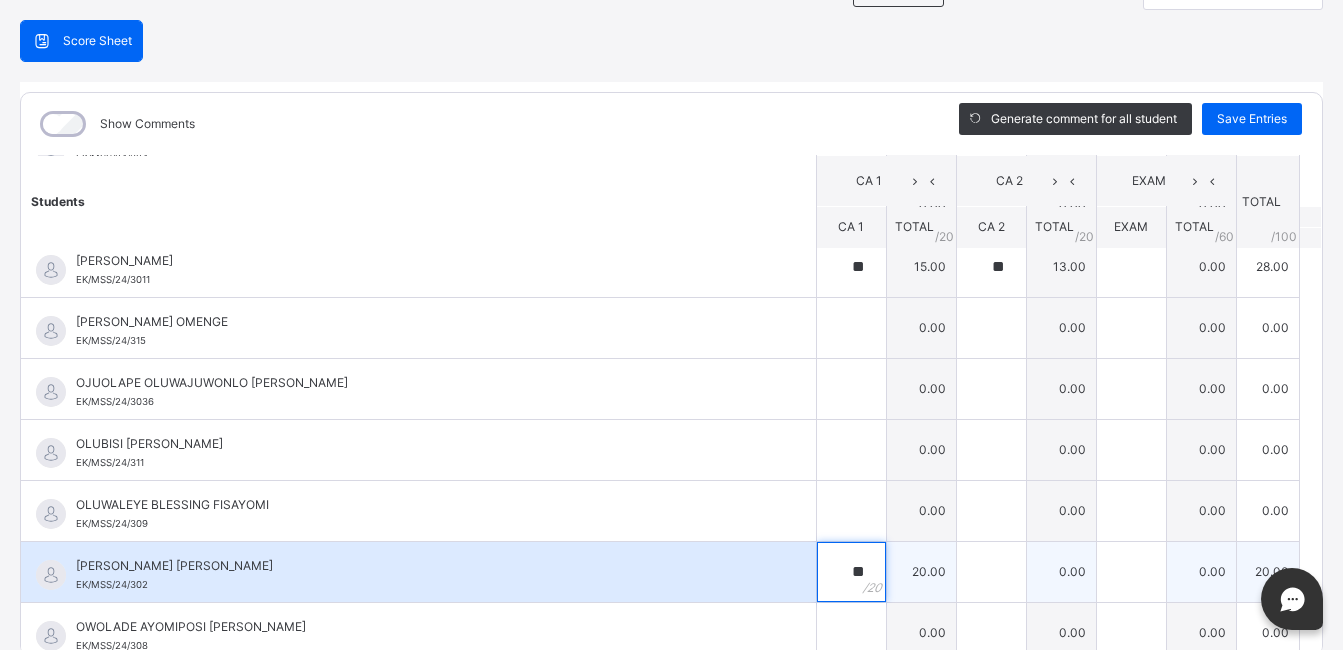 type on "**" 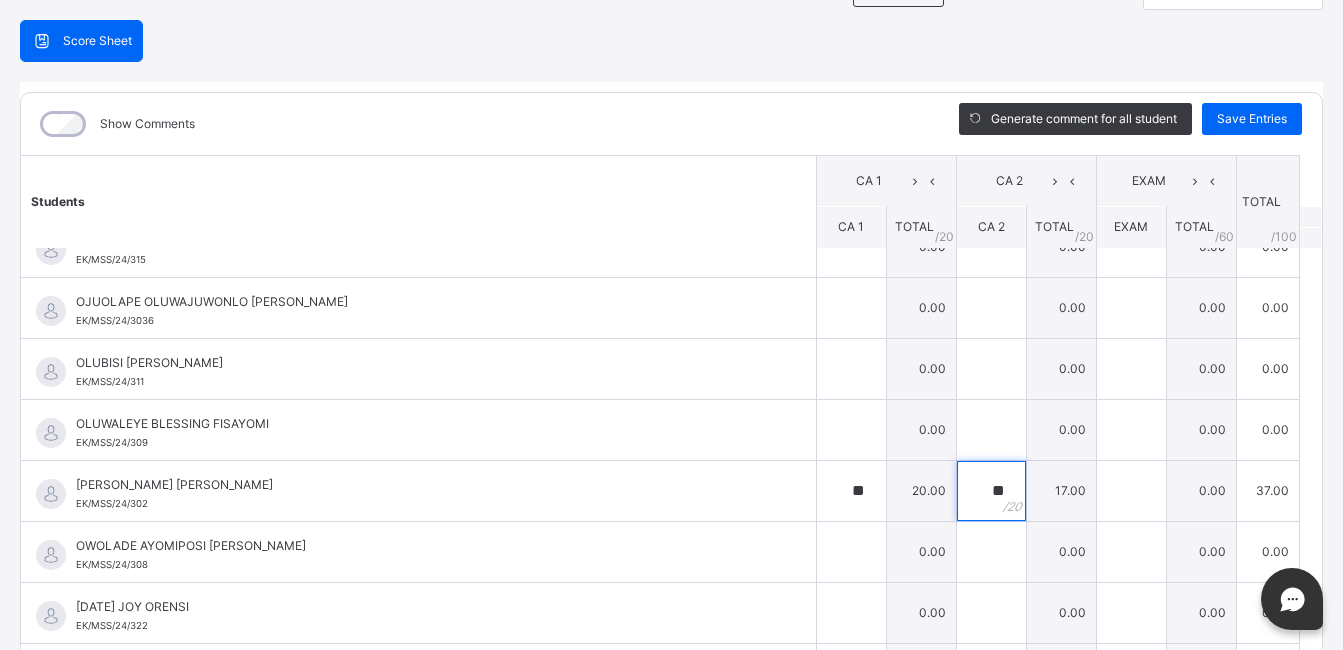 scroll, scrollTop: 692, scrollLeft: 0, axis: vertical 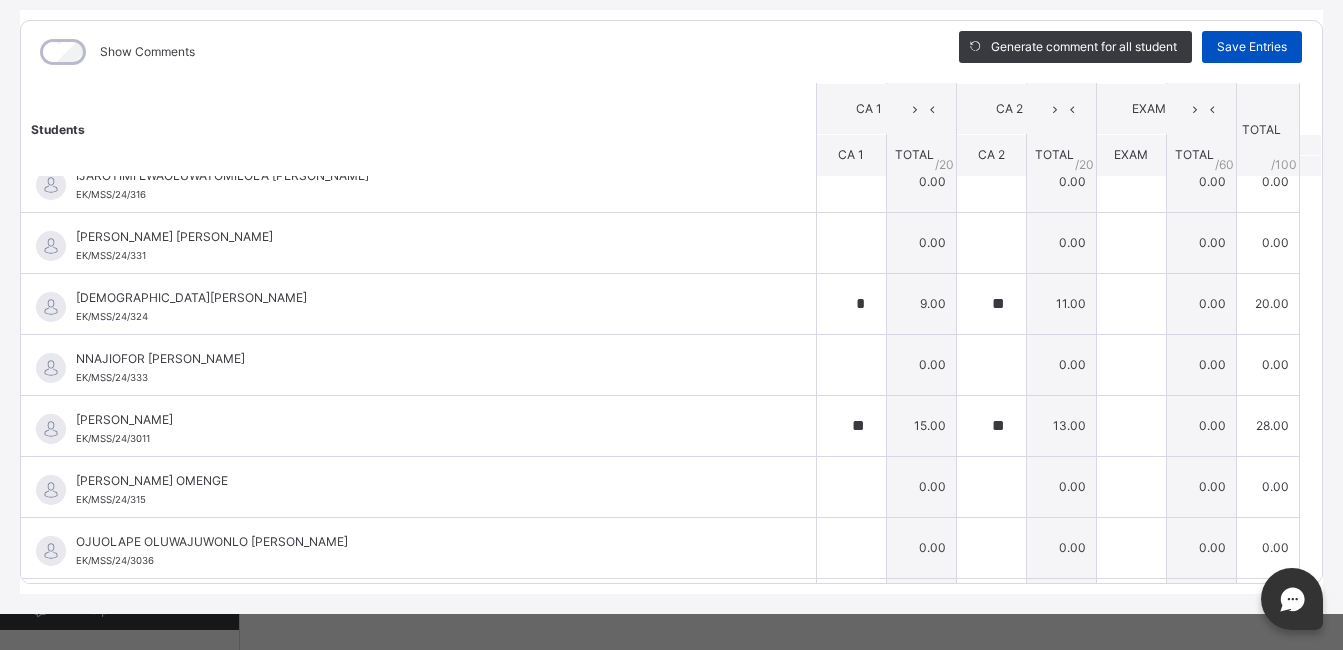 type on "**" 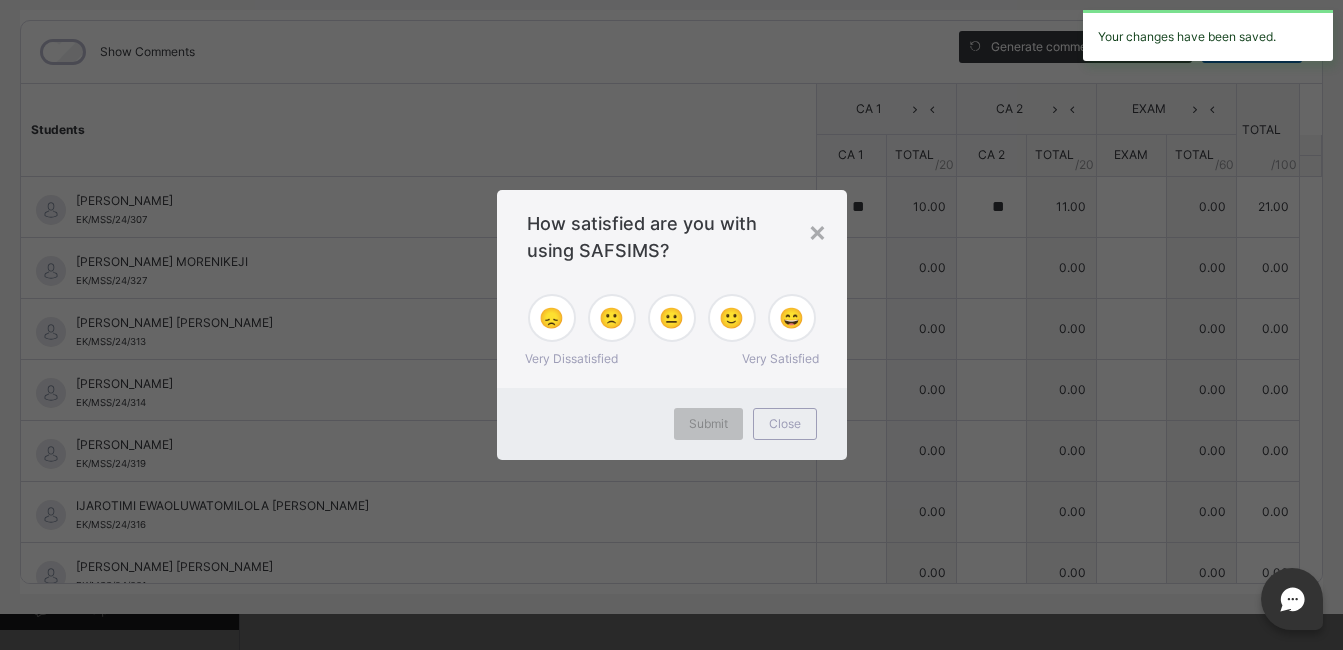 type on "**" 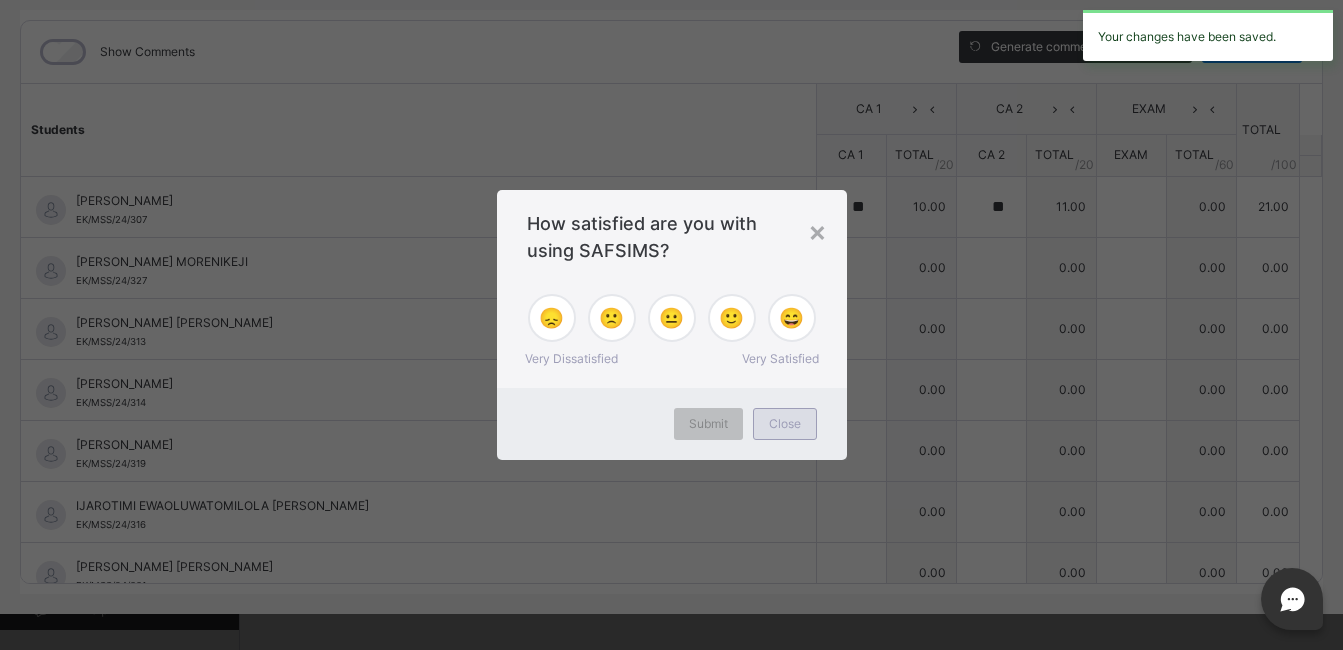 click on "Close" at bounding box center (785, 424) 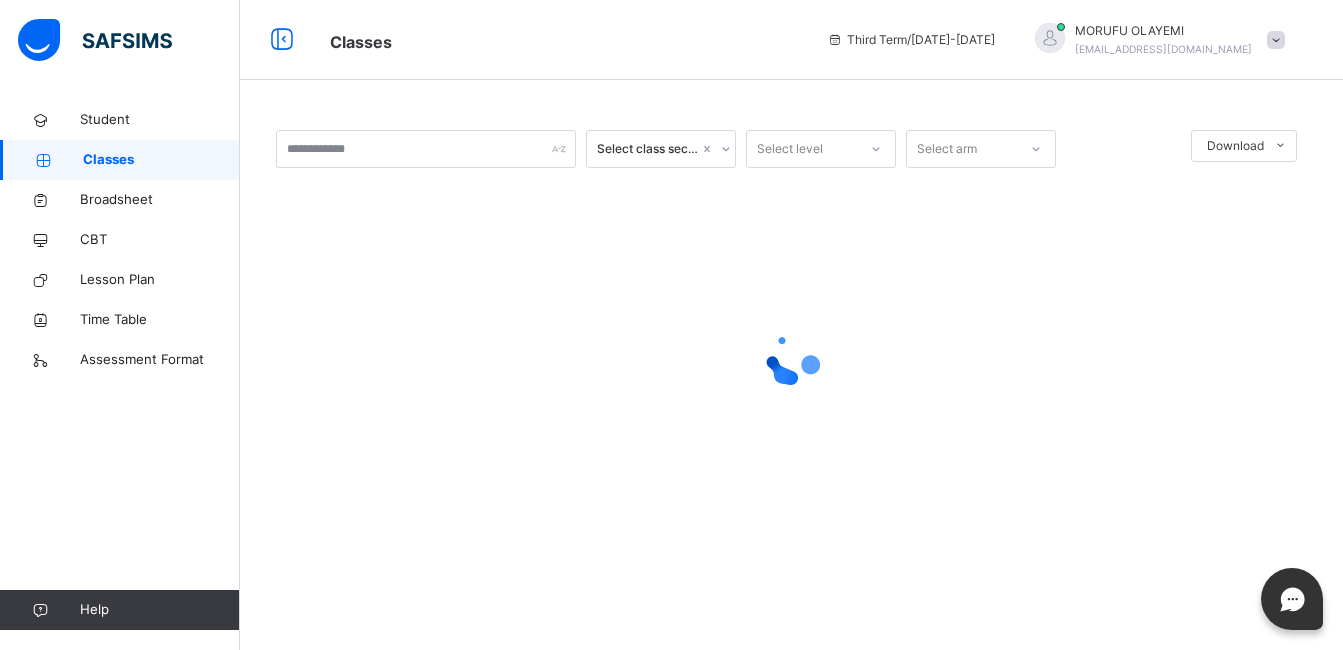 scroll, scrollTop: 0, scrollLeft: 0, axis: both 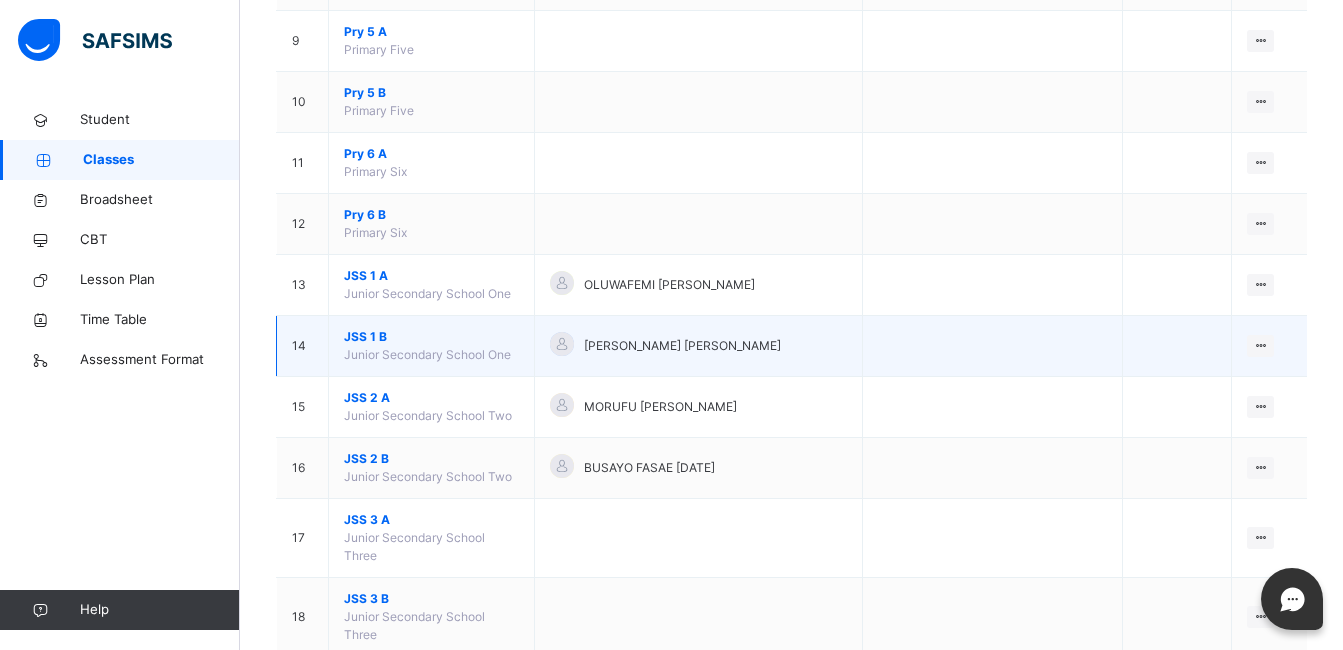click on "JSS 1   B" at bounding box center [431, 337] 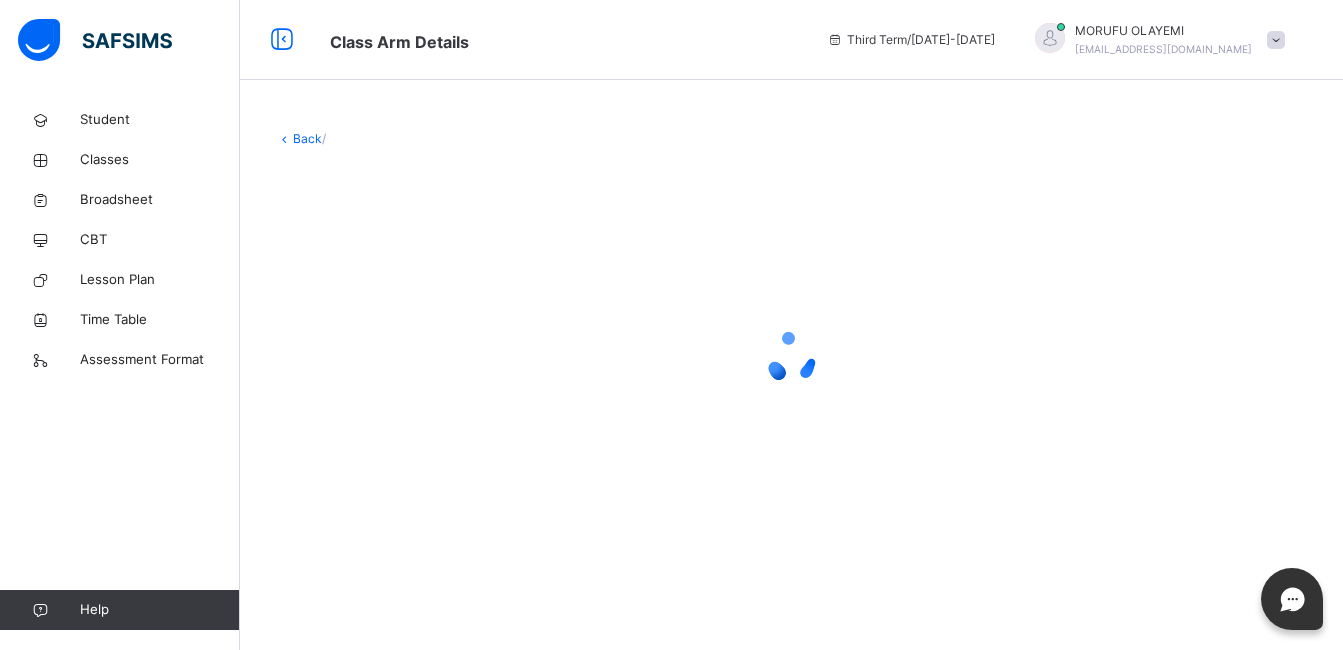 scroll, scrollTop: 0, scrollLeft: 0, axis: both 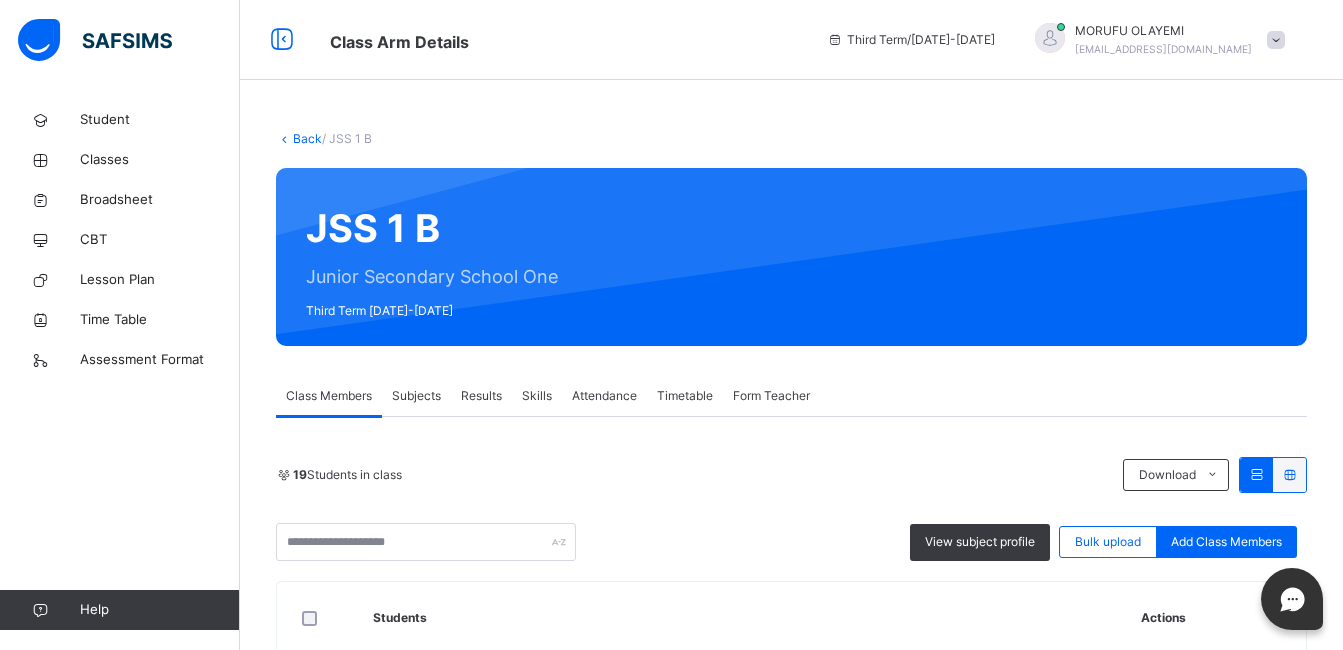 click on "Subjects" at bounding box center [416, 396] 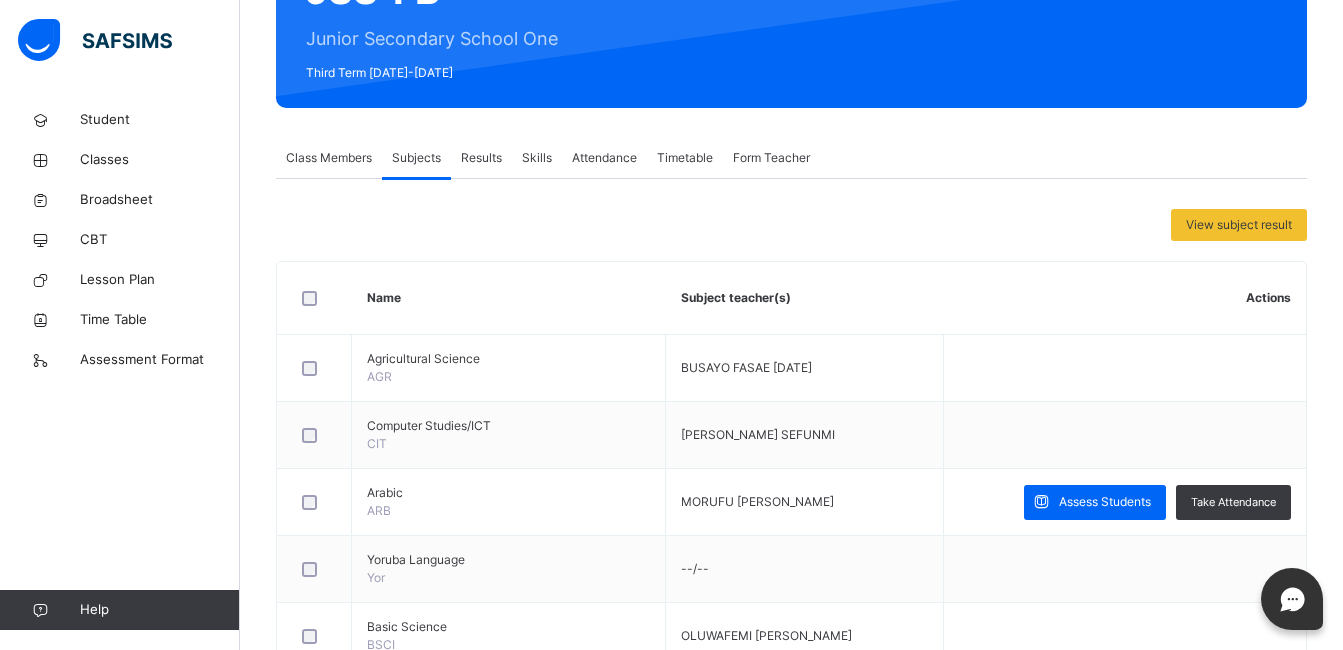 scroll, scrollTop: 240, scrollLeft: 0, axis: vertical 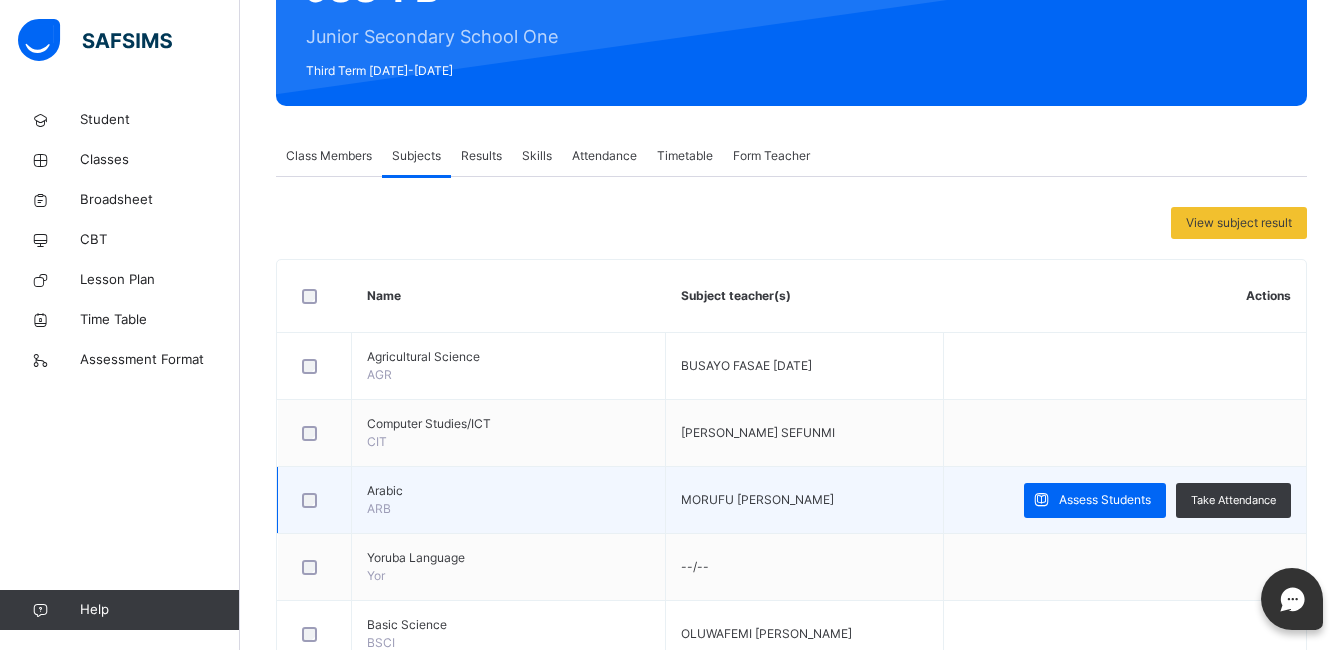 click on "Arabic" at bounding box center [508, 491] 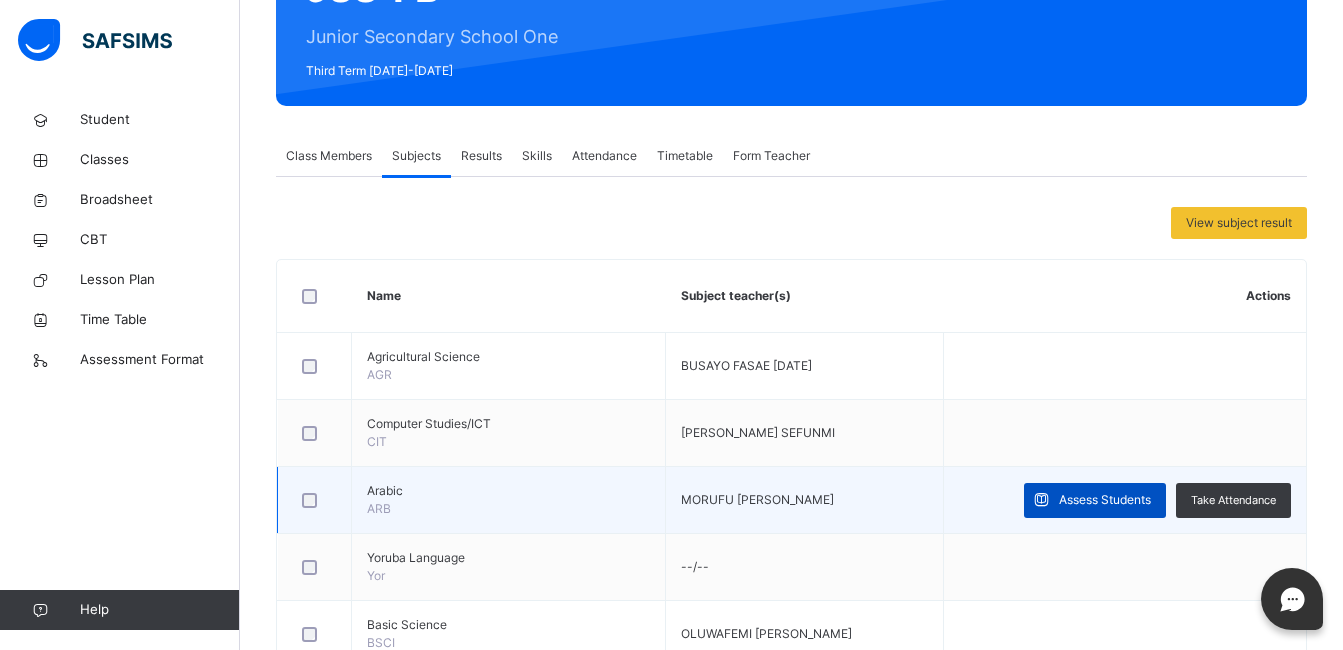 click on "Assess Students" at bounding box center [1105, 500] 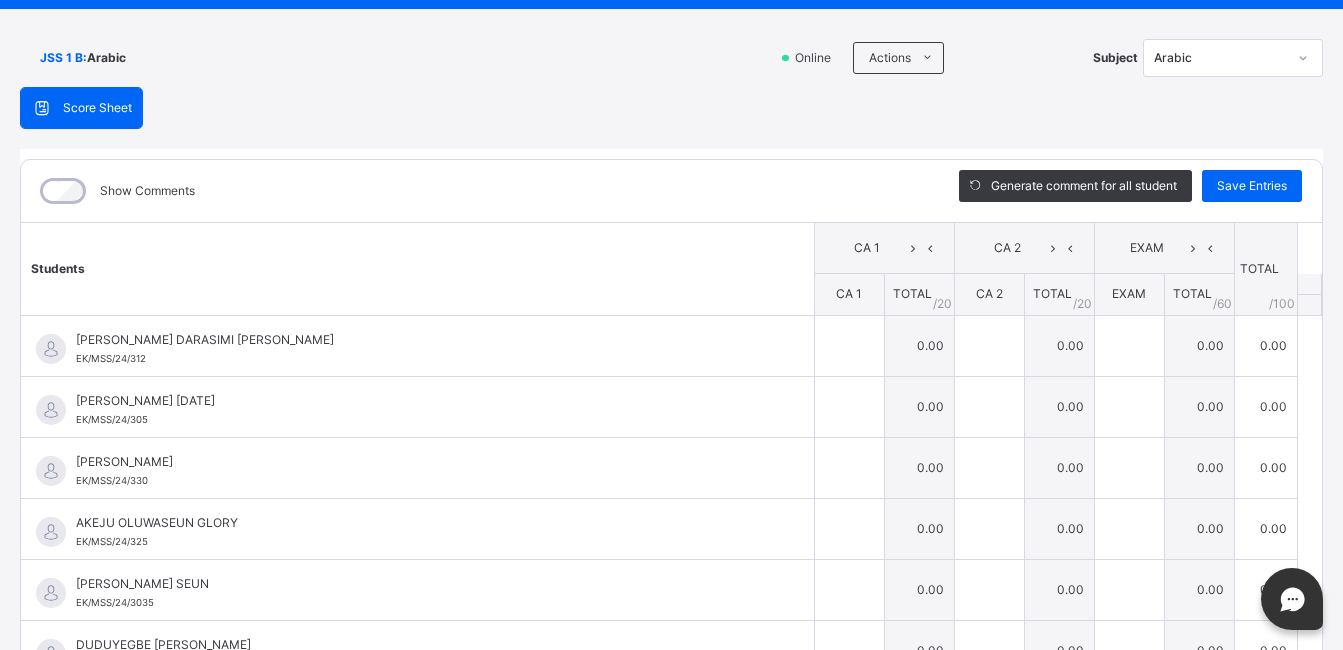 scroll, scrollTop: 109, scrollLeft: 0, axis: vertical 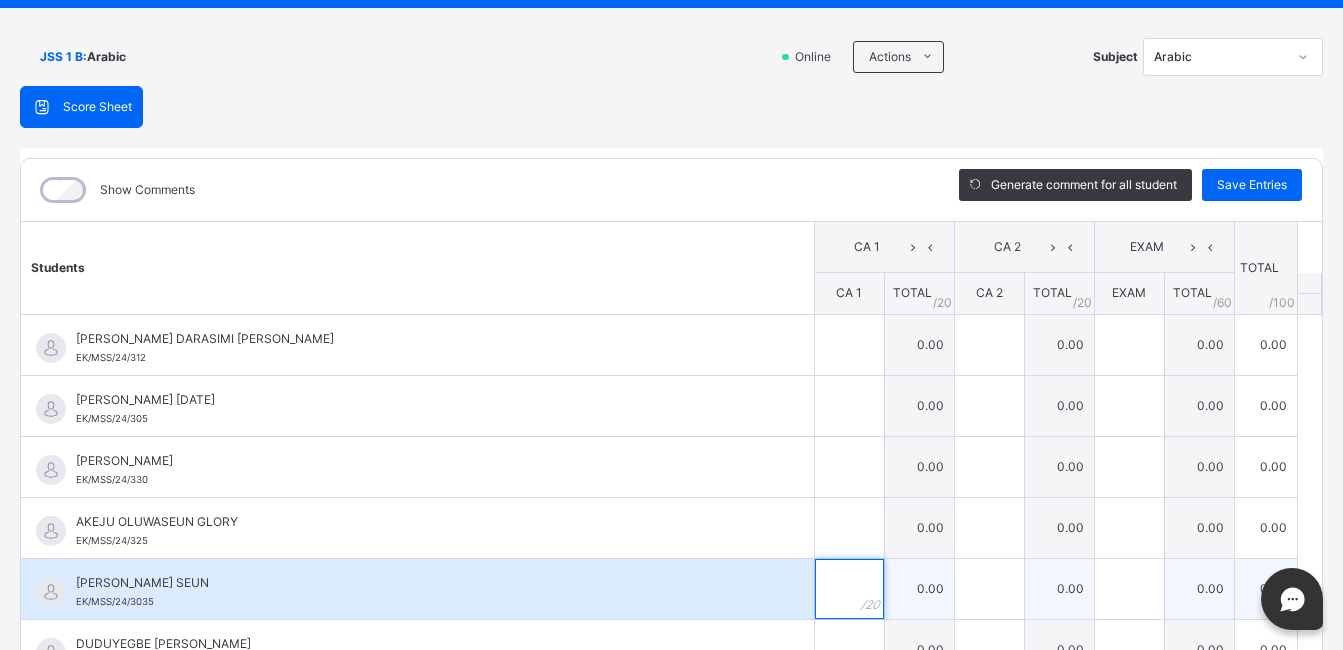 click at bounding box center (849, 589) 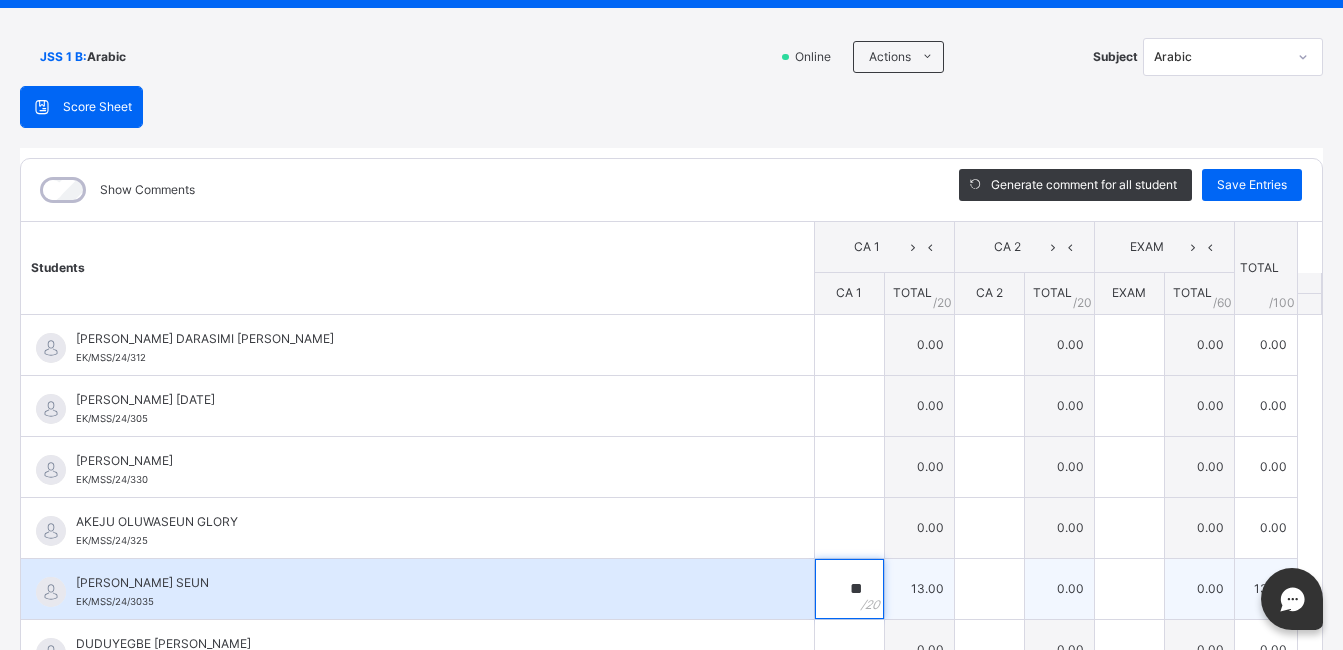 type on "**" 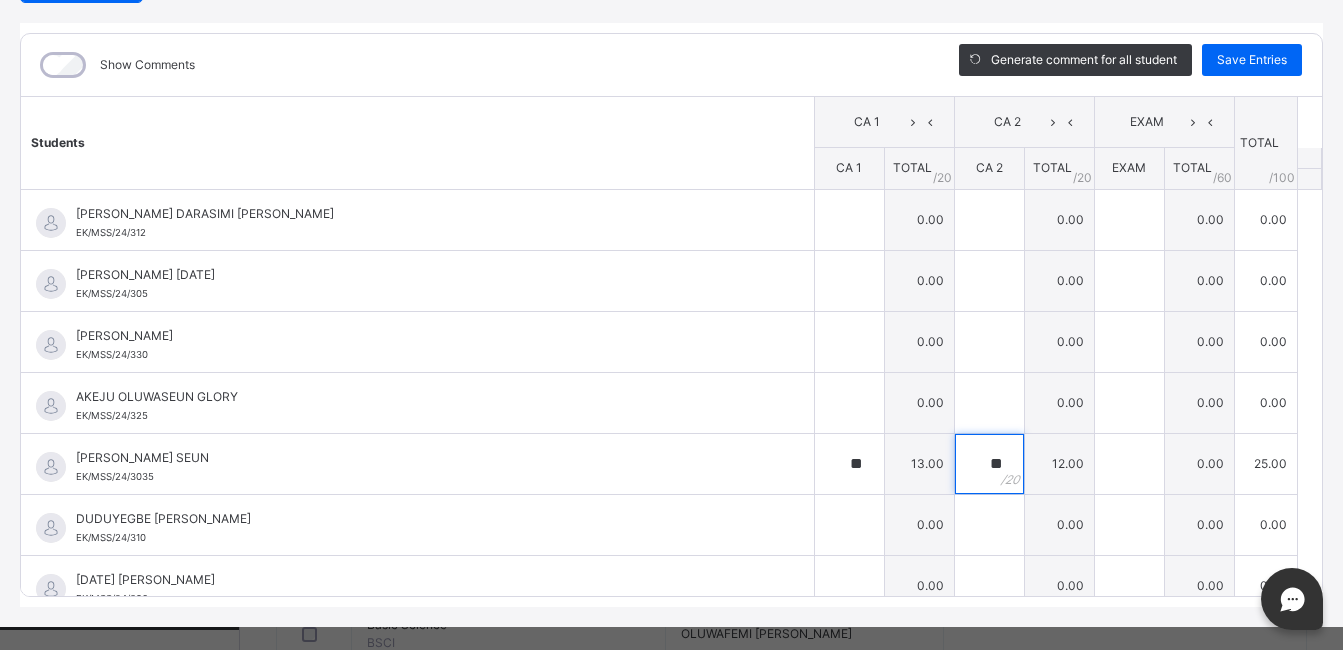 scroll, scrollTop: 243, scrollLeft: 0, axis: vertical 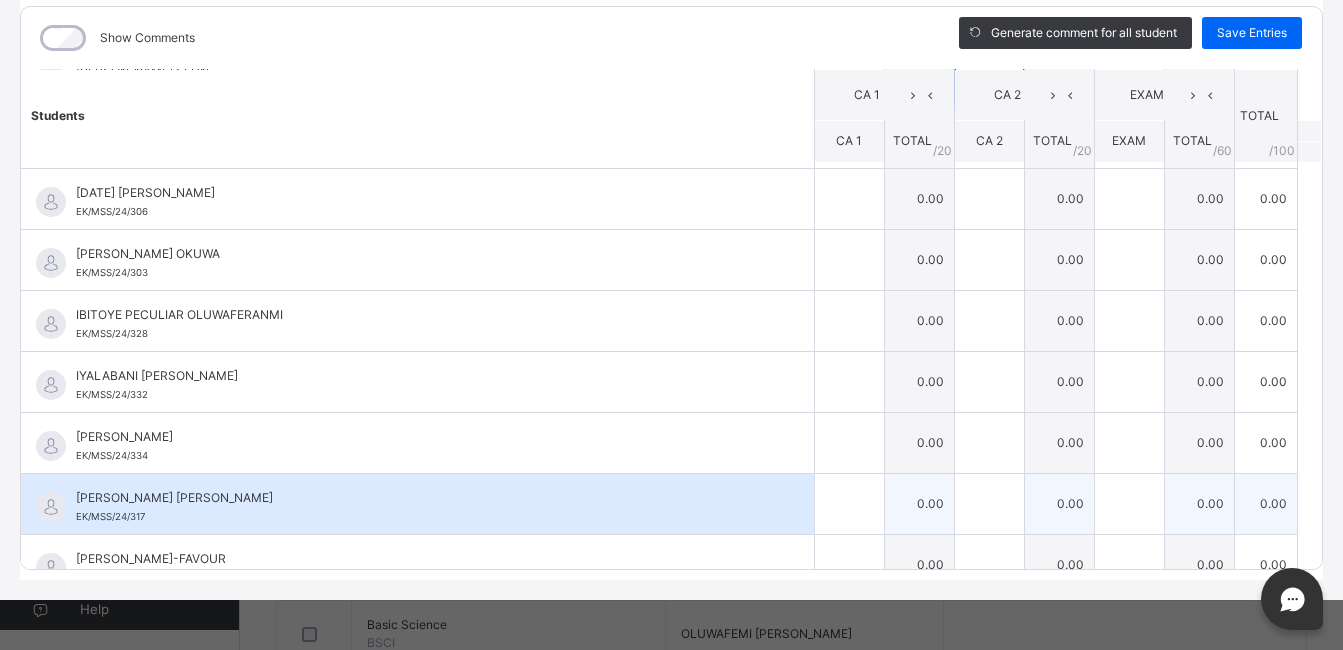 type on "**" 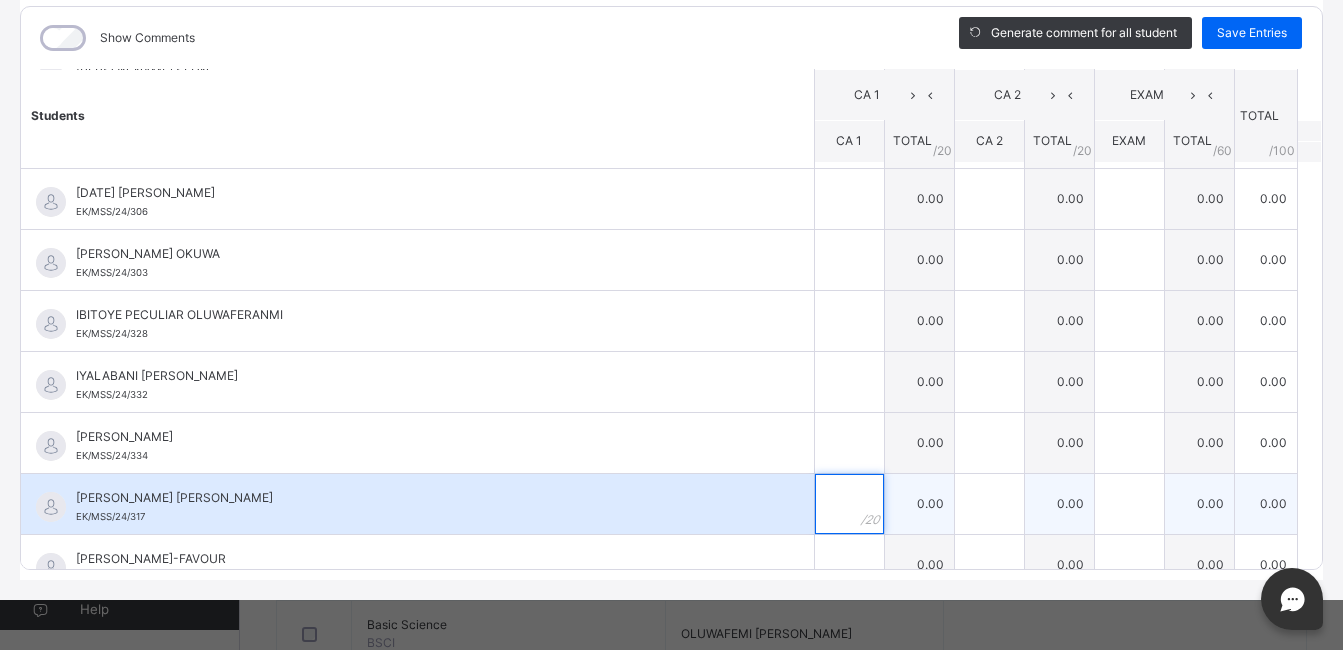 click at bounding box center [849, 504] 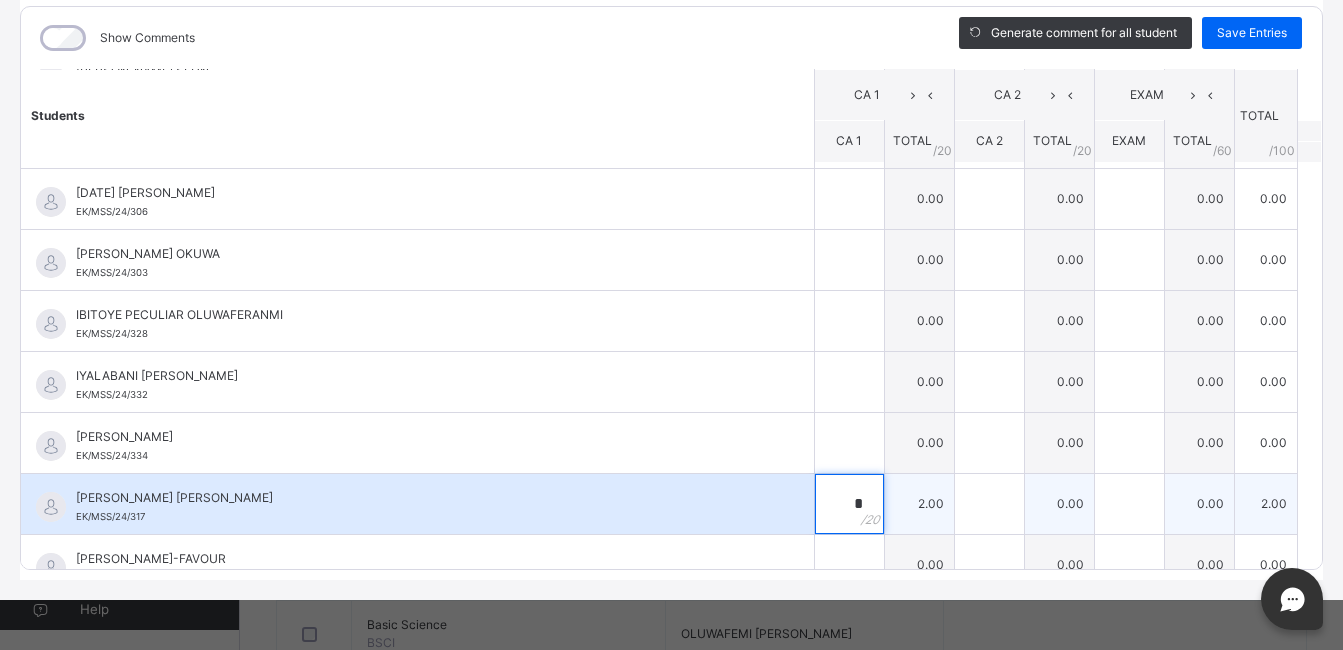type on "**" 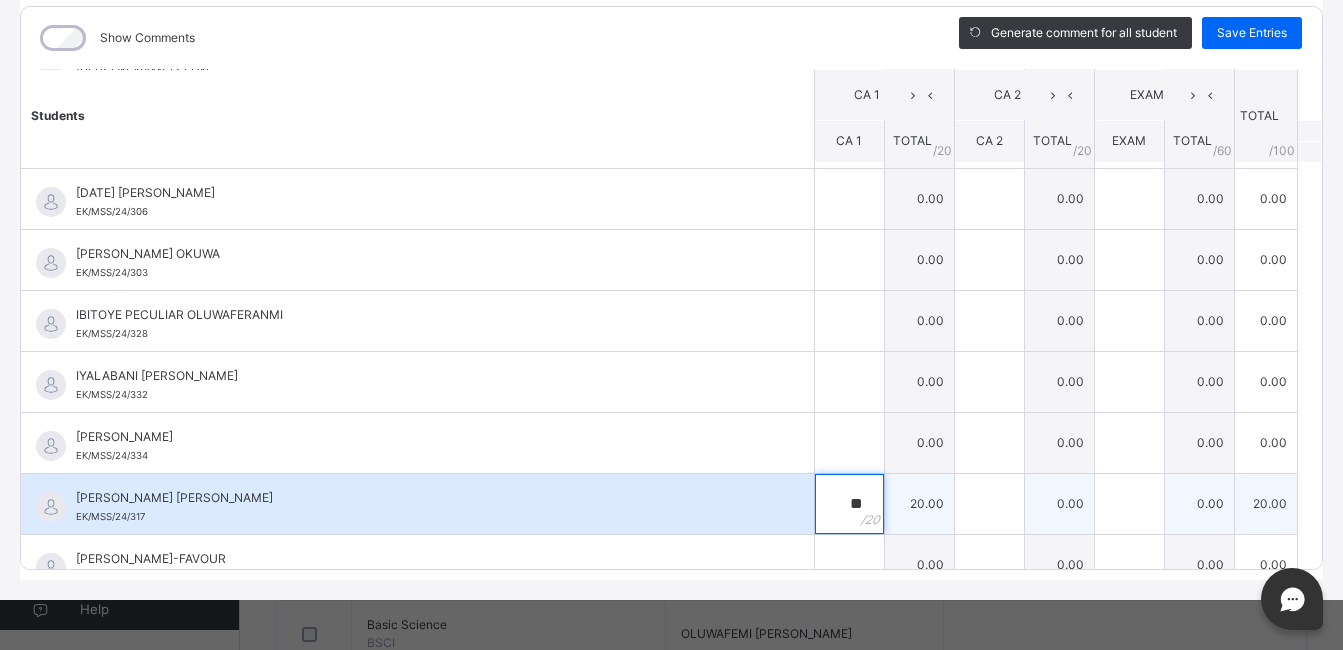 type on "**" 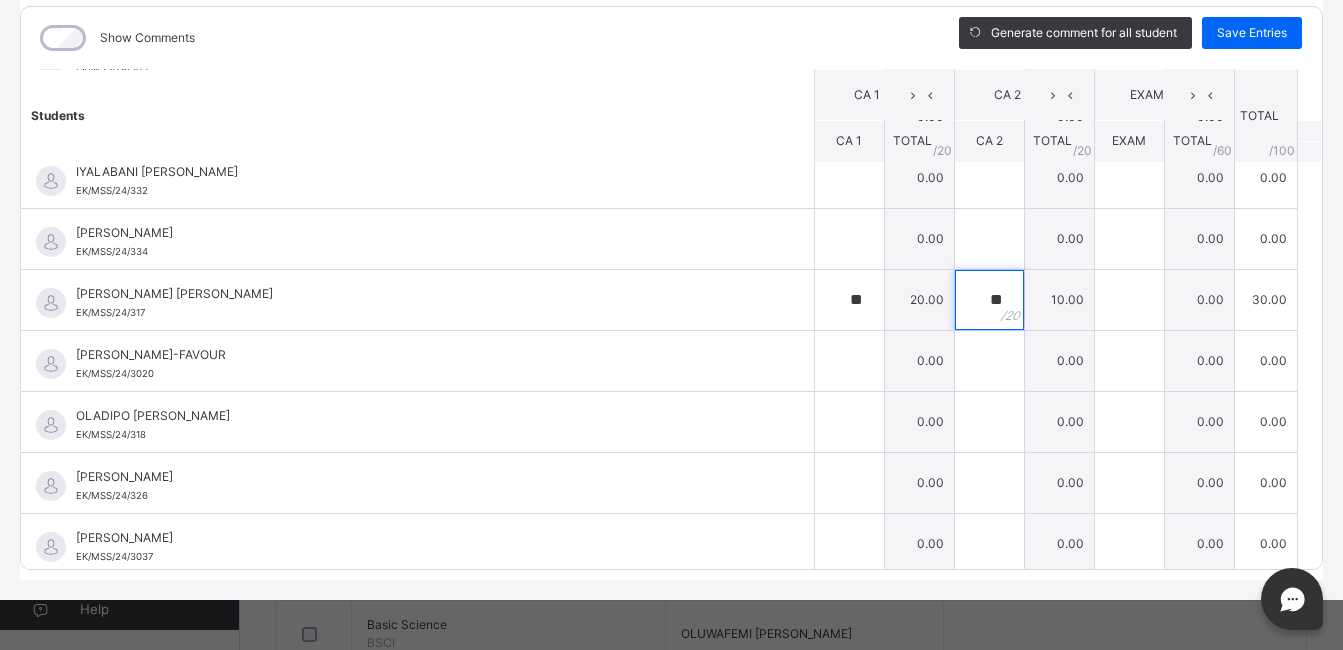 scroll, scrollTop: 553, scrollLeft: 0, axis: vertical 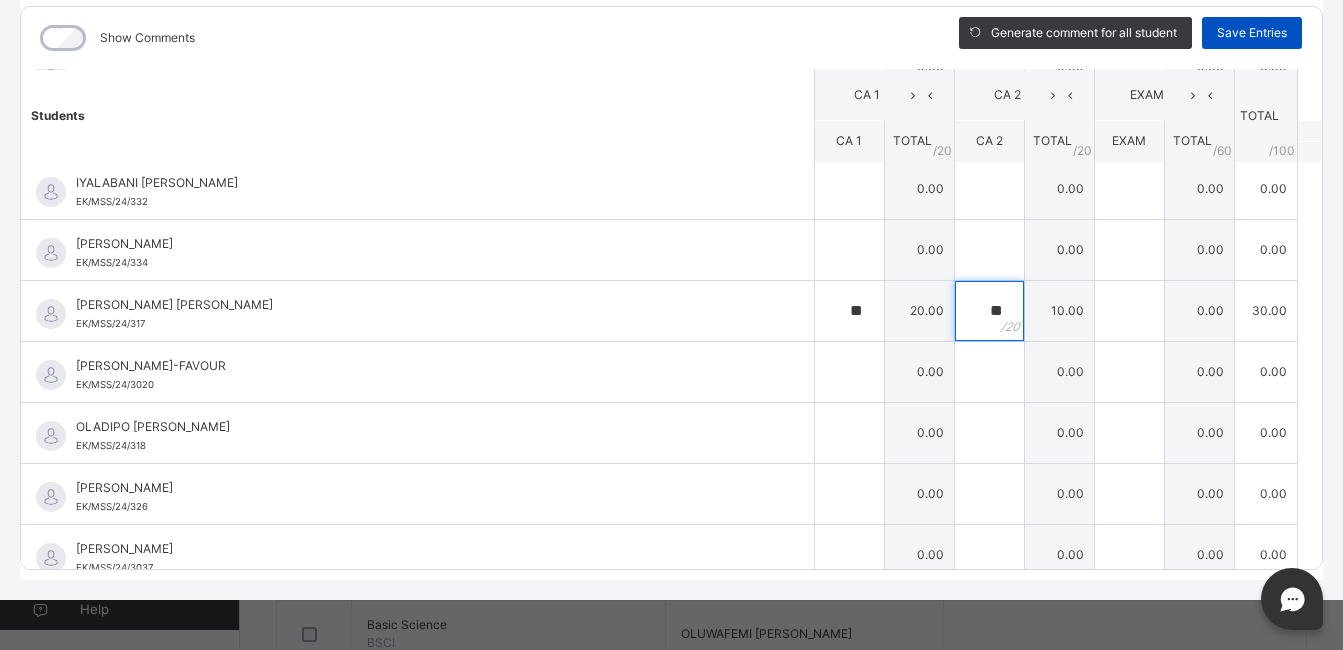 type on "**" 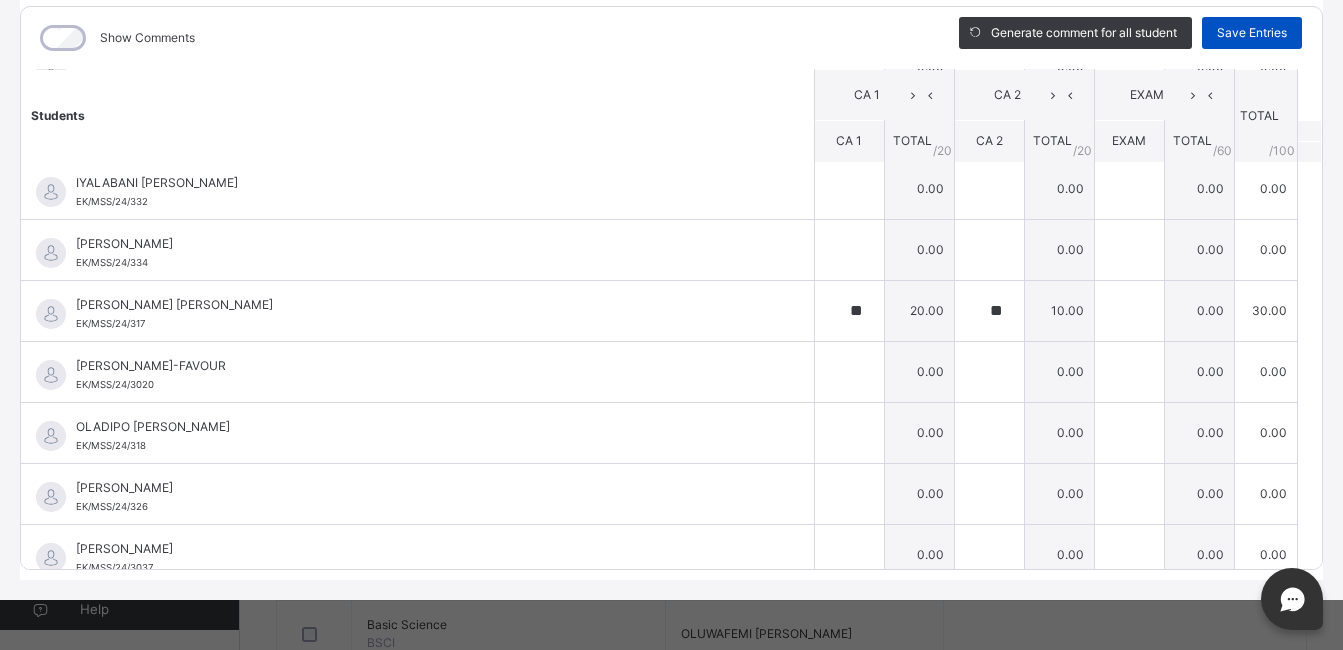 click on "Save Entries" at bounding box center (1252, 33) 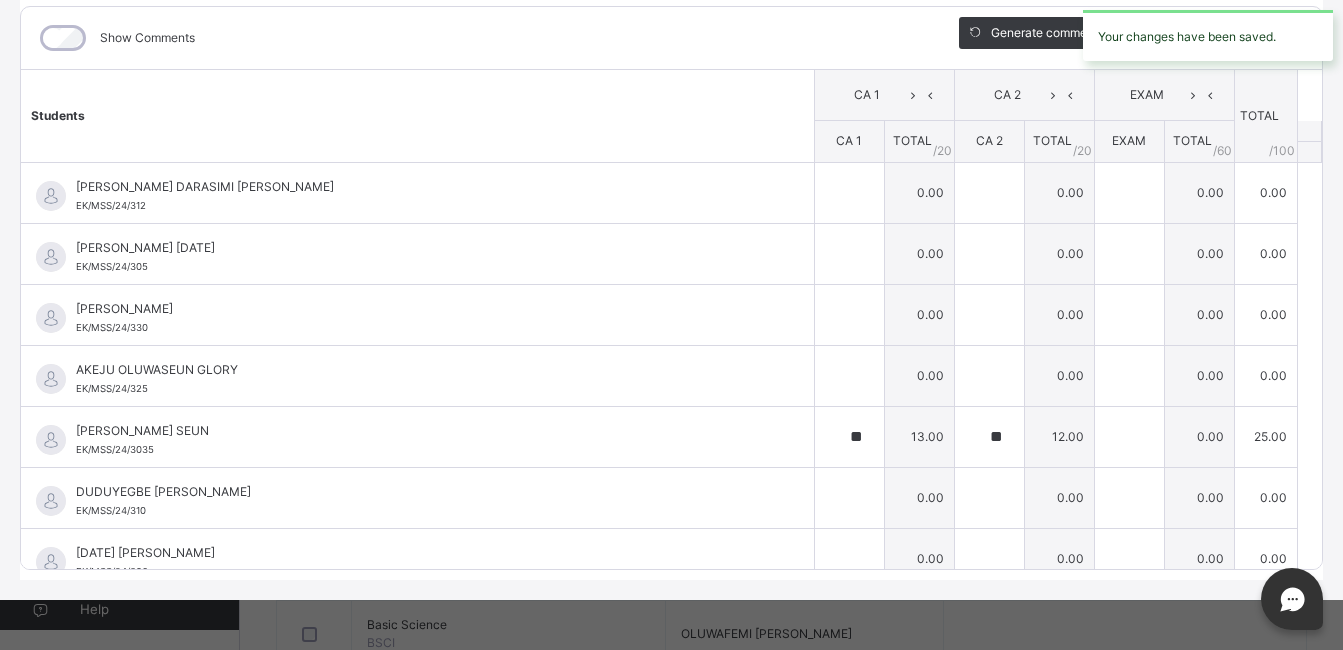 type on "**" 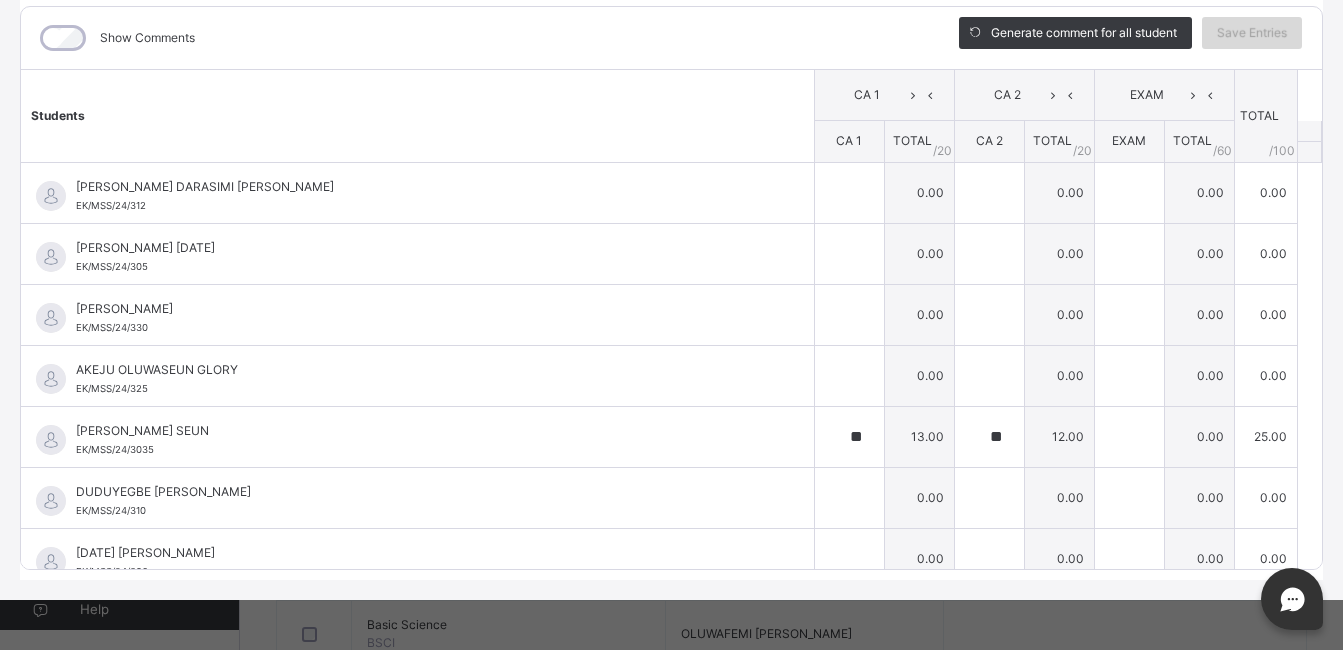 click on "Save Entries" at bounding box center [1252, 33] 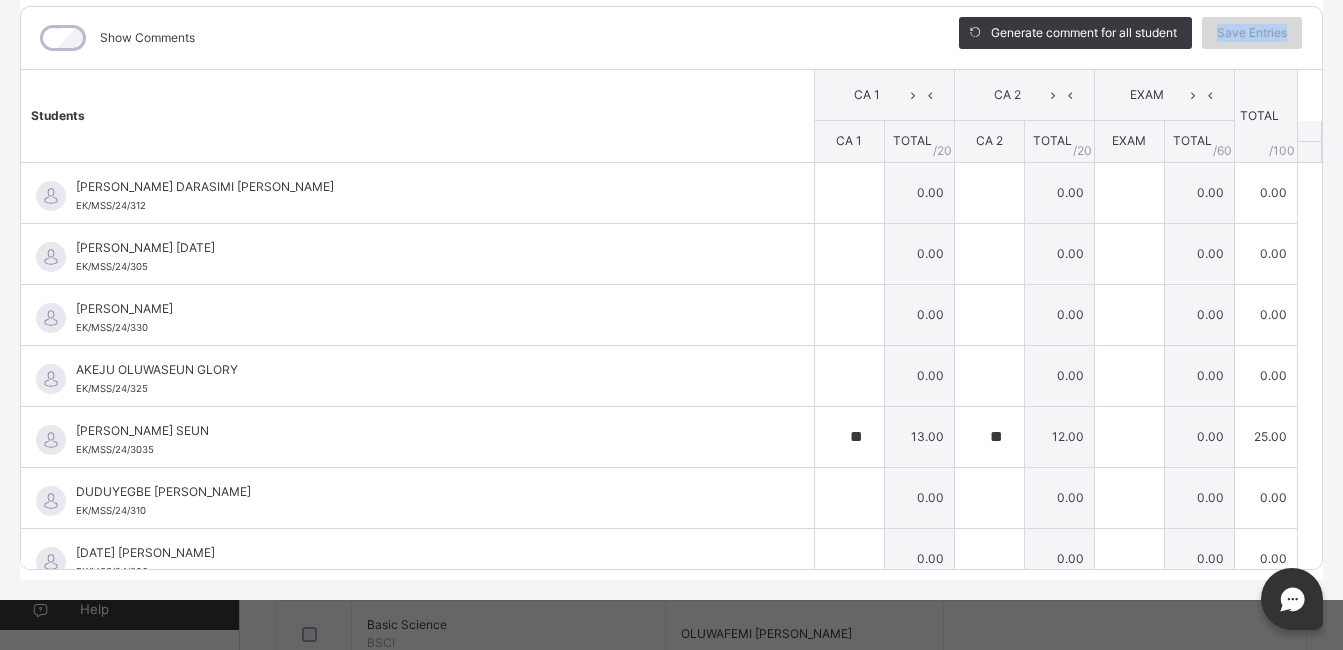click on "Save Entries" at bounding box center [1252, 33] 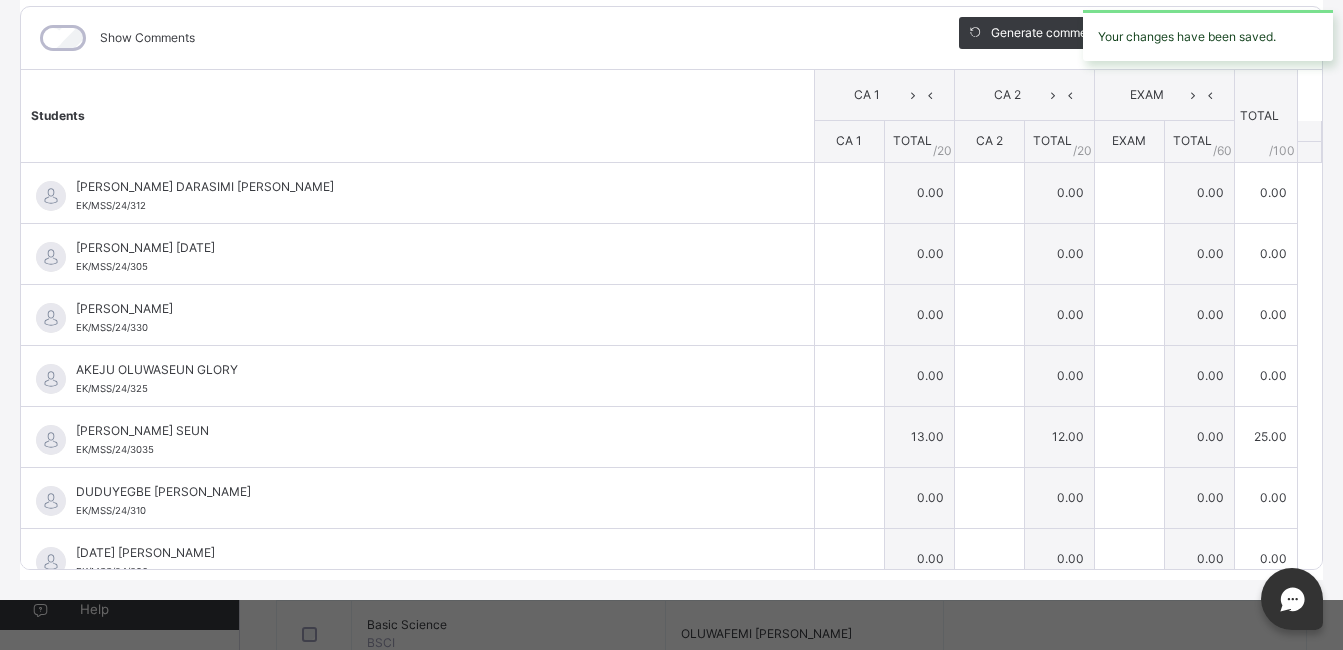 type on "**" 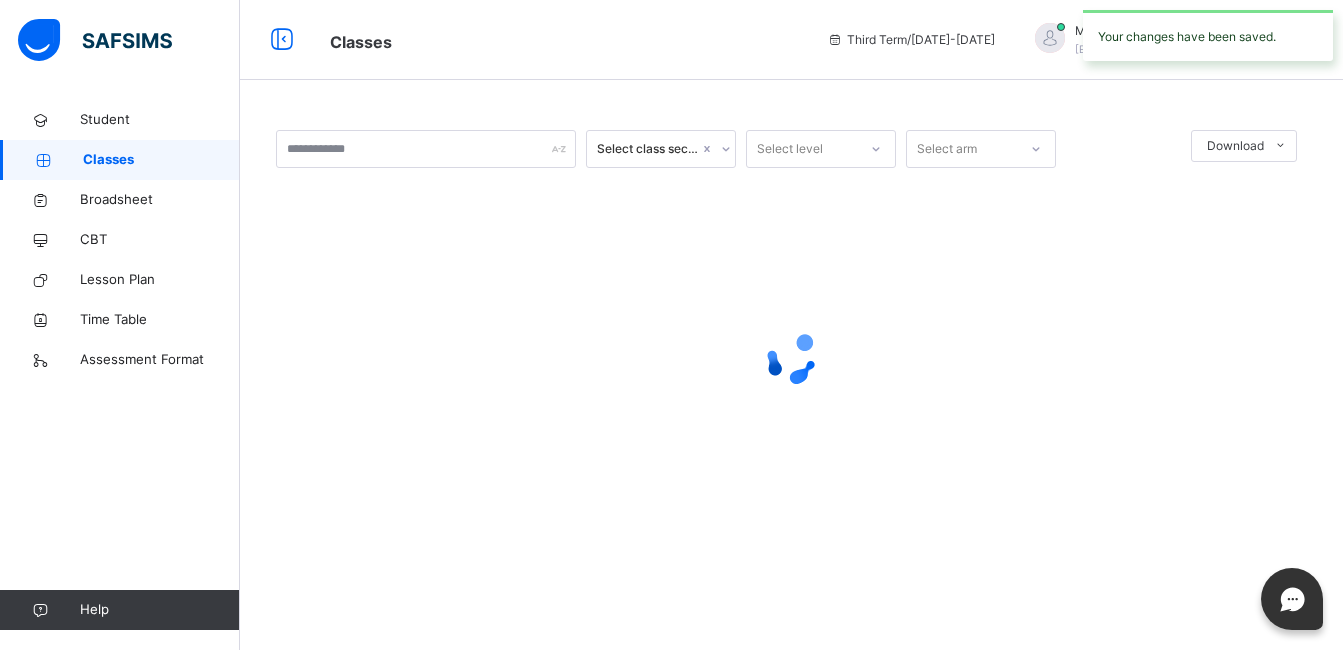 scroll, scrollTop: 0, scrollLeft: 0, axis: both 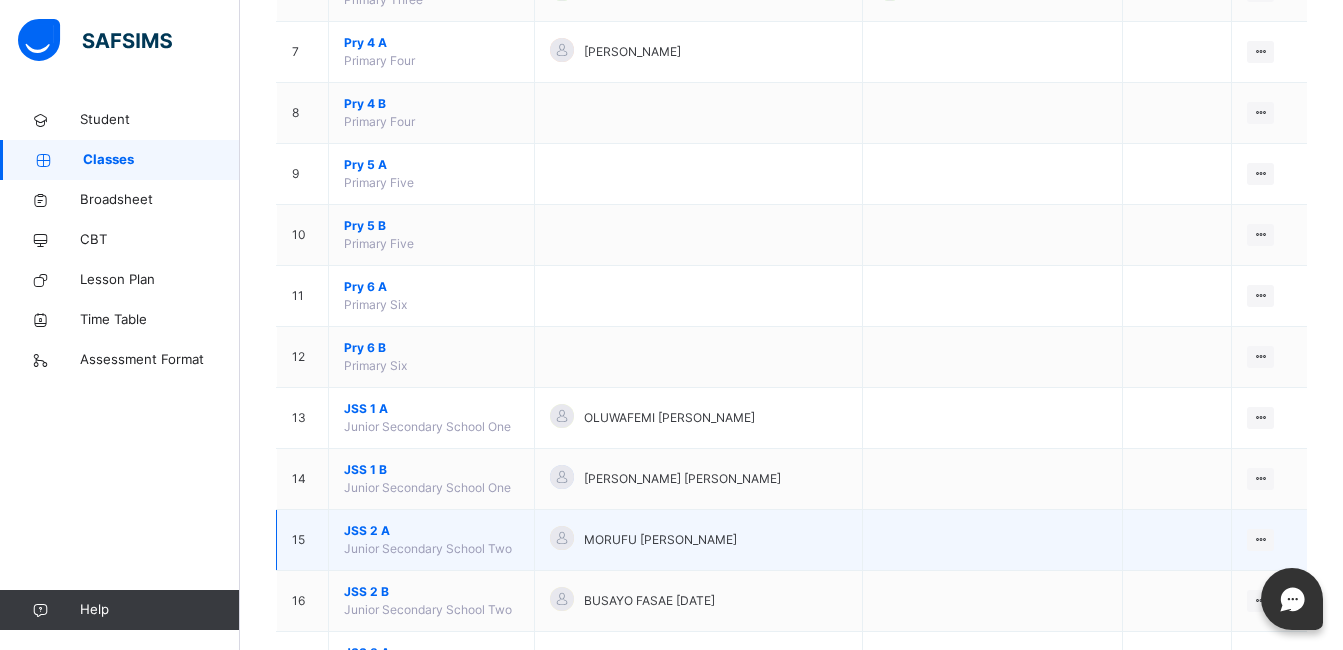 click on "Junior Secondary School Two" at bounding box center [428, 548] 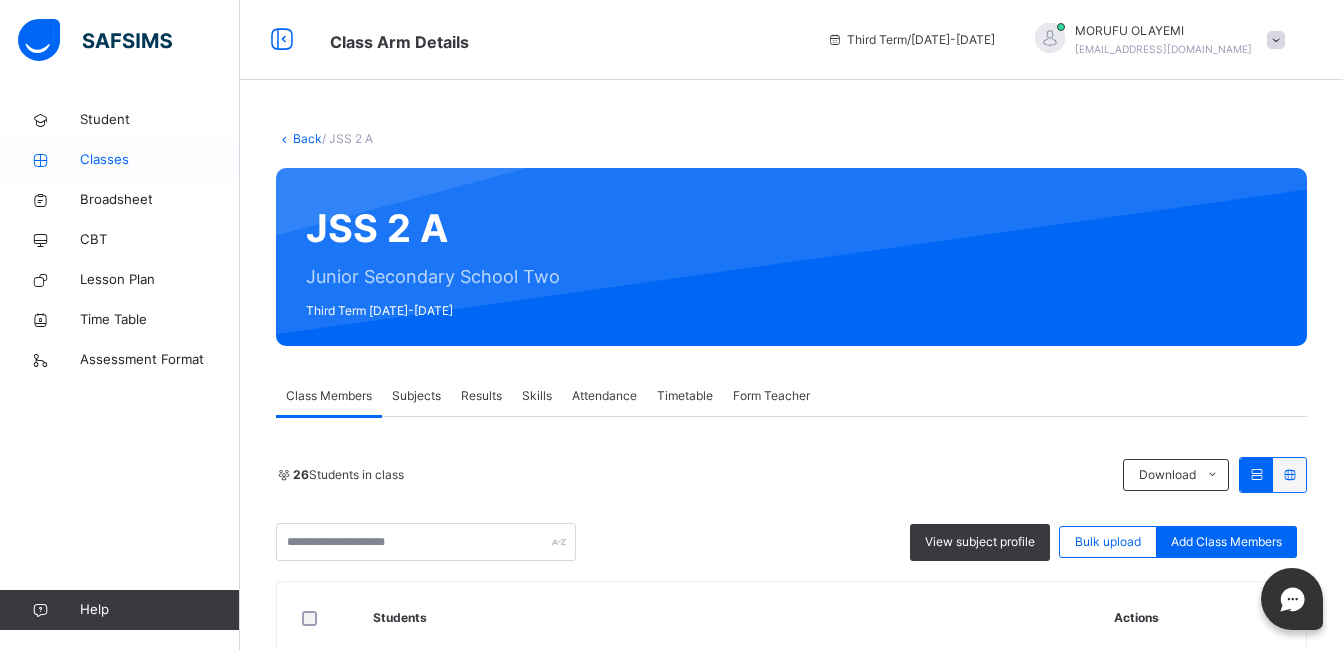 click on "Classes" at bounding box center [160, 160] 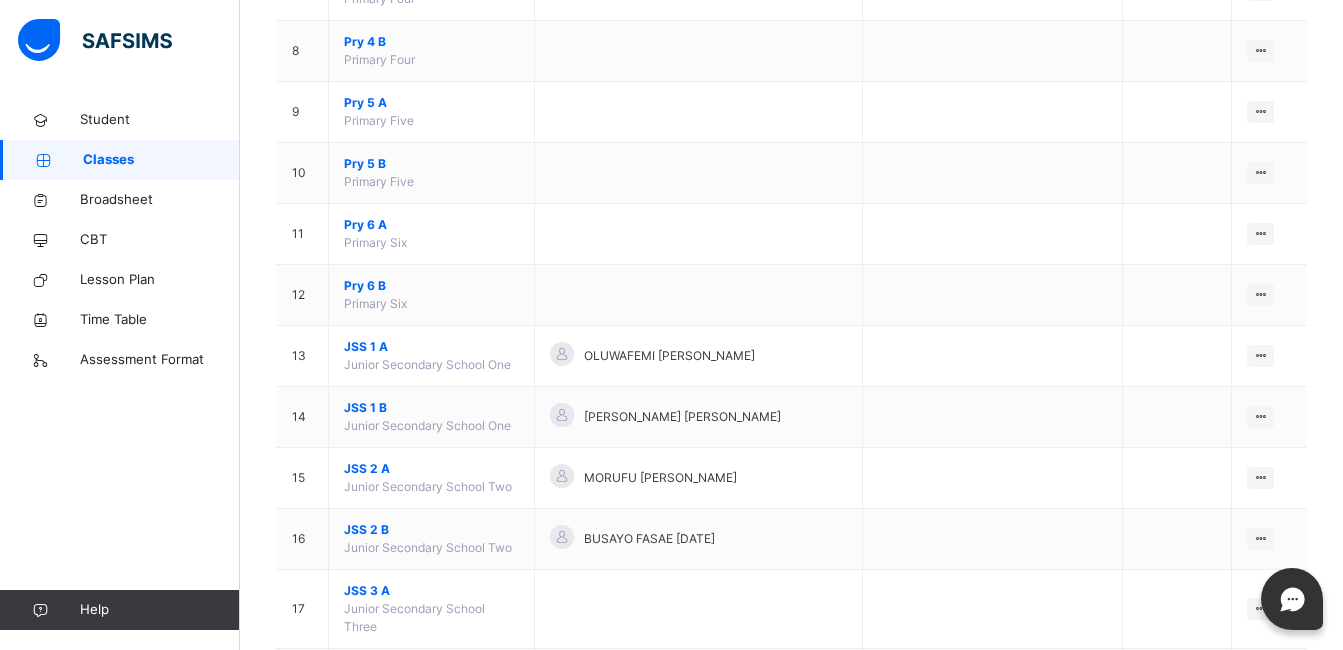 scroll, scrollTop: 680, scrollLeft: 0, axis: vertical 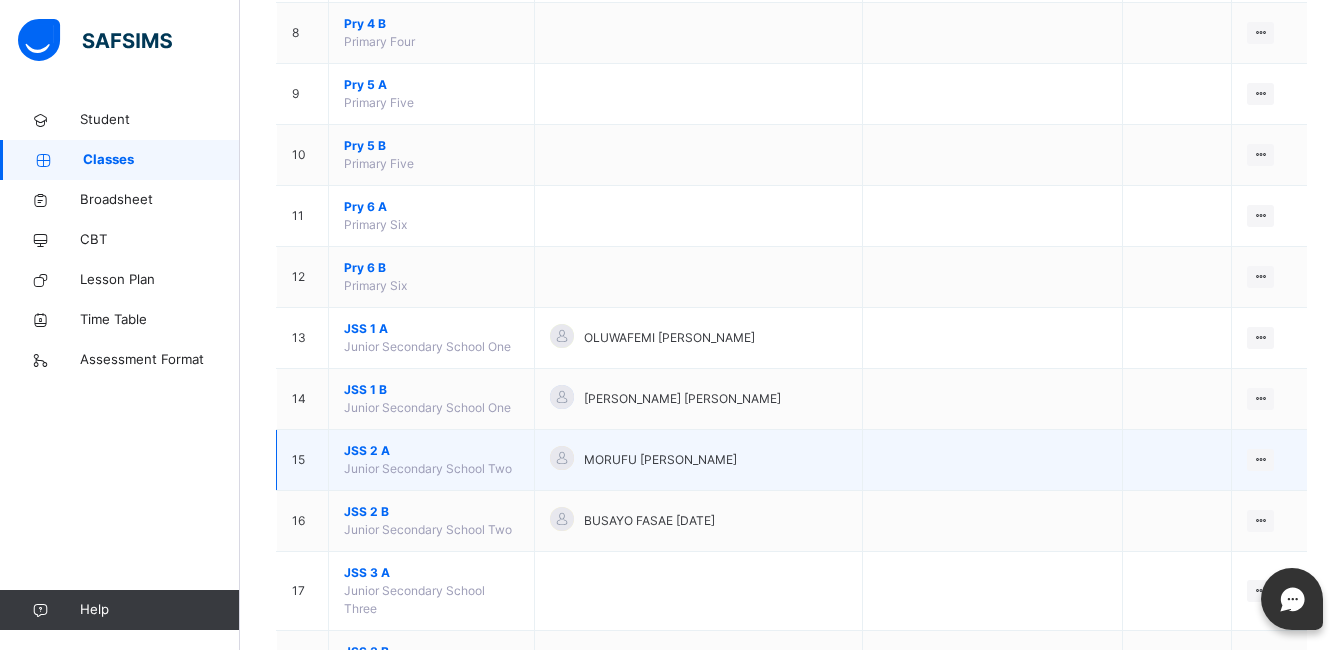 click on "JSS 2   A" at bounding box center (431, 451) 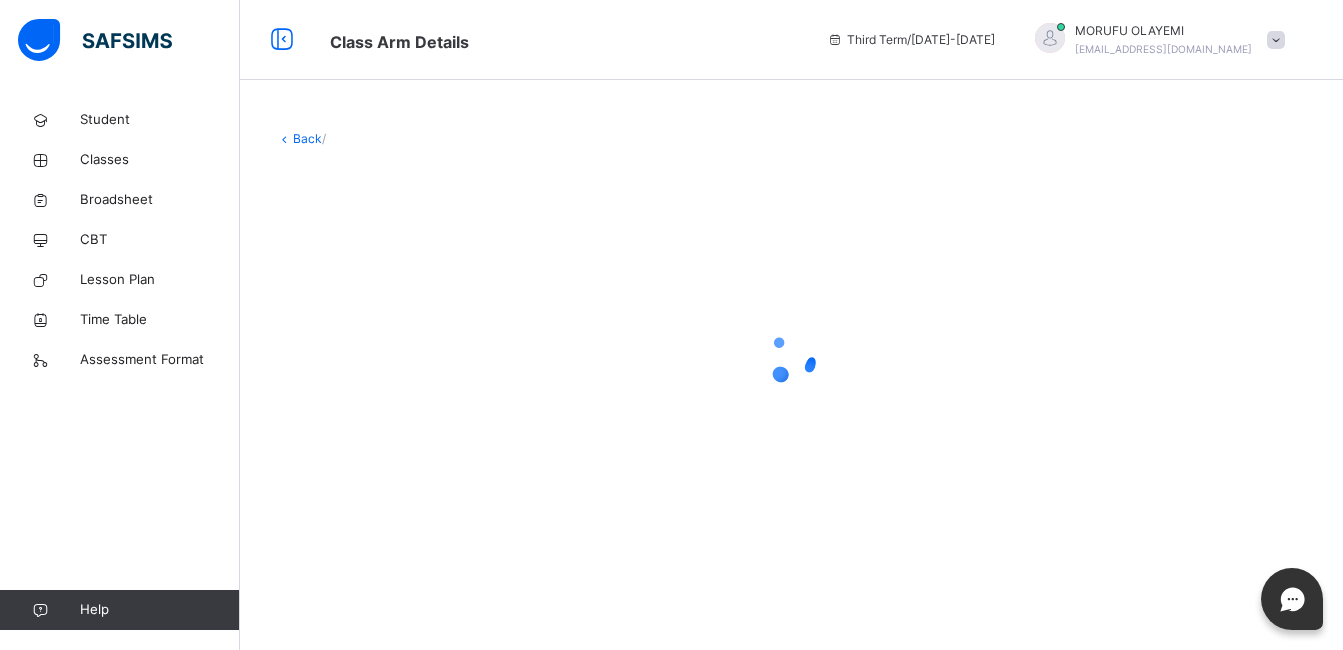 scroll, scrollTop: 0, scrollLeft: 0, axis: both 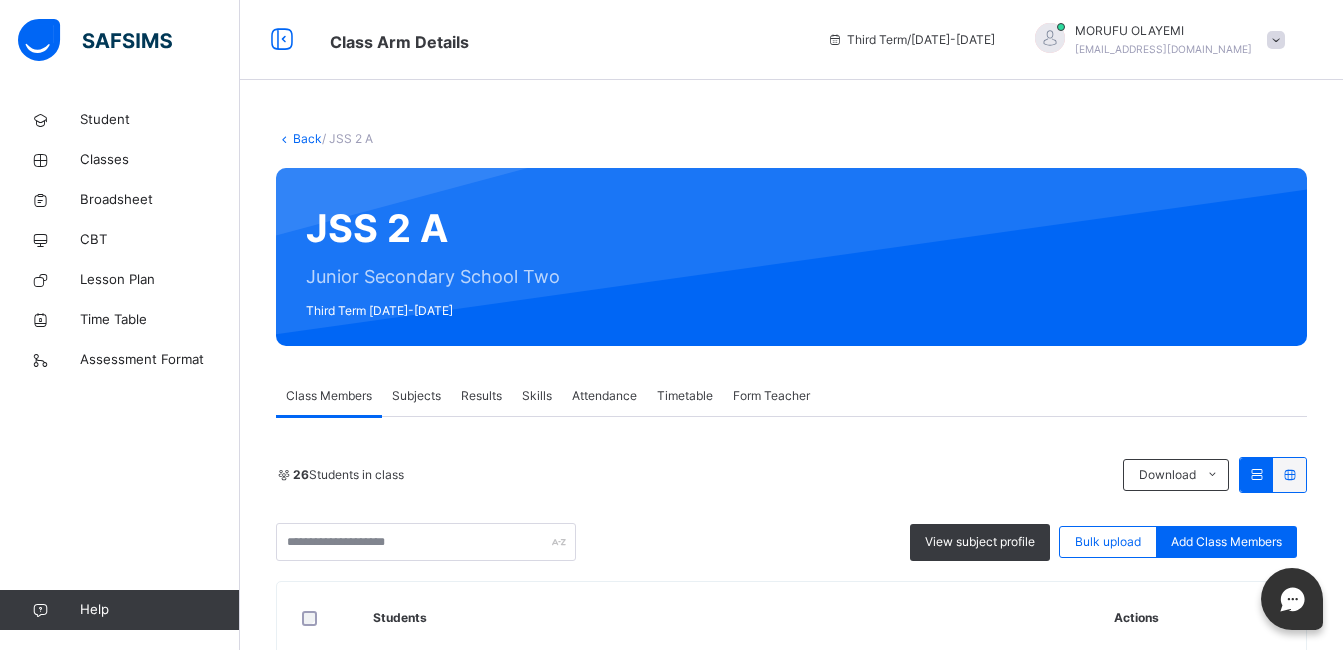 click on "Results" at bounding box center (481, 396) 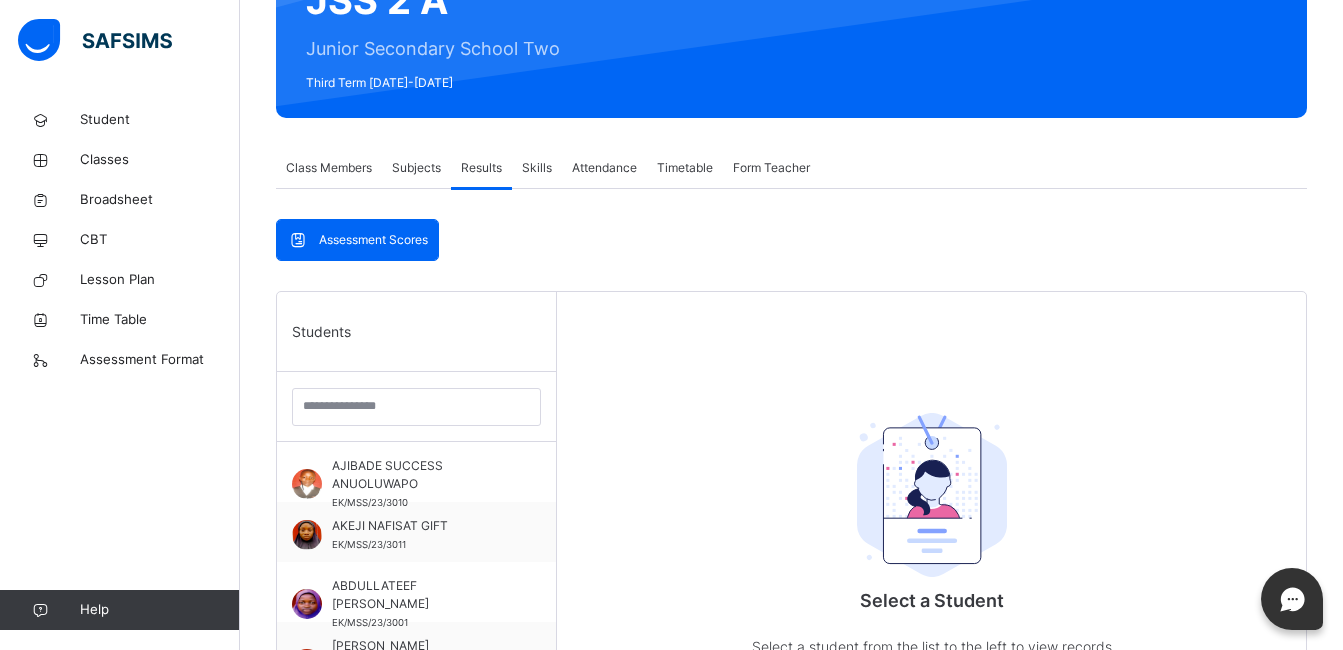scroll, scrollTop: 240, scrollLeft: 0, axis: vertical 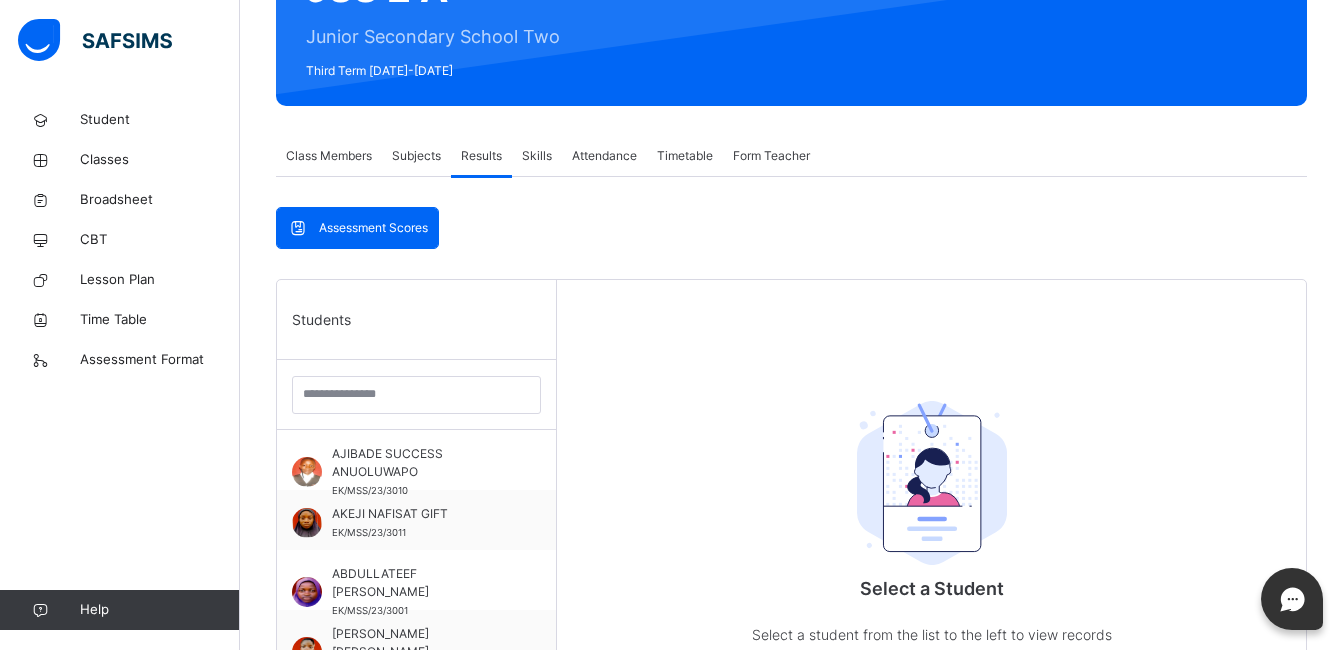 click on "Subjects" at bounding box center [416, 156] 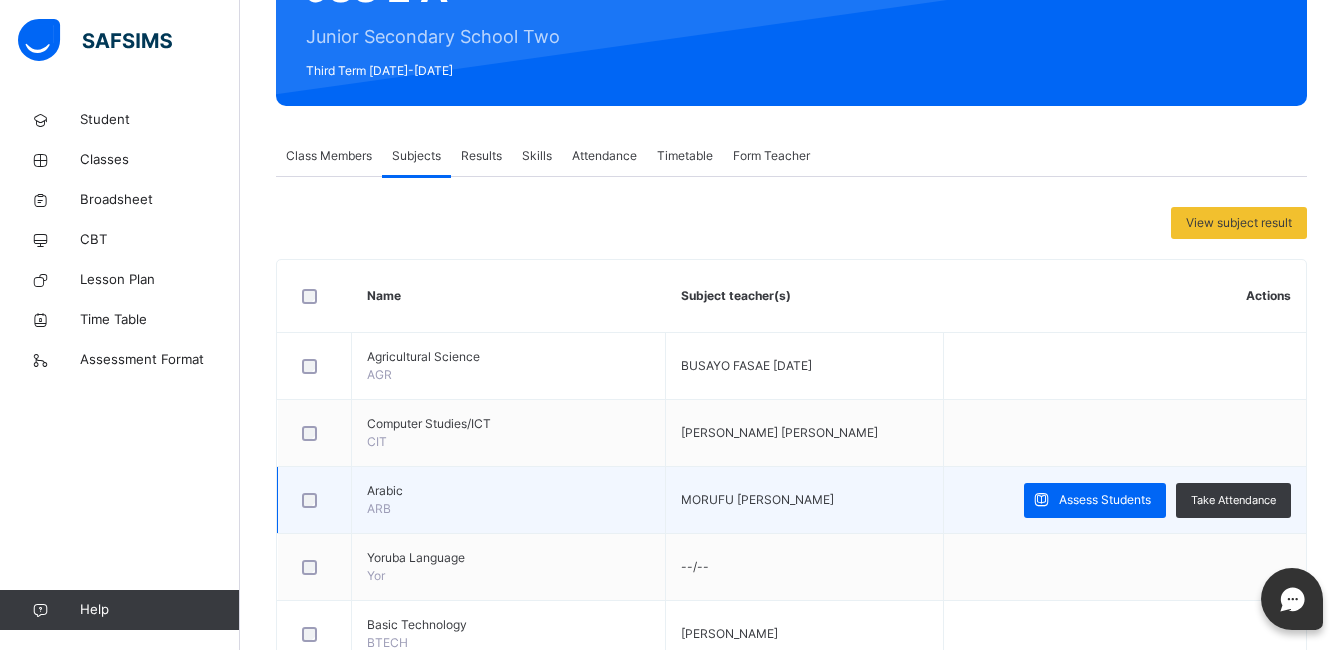 click on "Arabic" at bounding box center (508, 491) 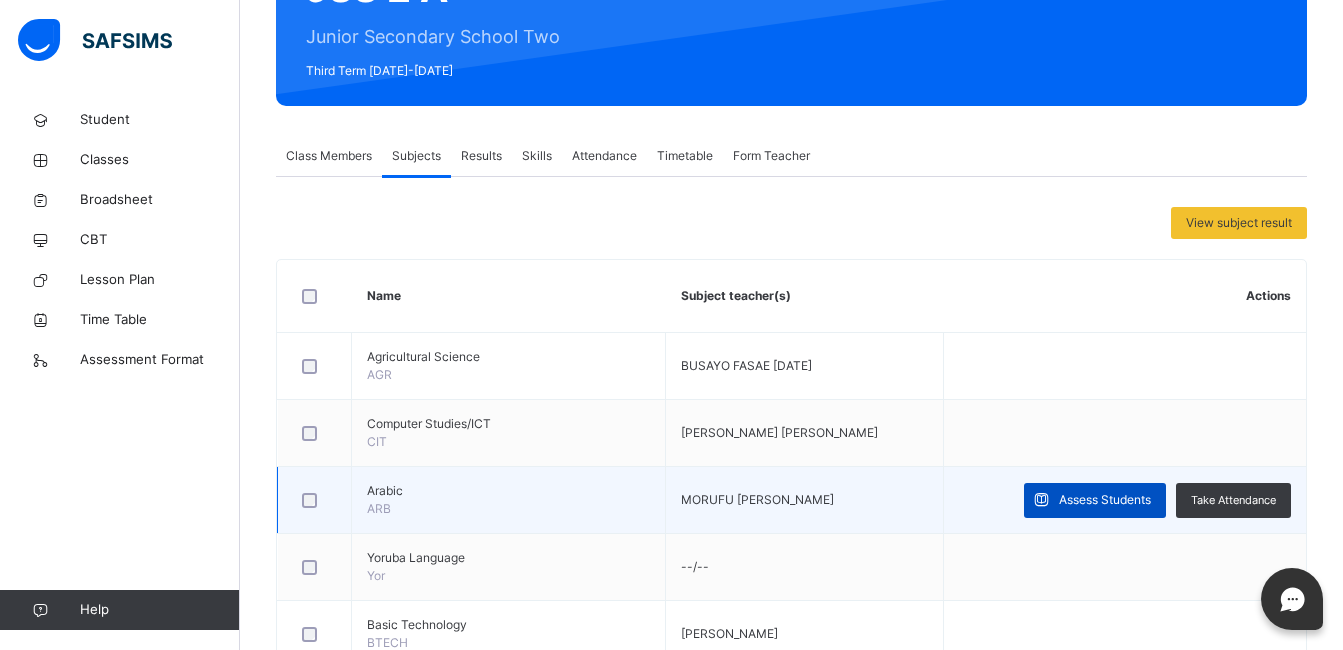 click on "Assess Students" at bounding box center [1105, 500] 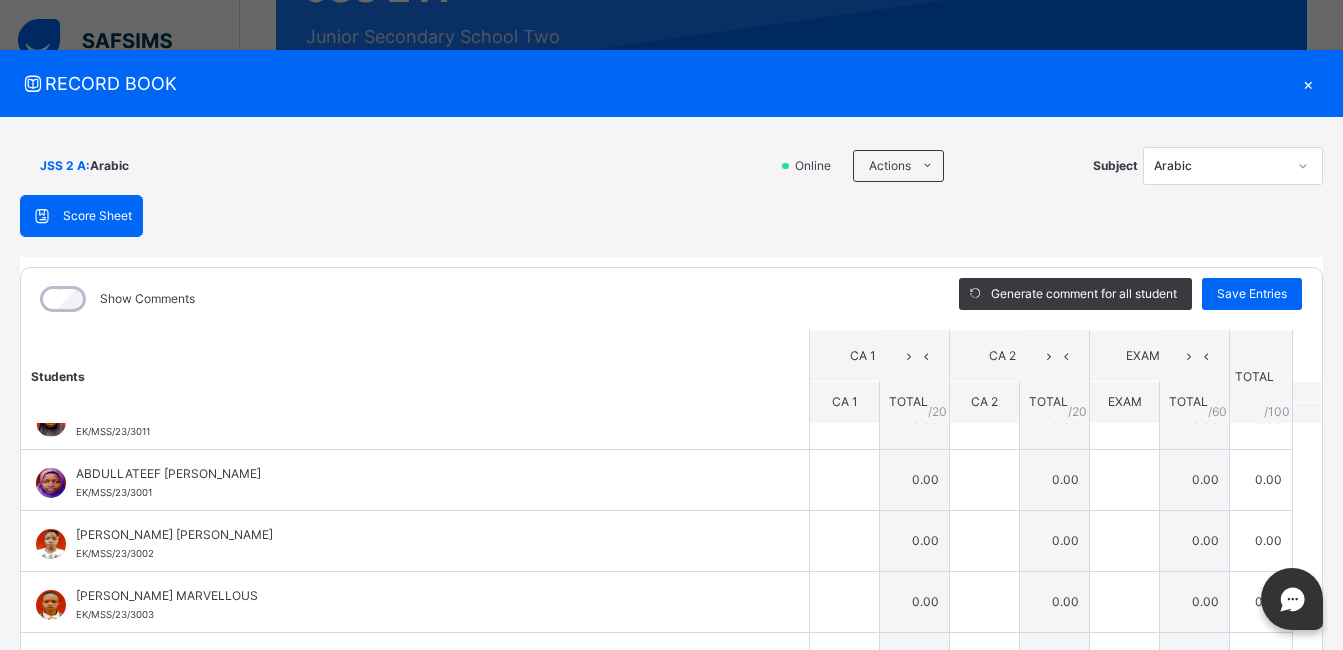 scroll, scrollTop: 0, scrollLeft: 0, axis: both 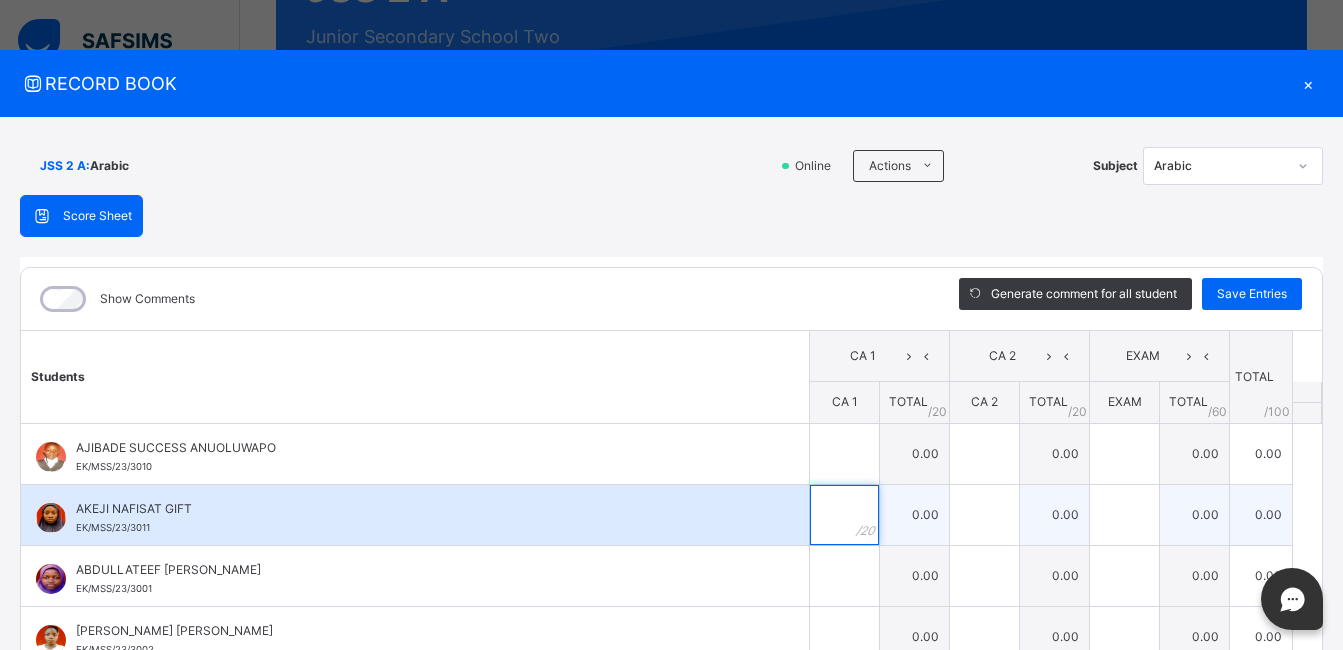 click at bounding box center (844, 515) 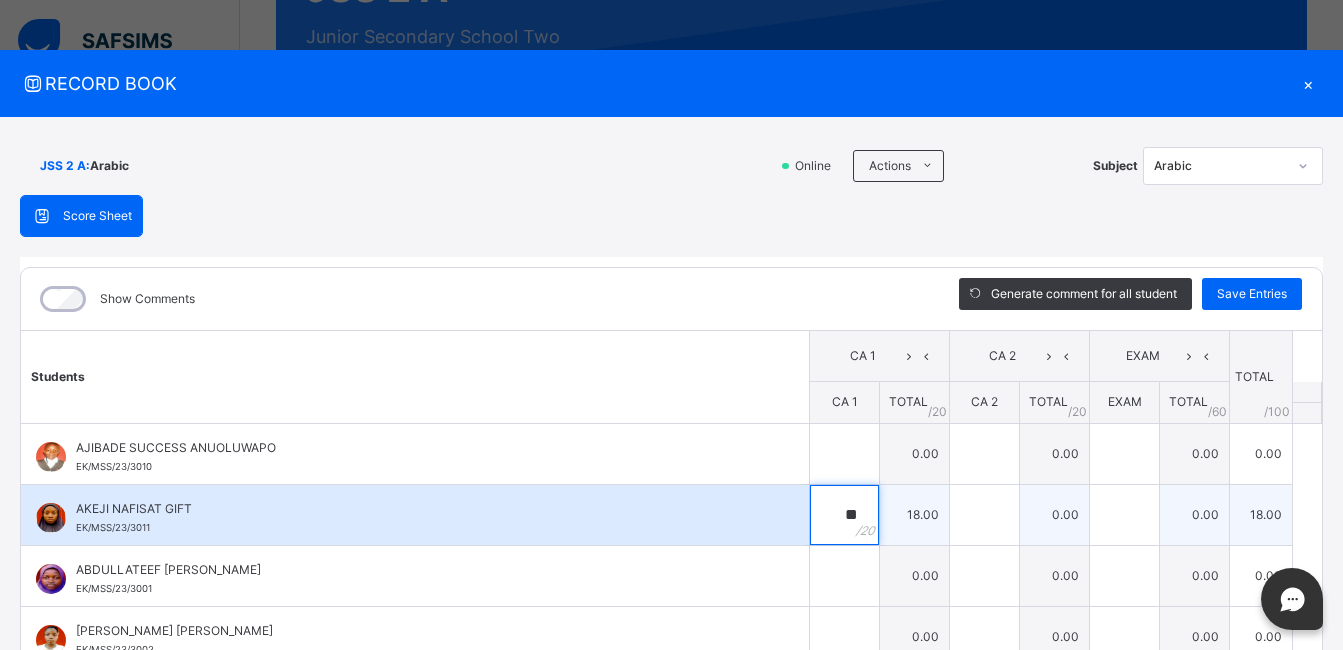 type on "**" 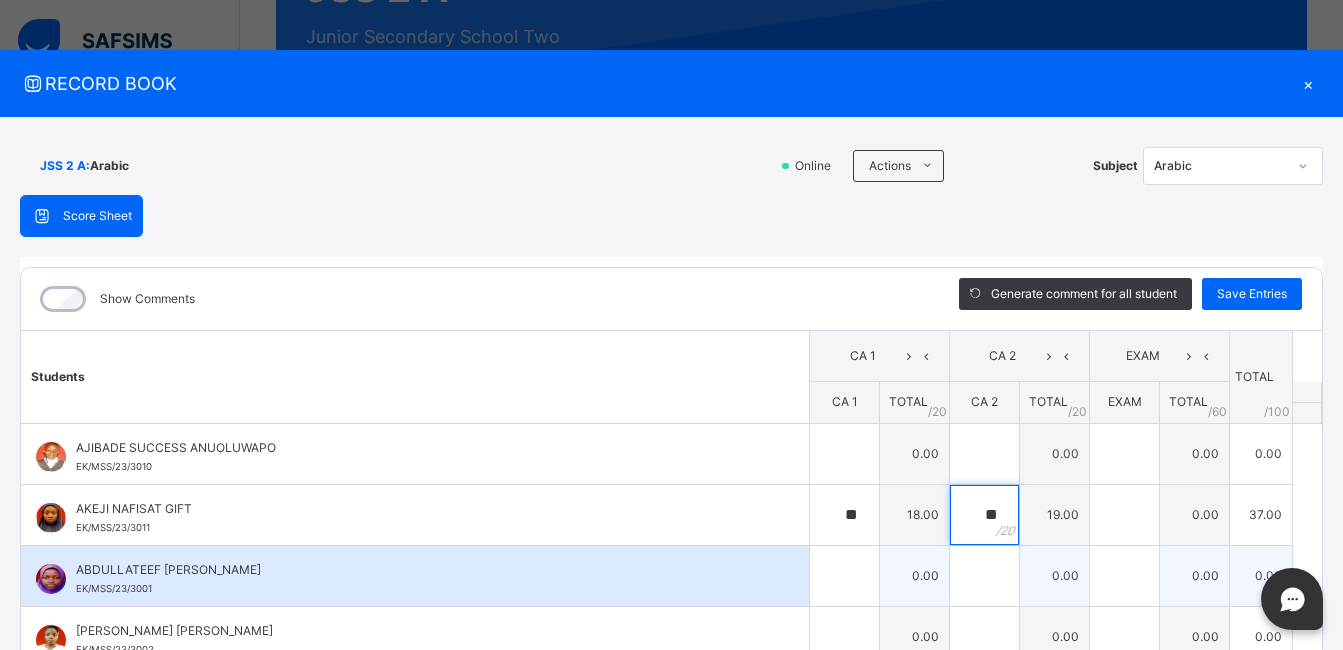 type on "**" 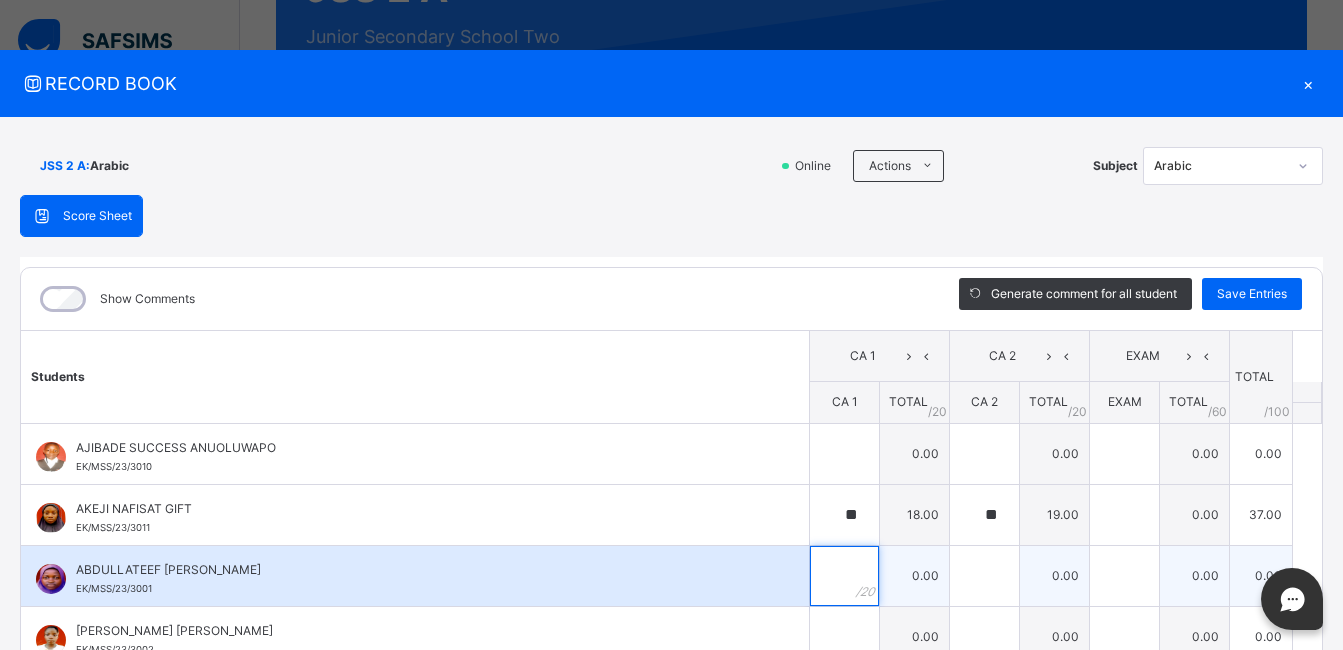 click at bounding box center [844, 576] 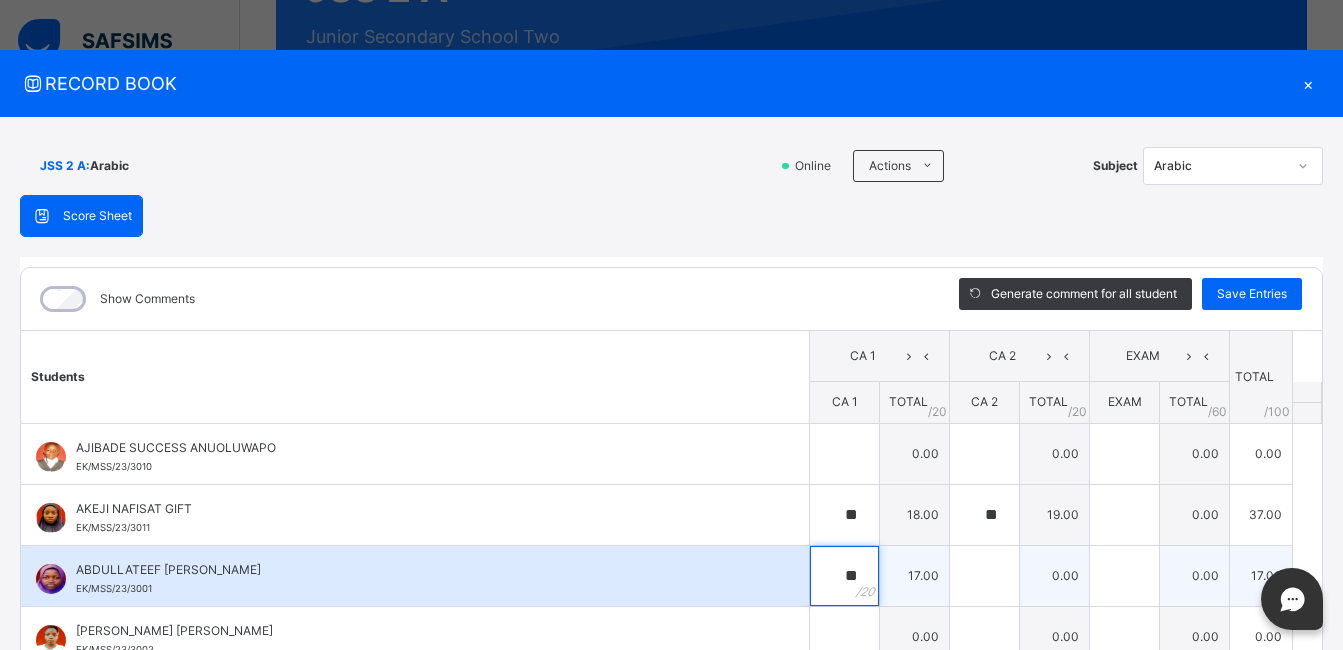 type on "**" 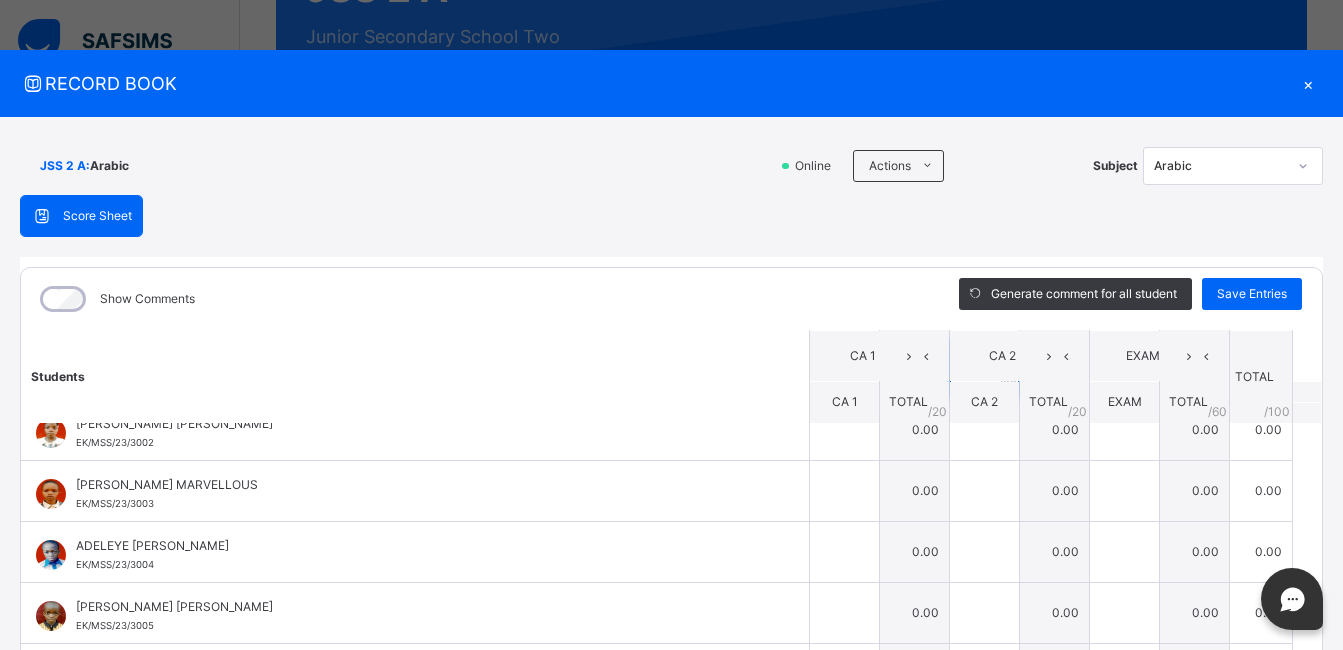 scroll, scrollTop: 200, scrollLeft: 0, axis: vertical 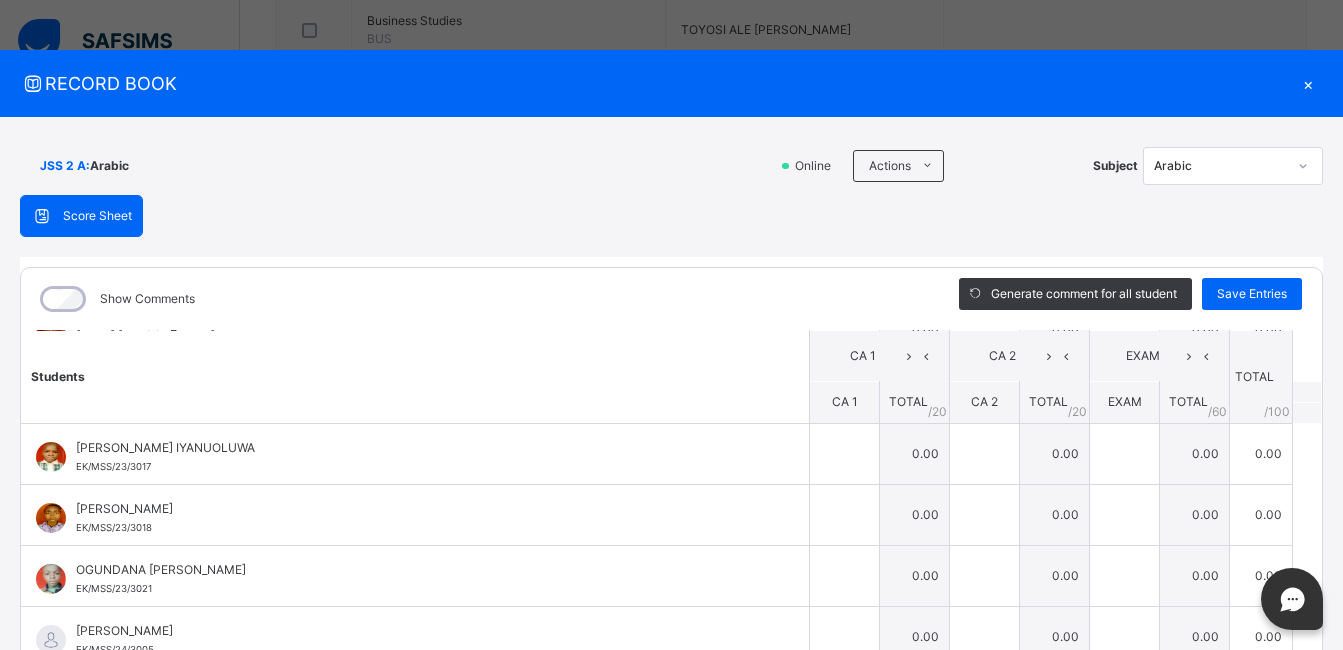 type on "**" 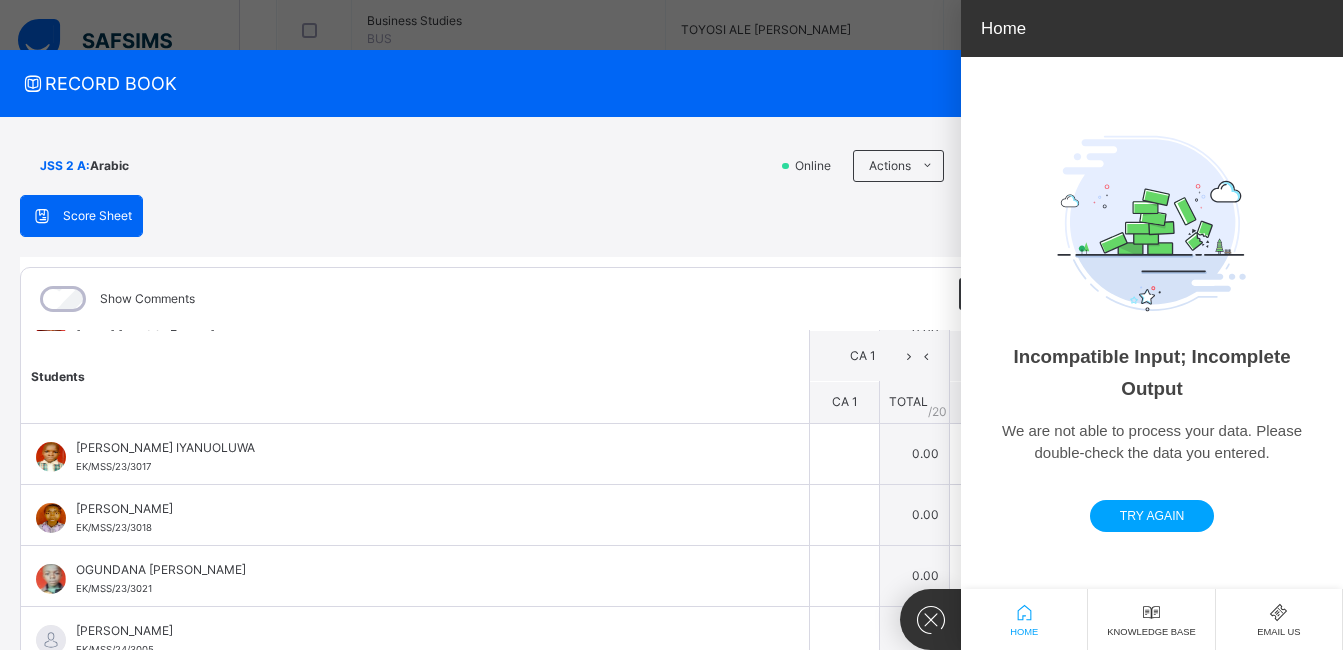 click on "Home" at bounding box center (1003, 29) 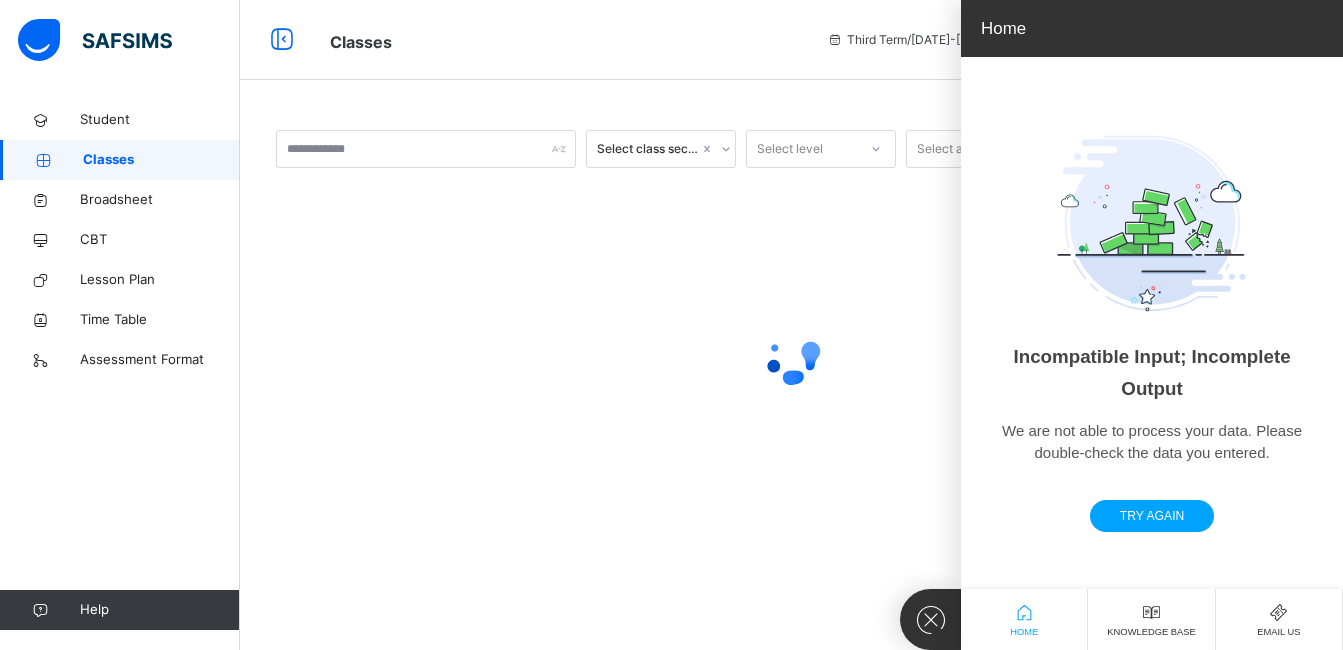 scroll, scrollTop: 0, scrollLeft: 0, axis: both 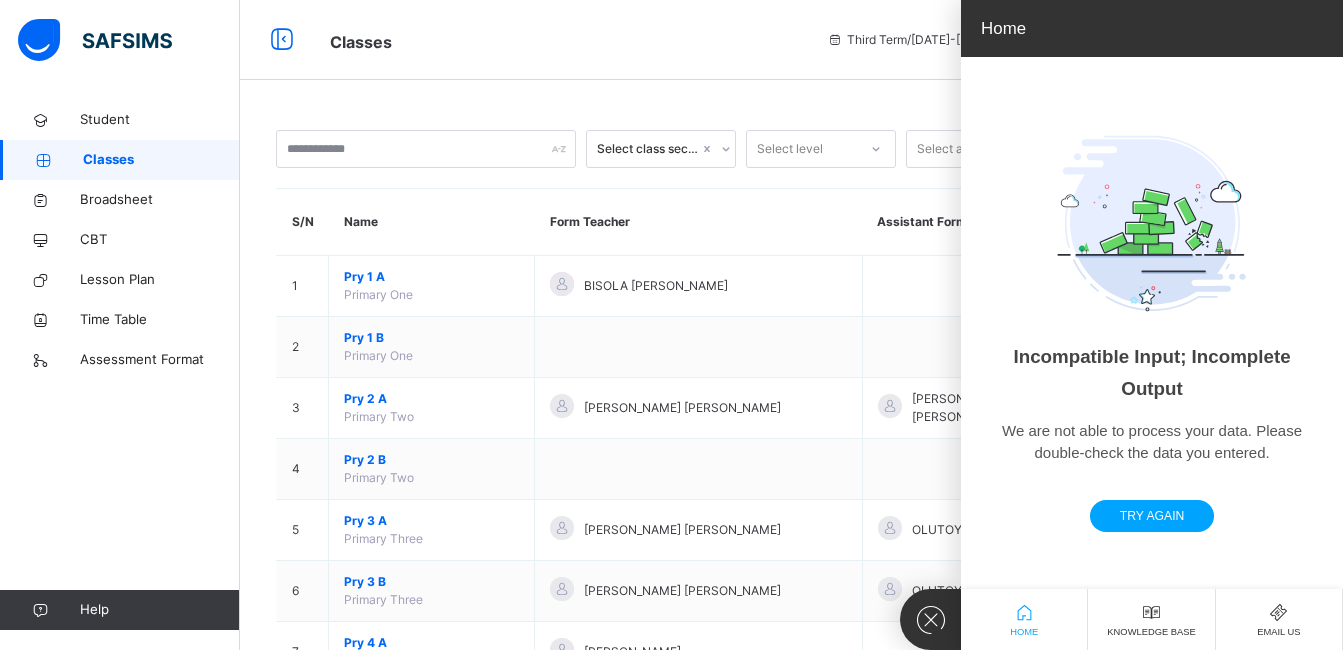 click on "Classes" at bounding box center [563, 40] 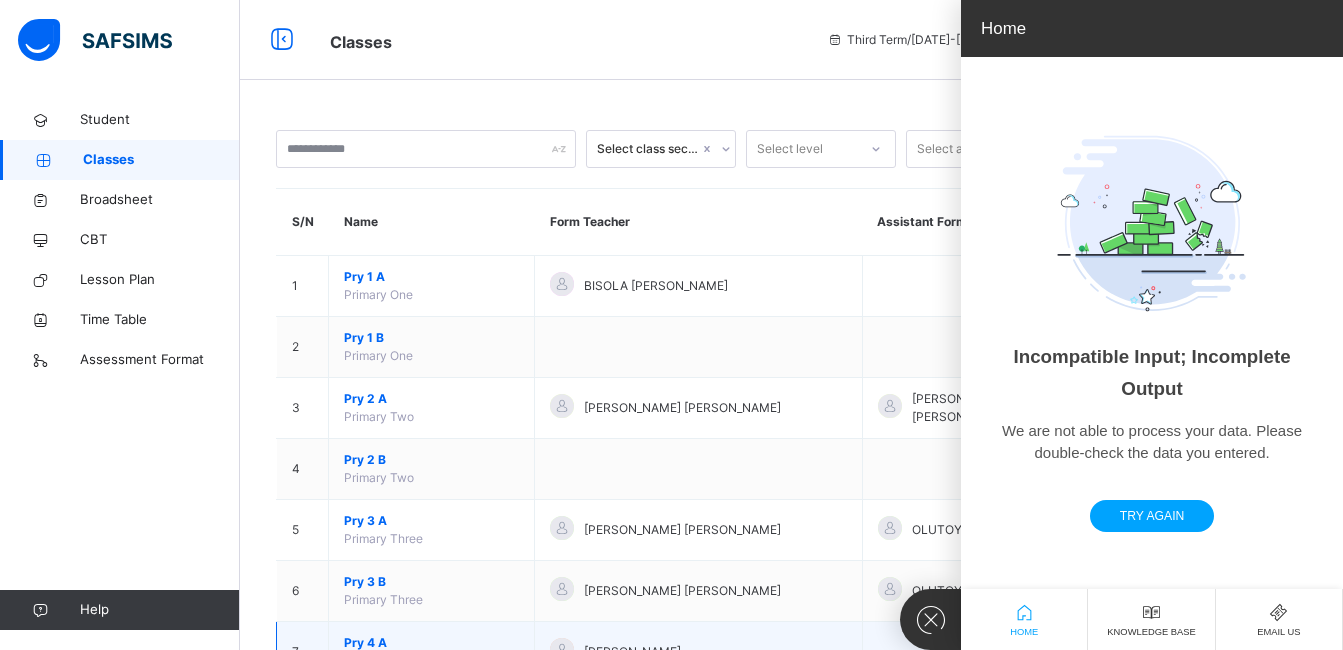 click at bounding box center [992, 652] 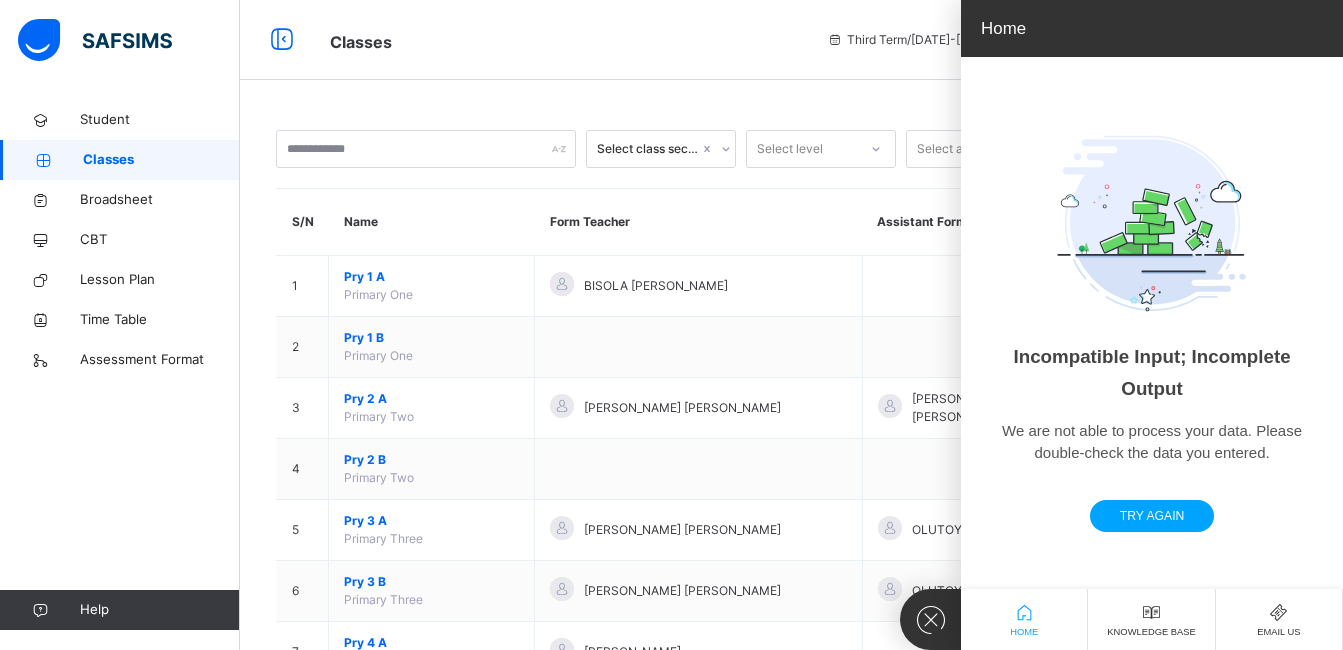 click on "Help" at bounding box center [159, 610] 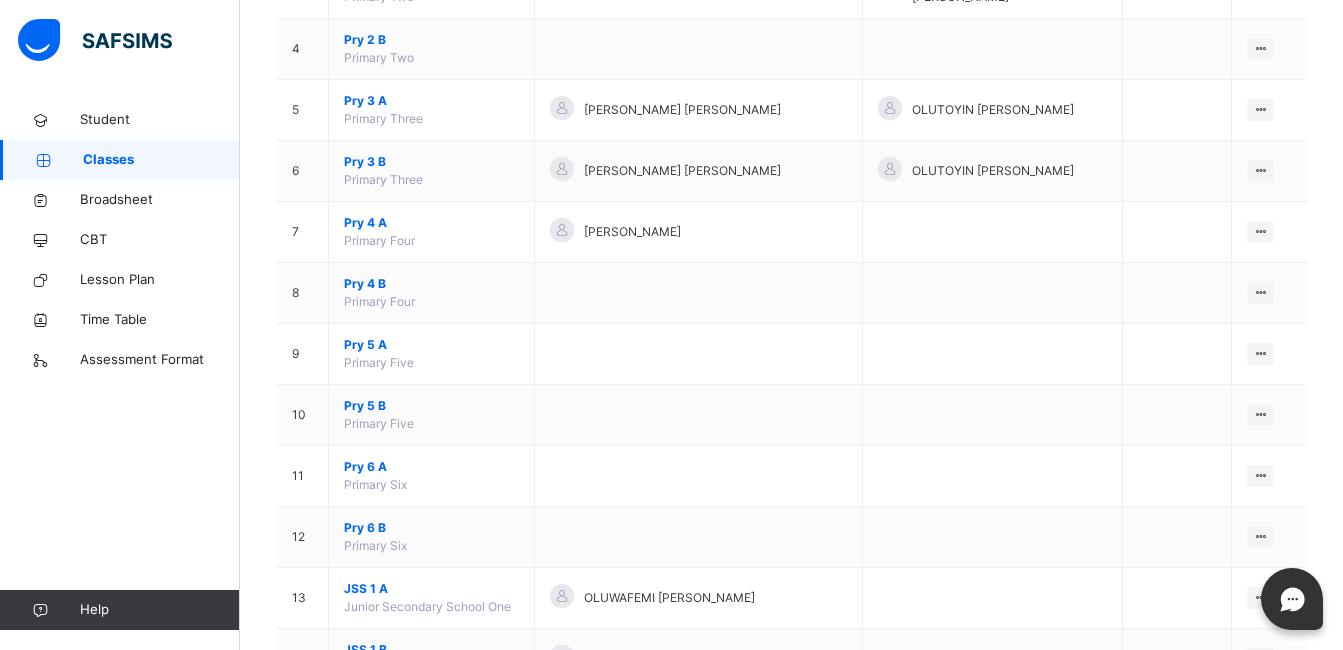 scroll, scrollTop: 436, scrollLeft: 0, axis: vertical 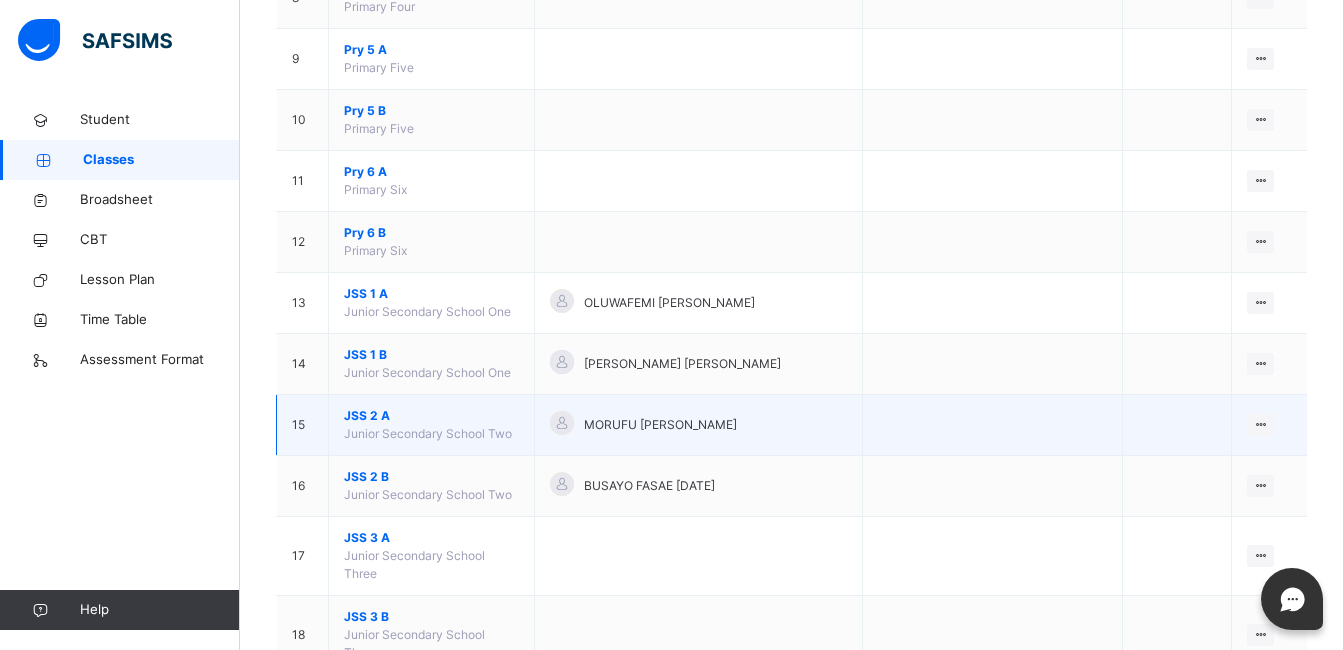 click on "JSS 2   A" at bounding box center [431, 416] 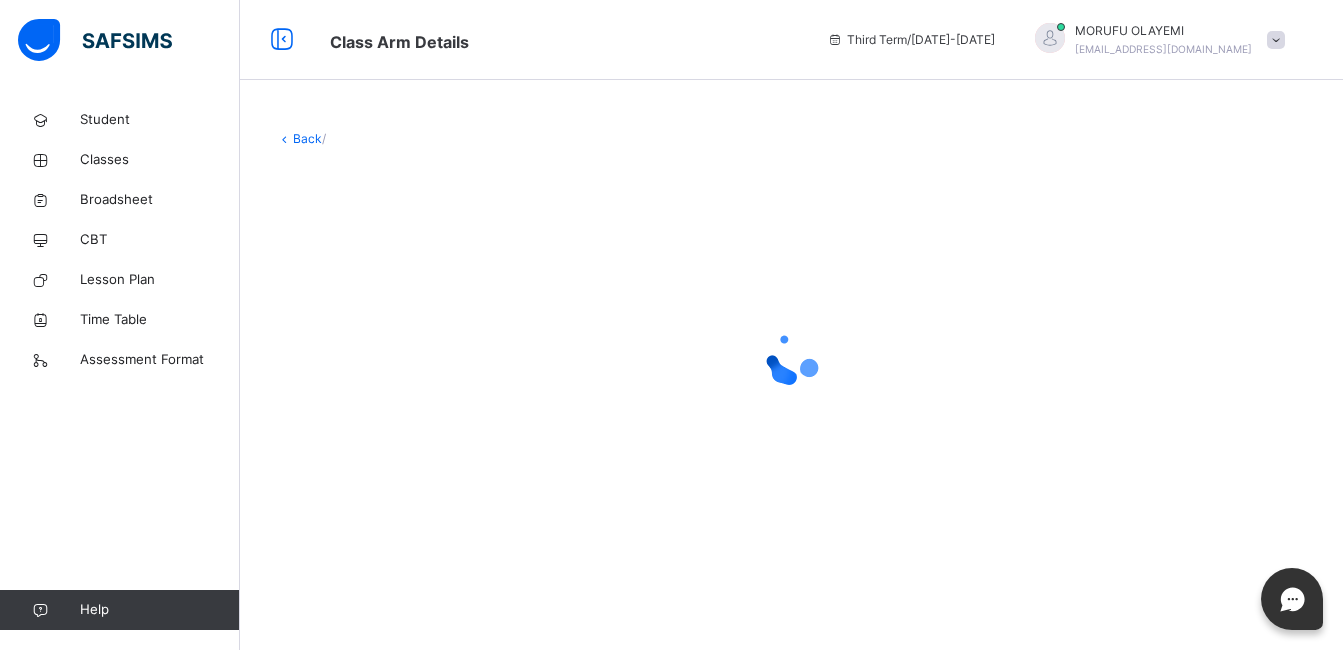 scroll, scrollTop: 0, scrollLeft: 0, axis: both 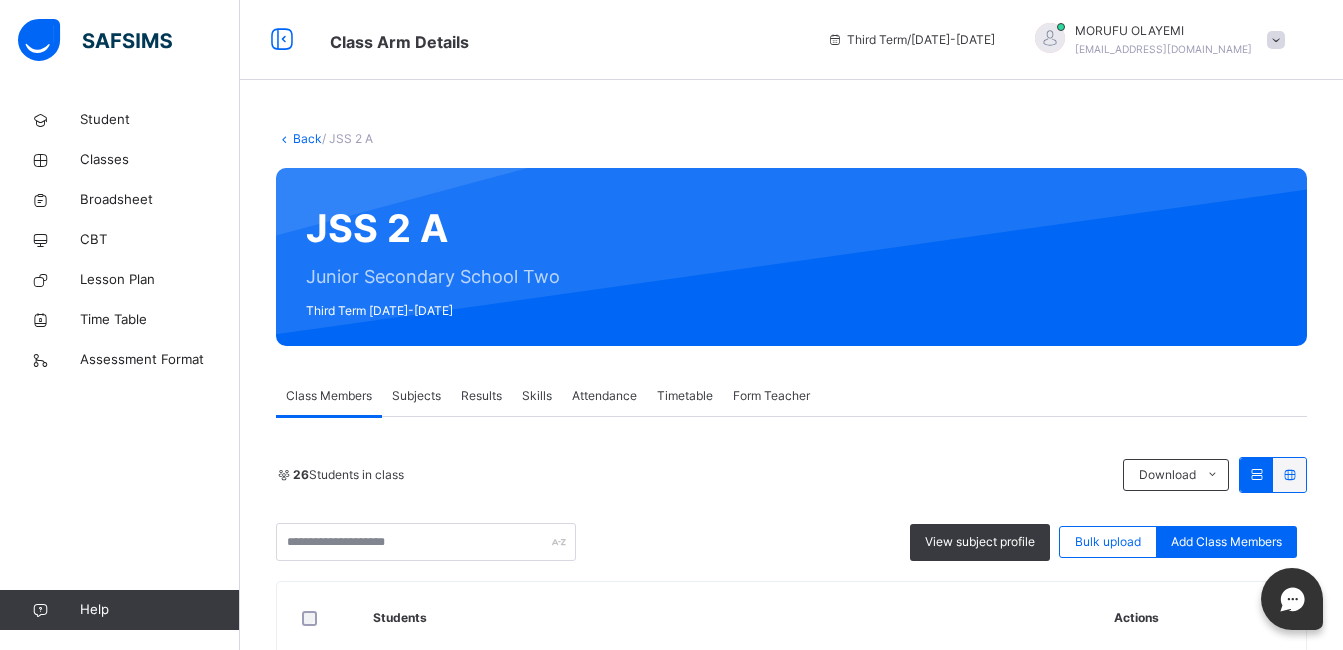 click on "Results" at bounding box center (481, 396) 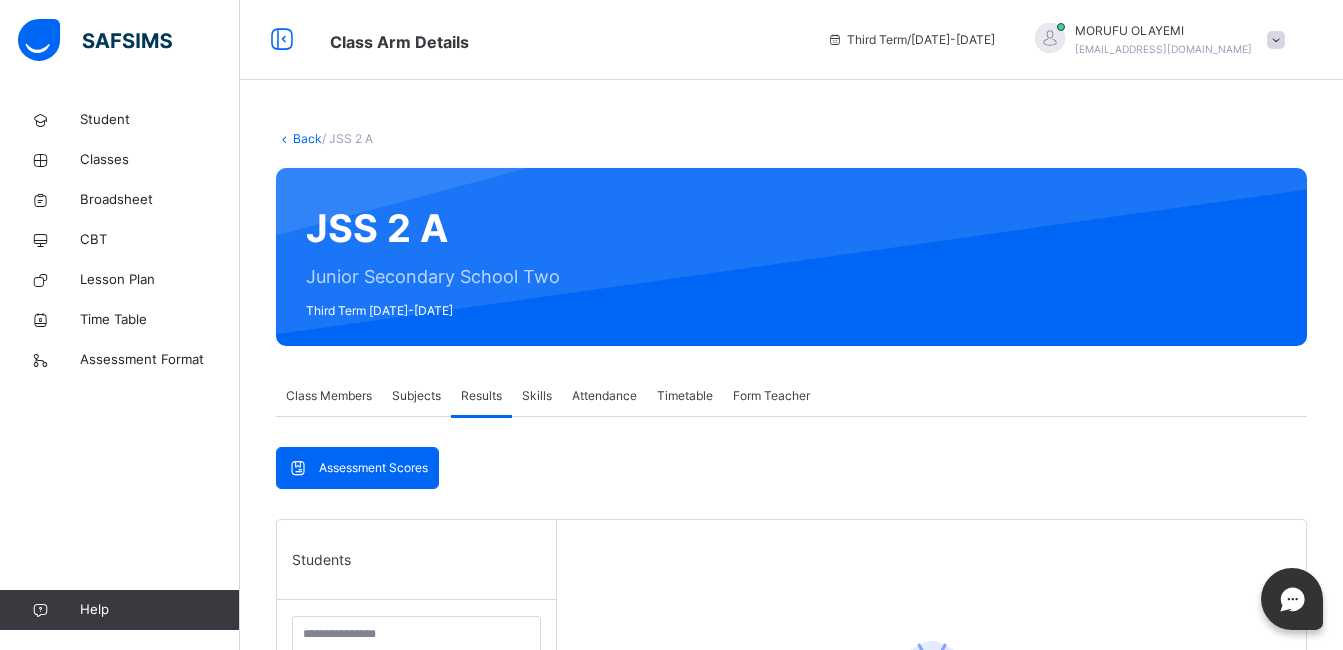 click on "Assessment Scores" at bounding box center (373, 468) 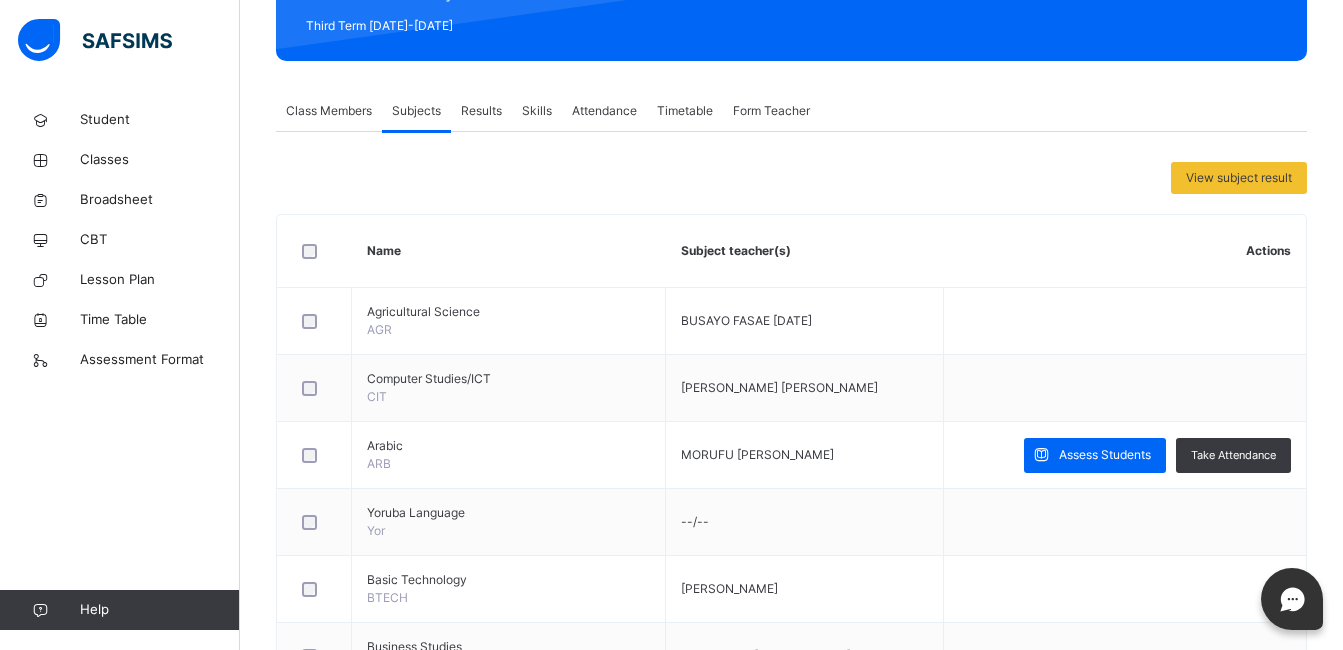 scroll, scrollTop: 316, scrollLeft: 0, axis: vertical 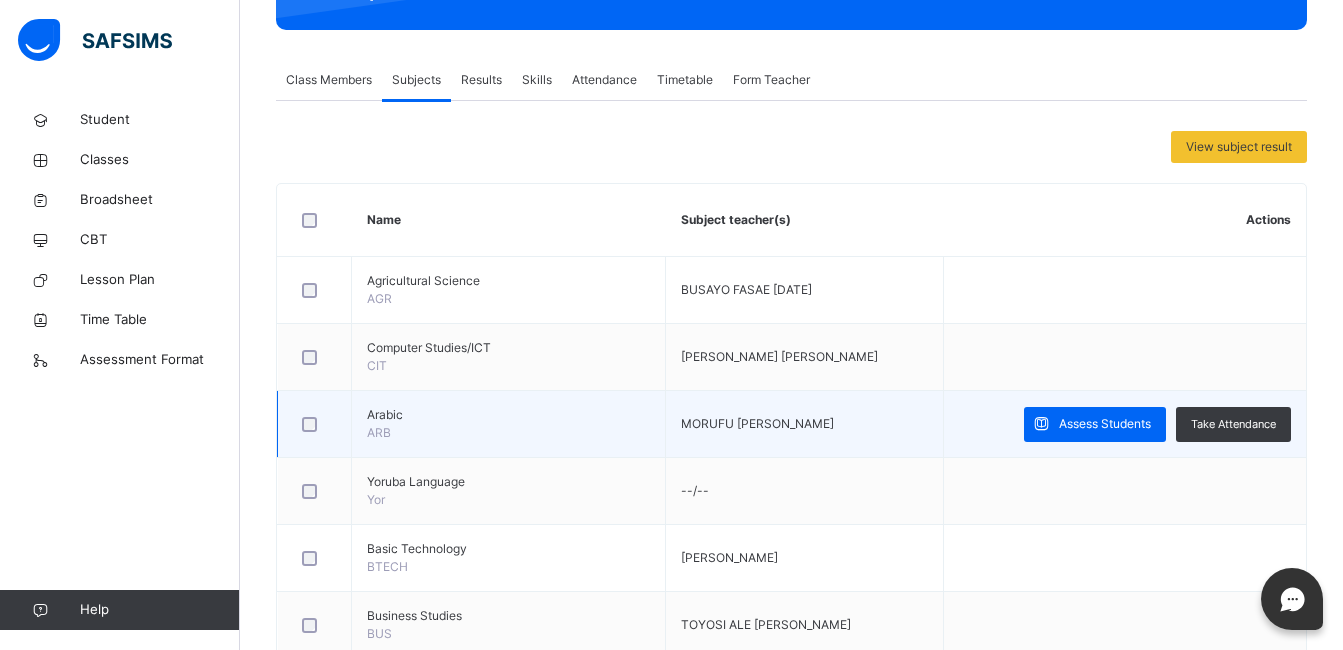 click on "MORUFU [PERSON_NAME]" at bounding box center (805, 424) 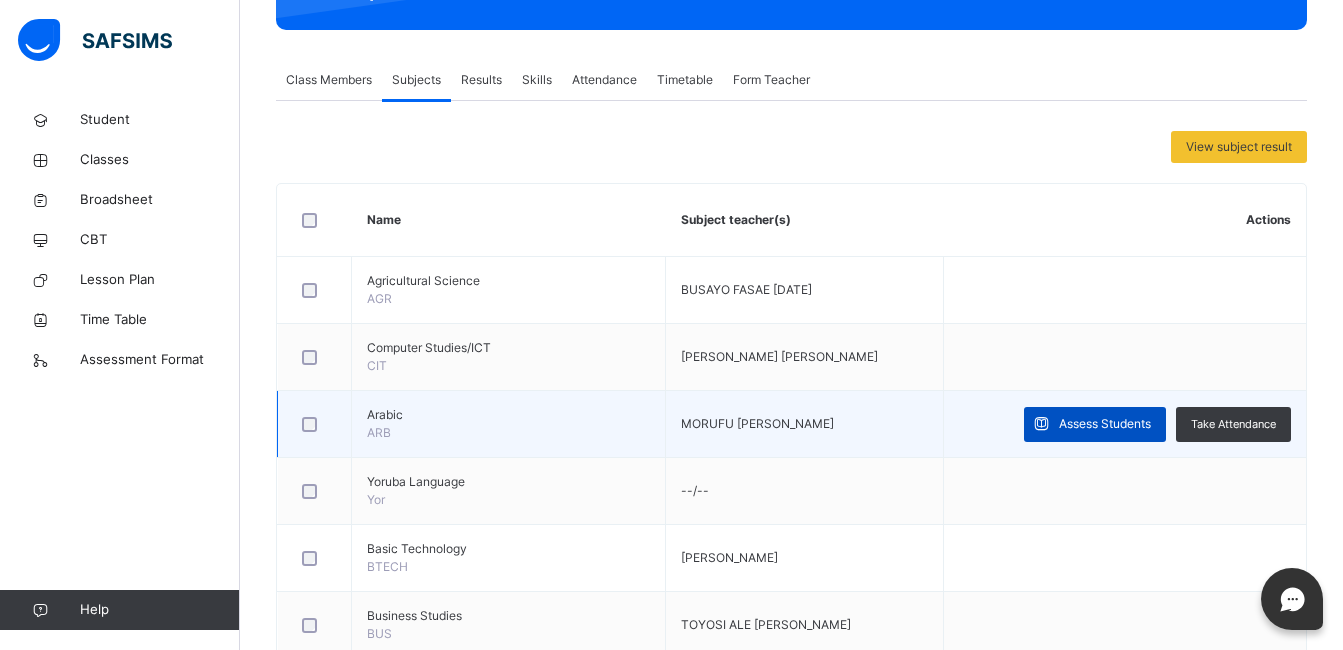 click on "Assess Students" at bounding box center (1105, 424) 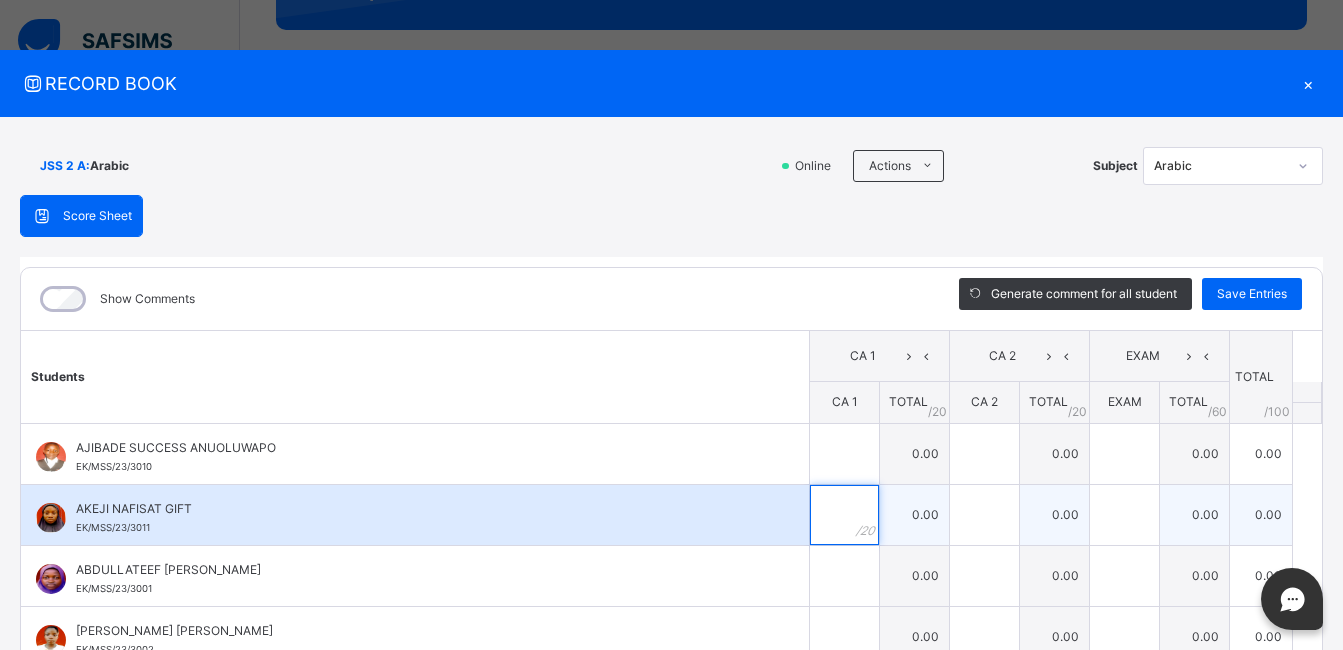 click at bounding box center (844, 515) 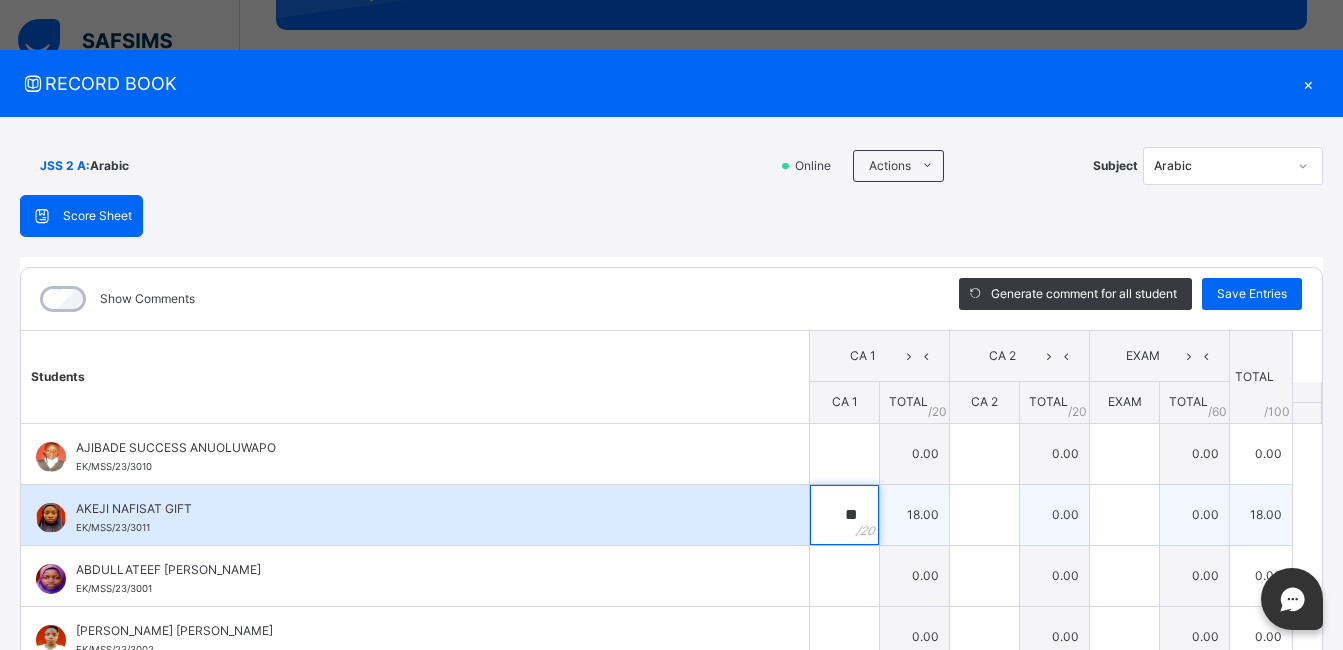 type on "**" 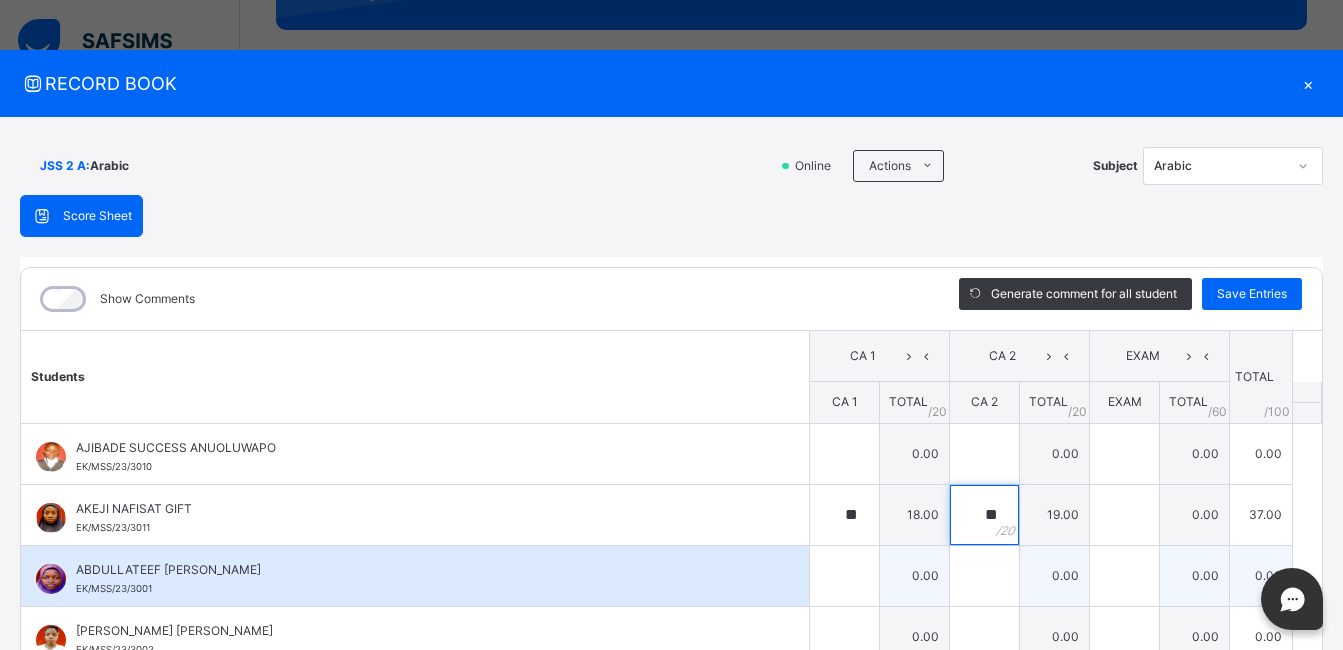 type on "**" 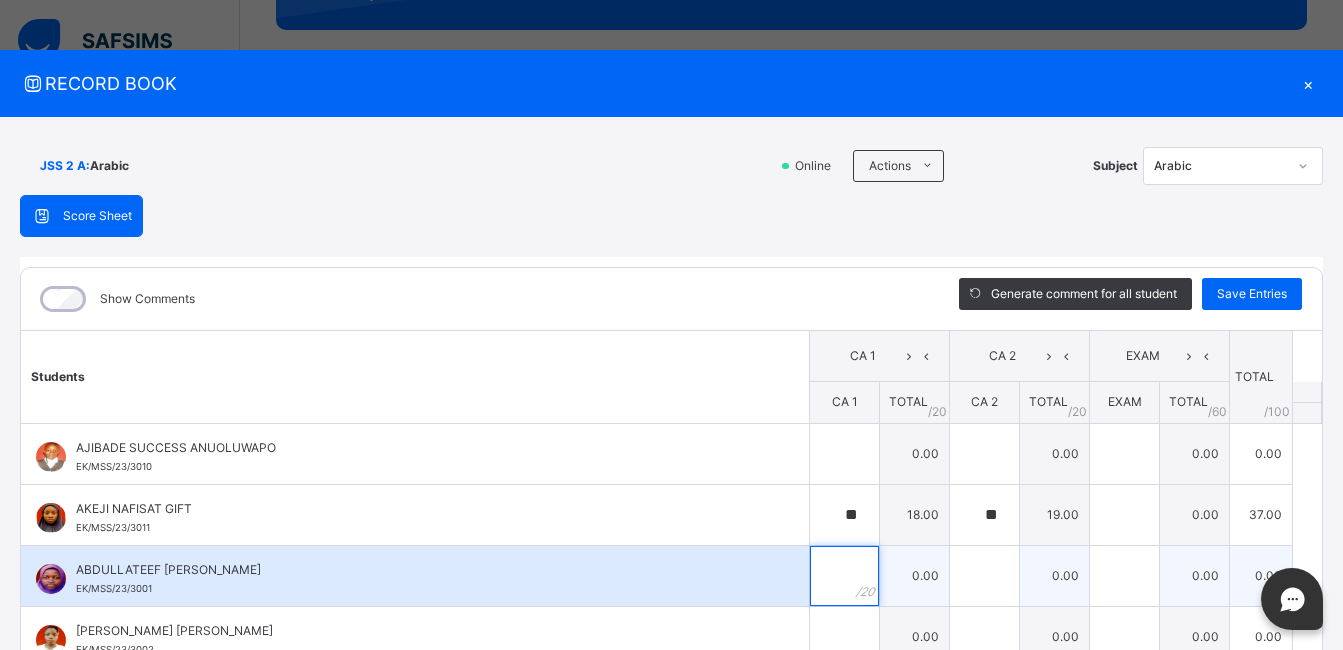 click at bounding box center (844, 576) 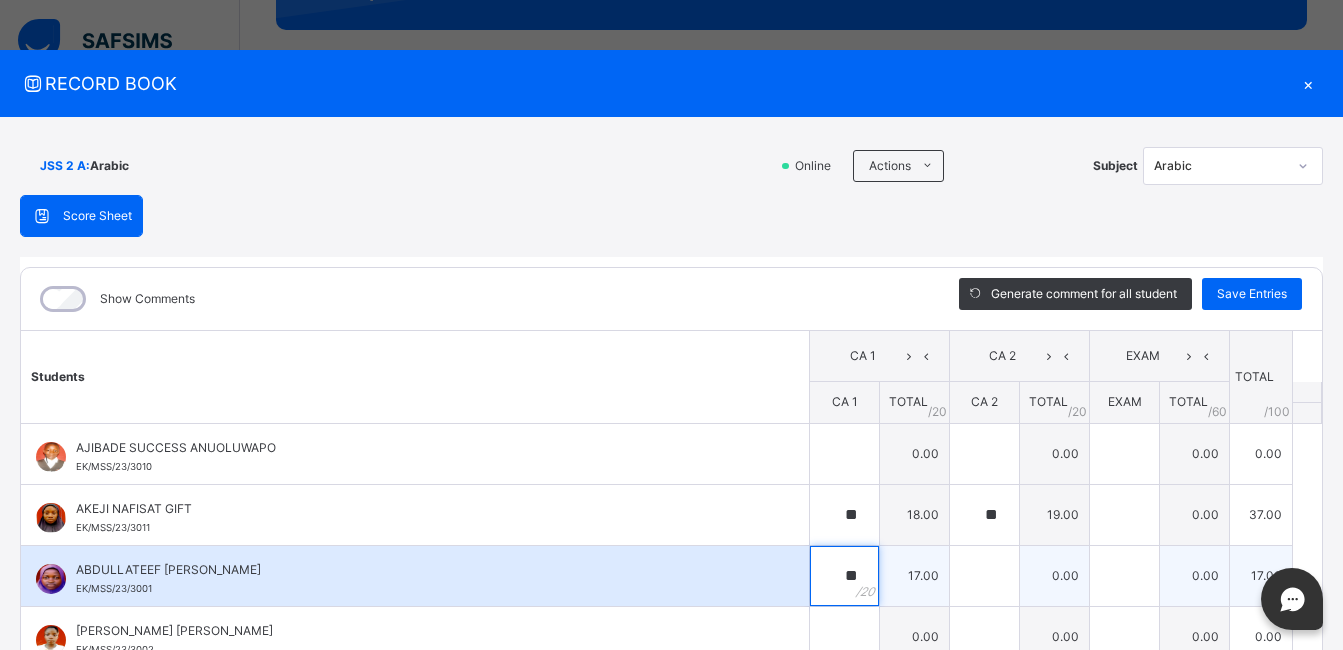 type on "**" 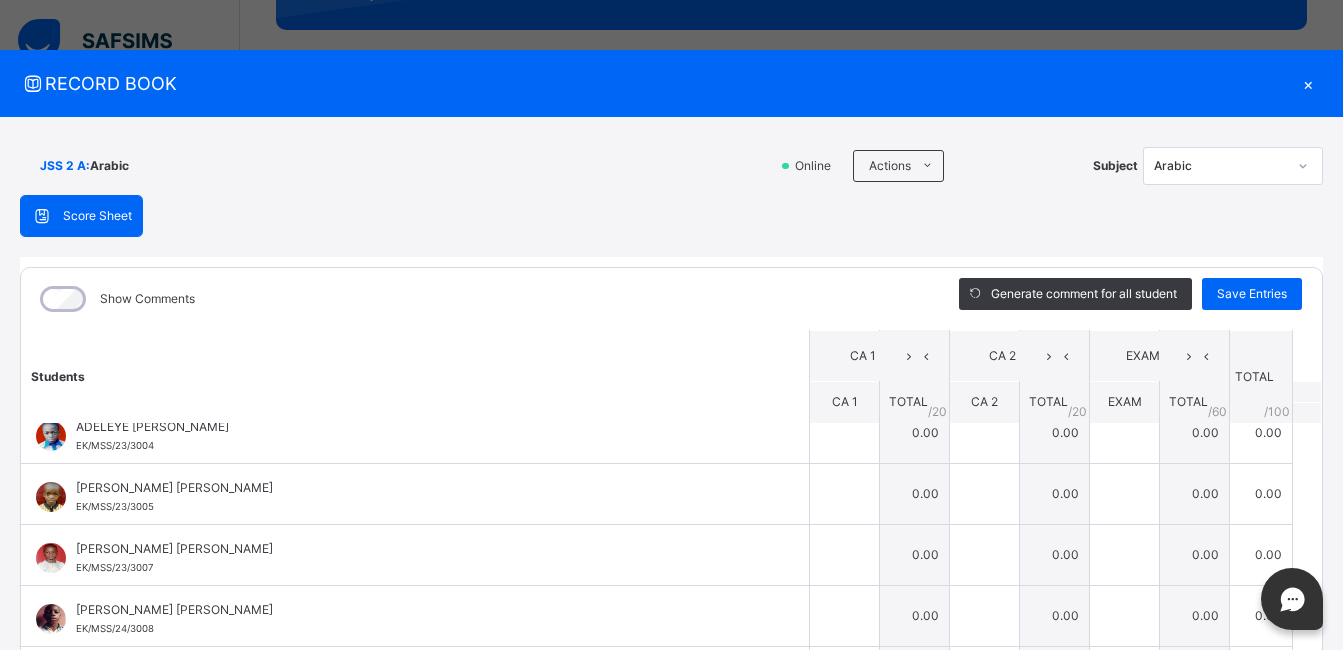 scroll, scrollTop: 329, scrollLeft: 0, axis: vertical 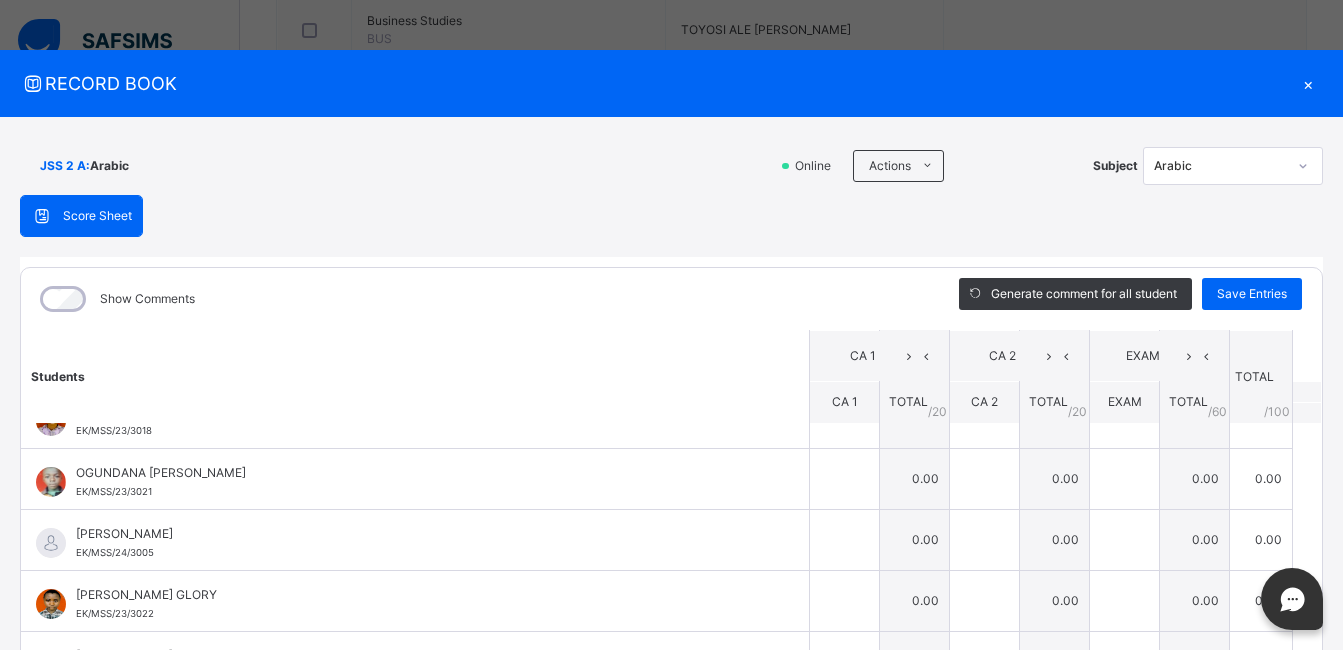 type on "**" 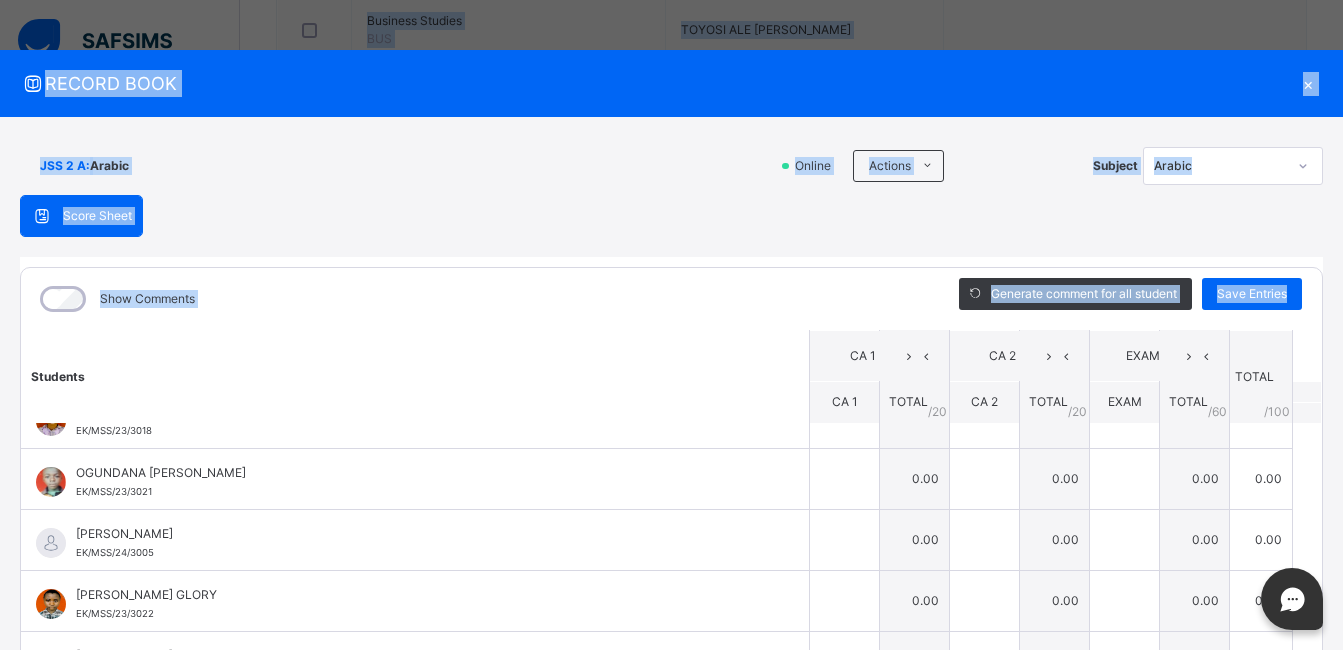 drag, startPoint x: 1304, startPoint y: 629, endPoint x: 1308, endPoint y: 663, distance: 34.234486 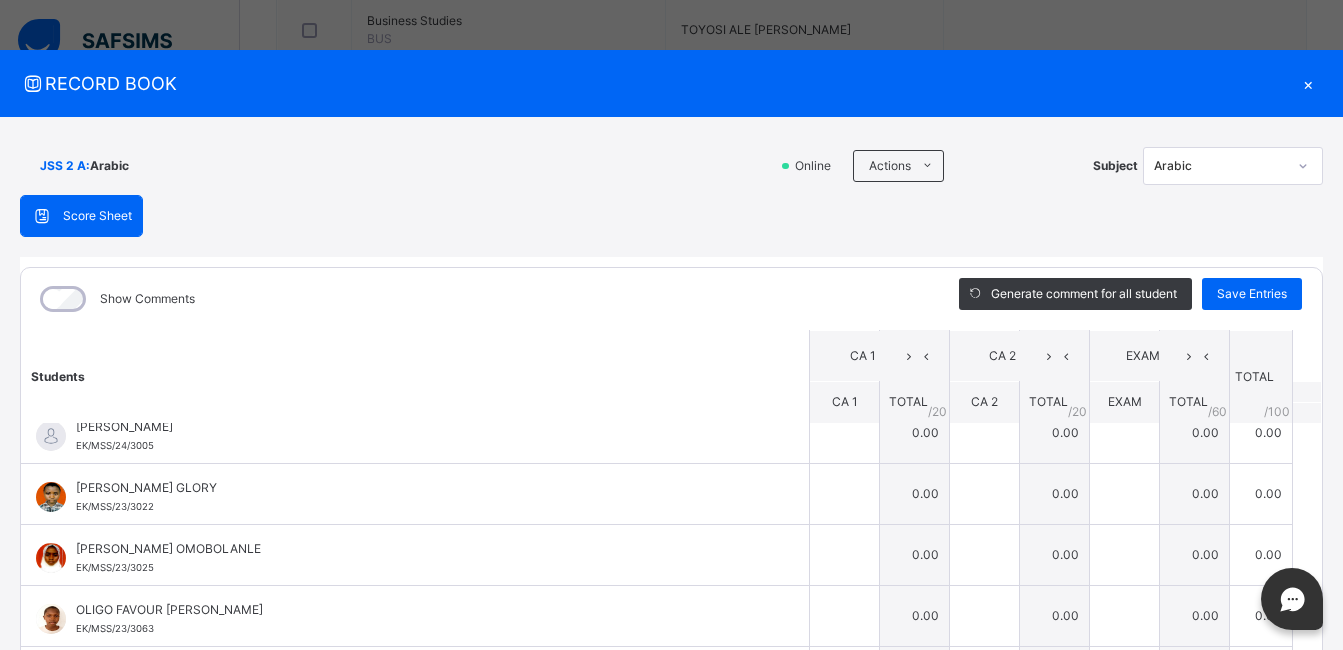 scroll, scrollTop: 1066, scrollLeft: 0, axis: vertical 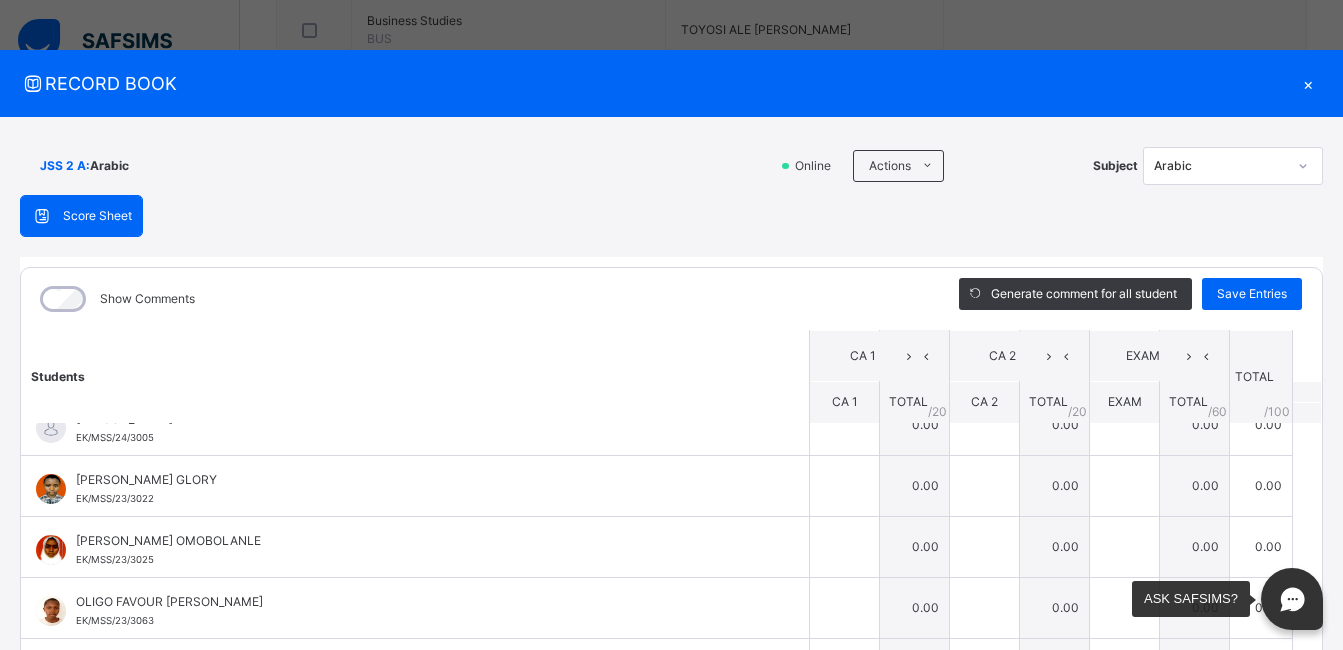 drag, startPoint x: 1297, startPoint y: 574, endPoint x: 1288, endPoint y: 616, distance: 42.953465 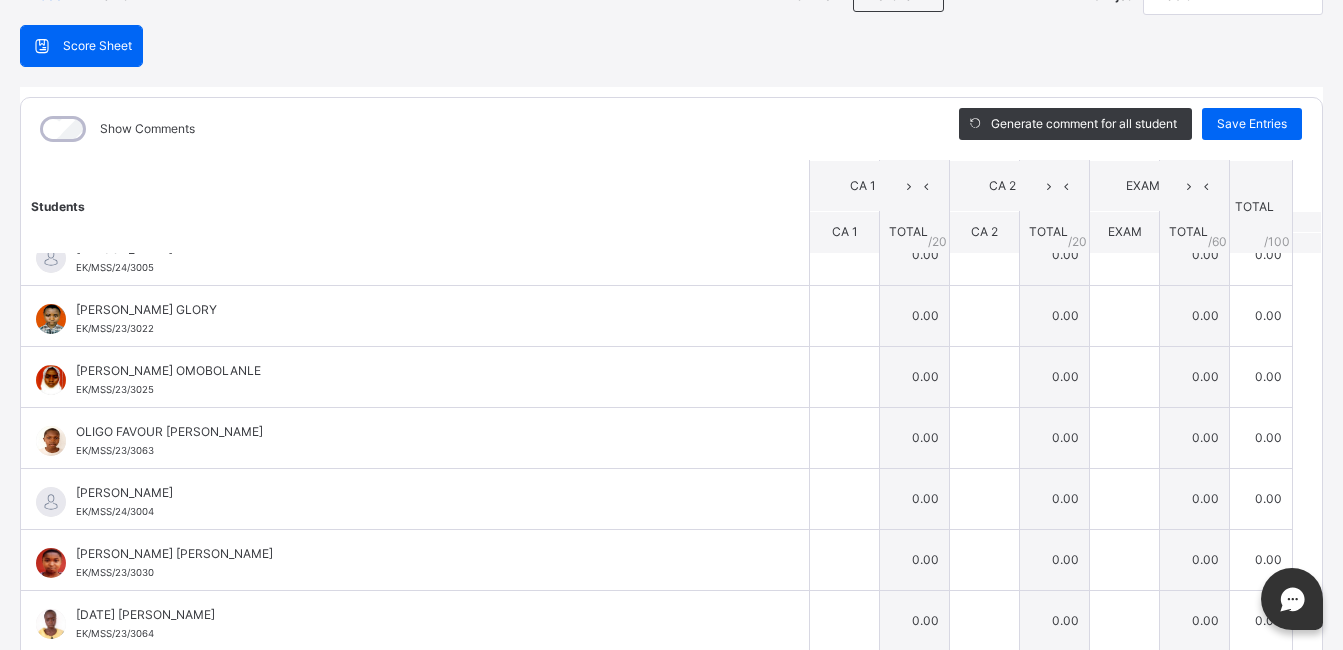 scroll, scrollTop: 171, scrollLeft: 0, axis: vertical 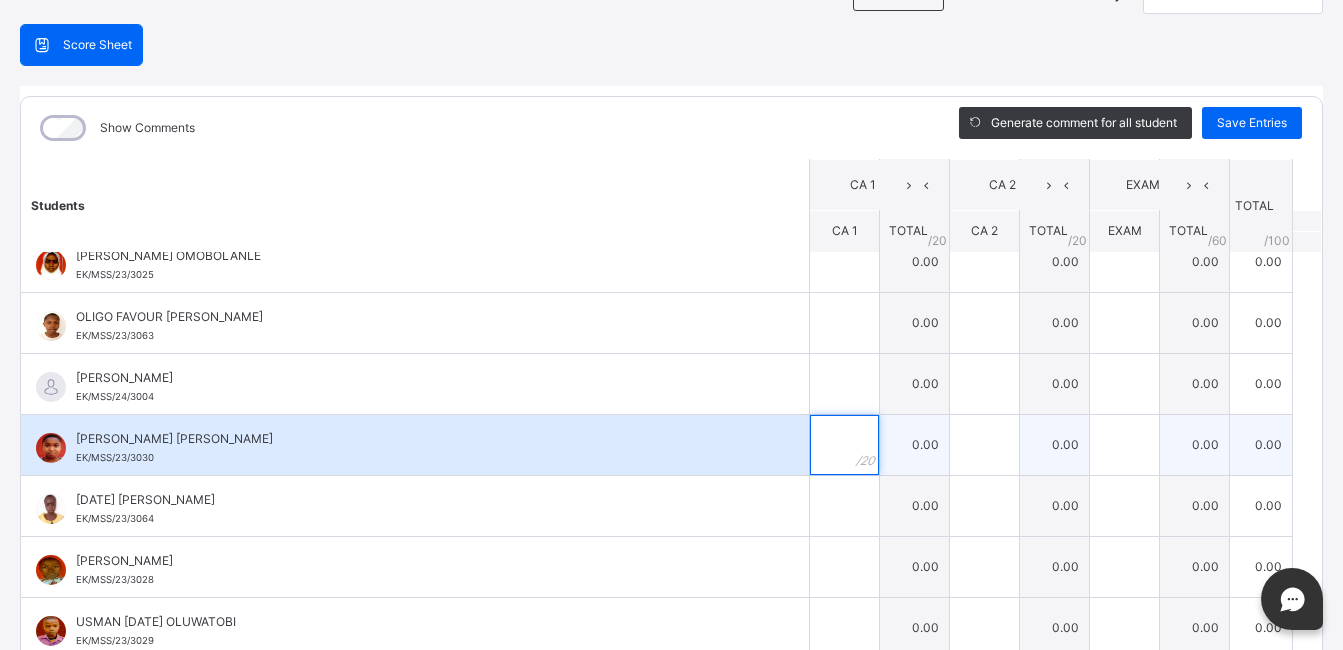 click at bounding box center (844, 445) 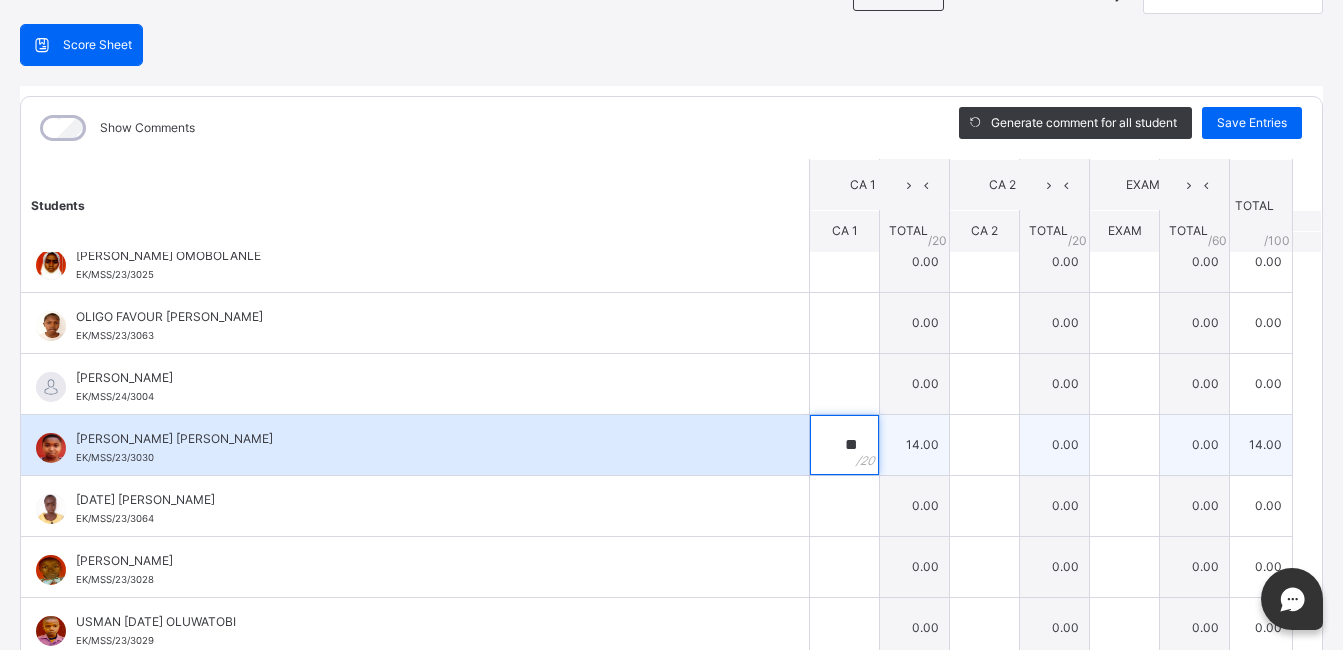 type on "**" 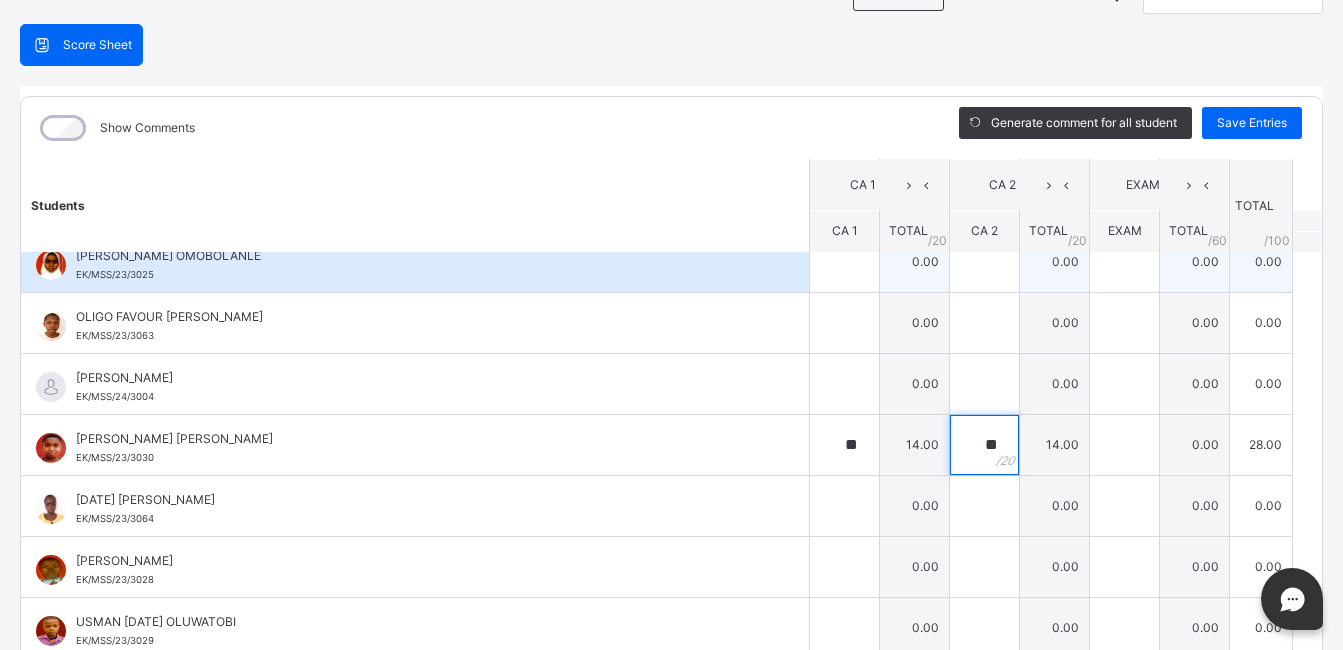 type on "**" 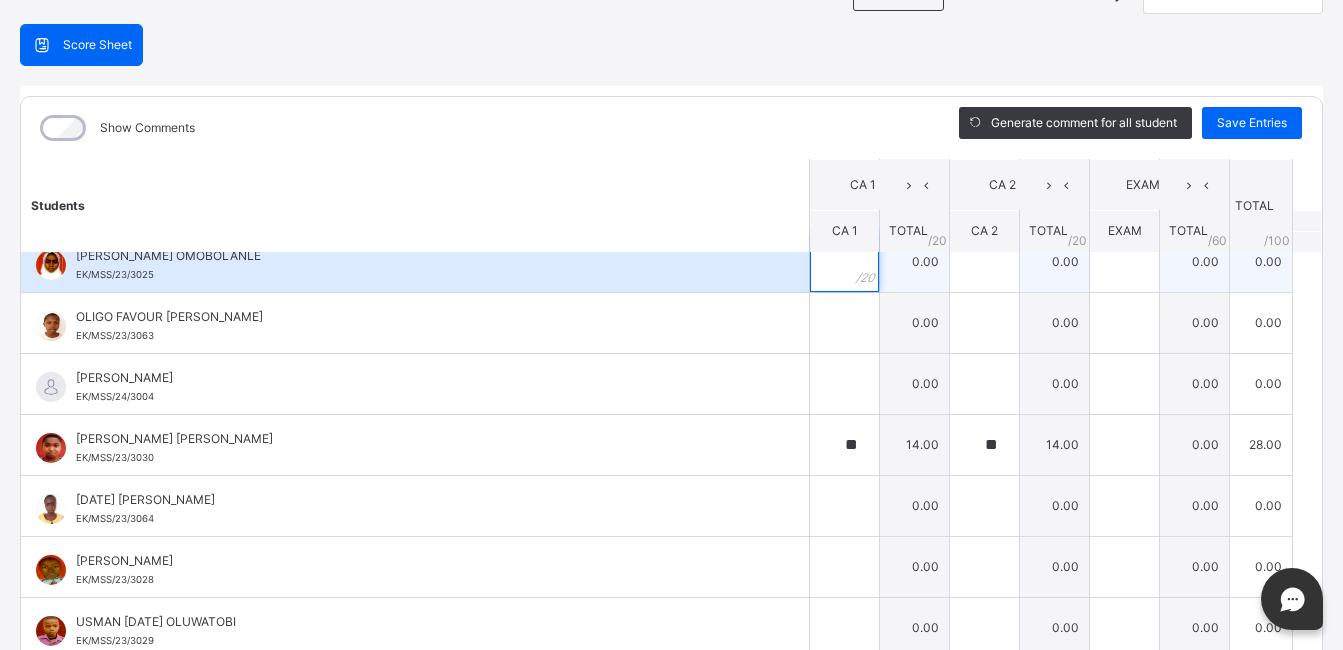 click at bounding box center (844, 262) 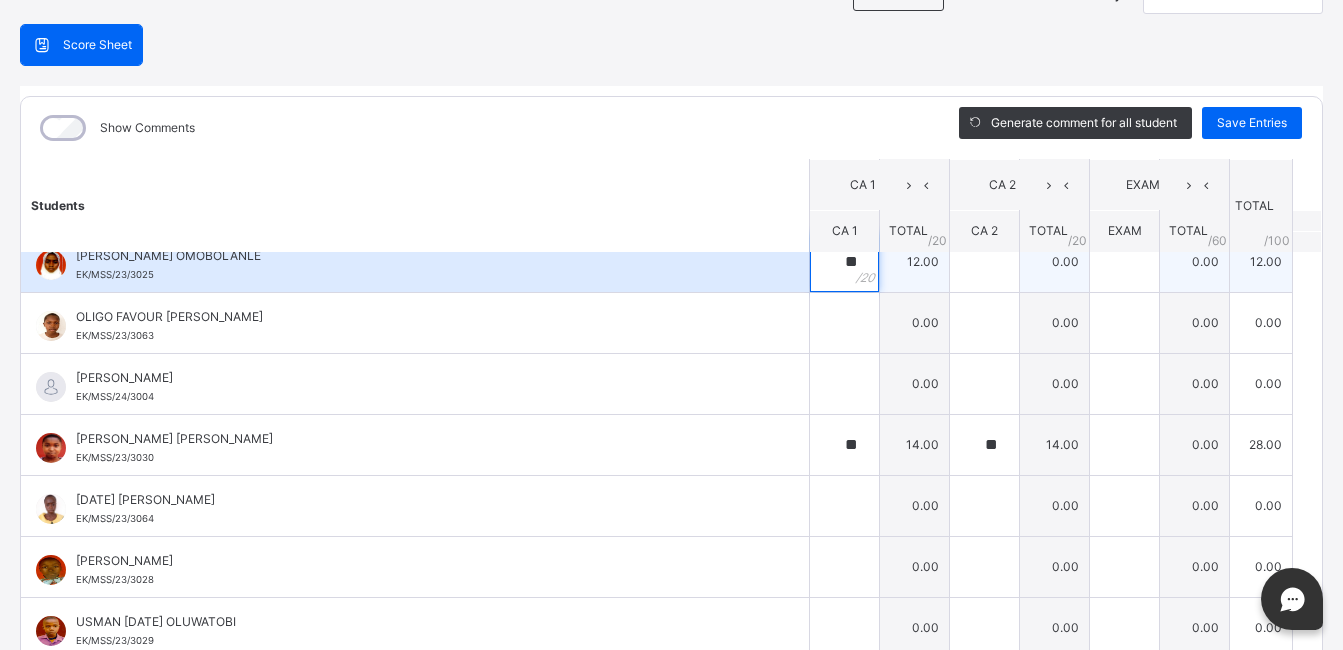 type on "**" 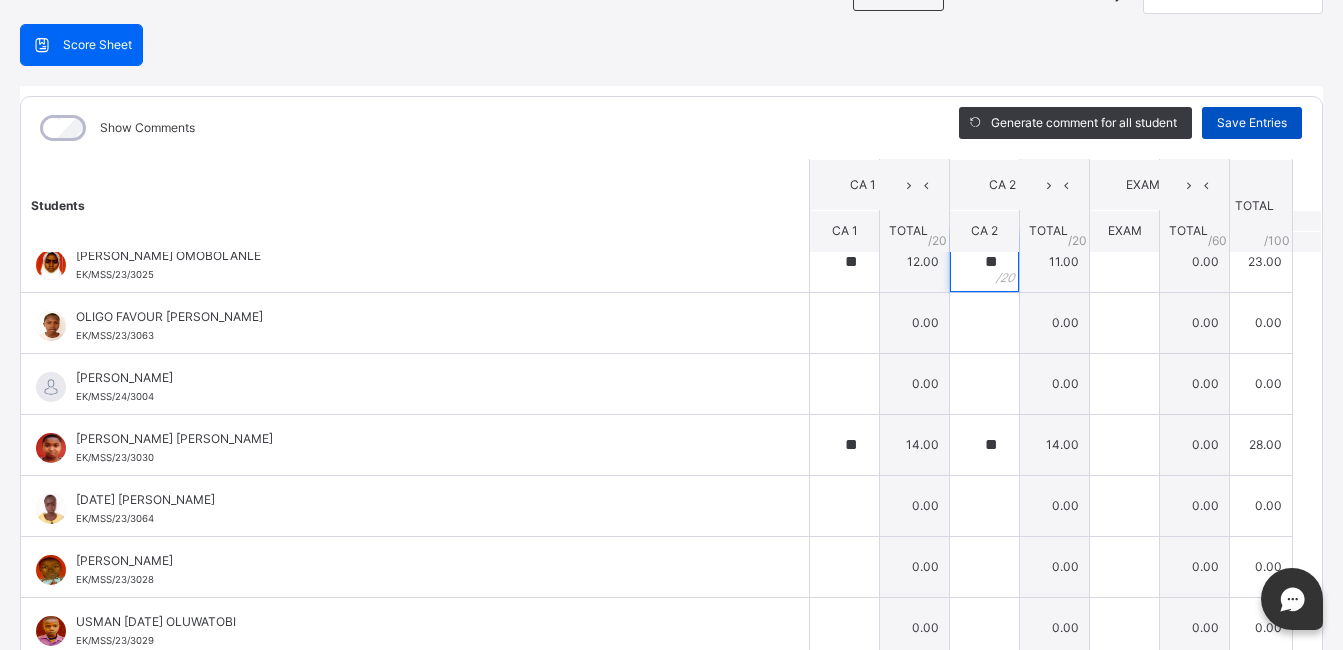 type on "**" 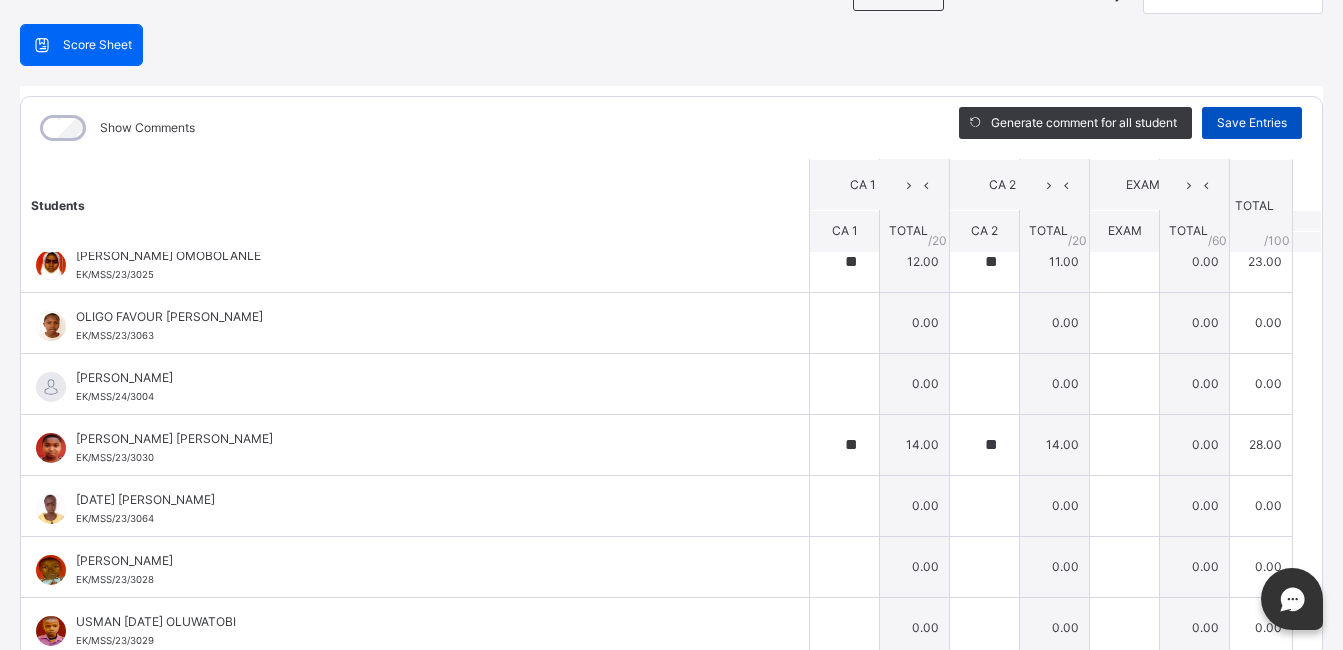 click on "Save Entries" at bounding box center [1252, 123] 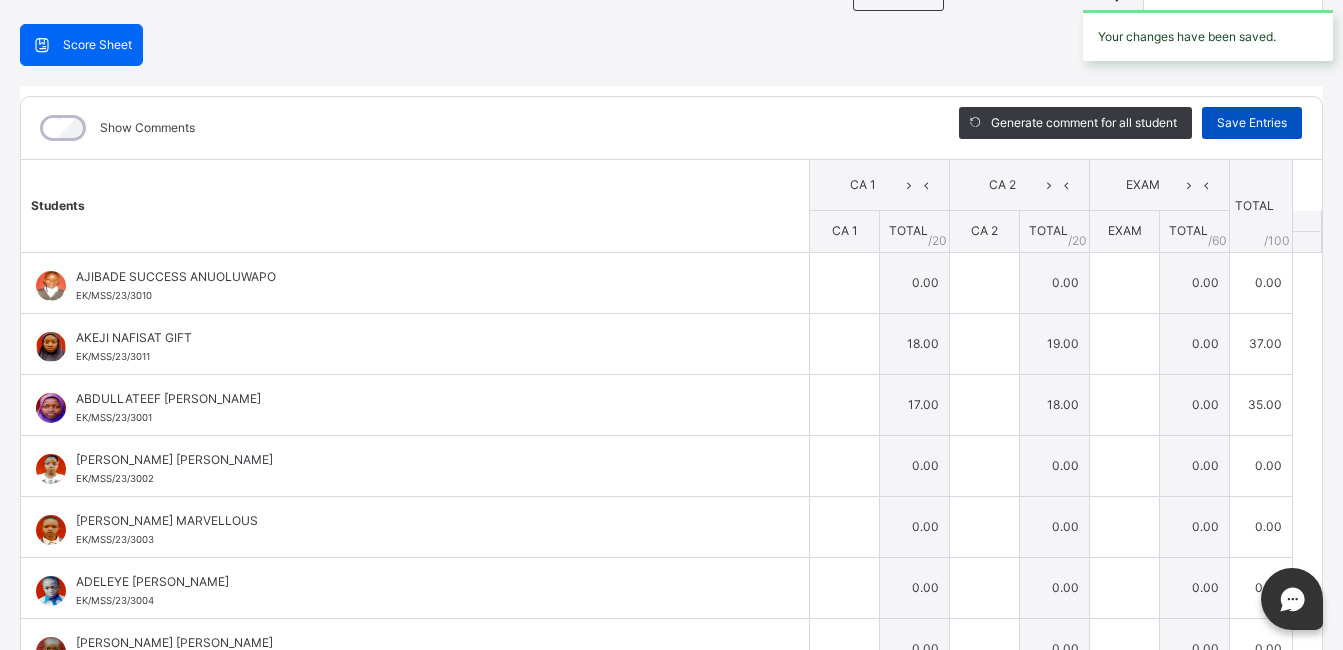 type on "**" 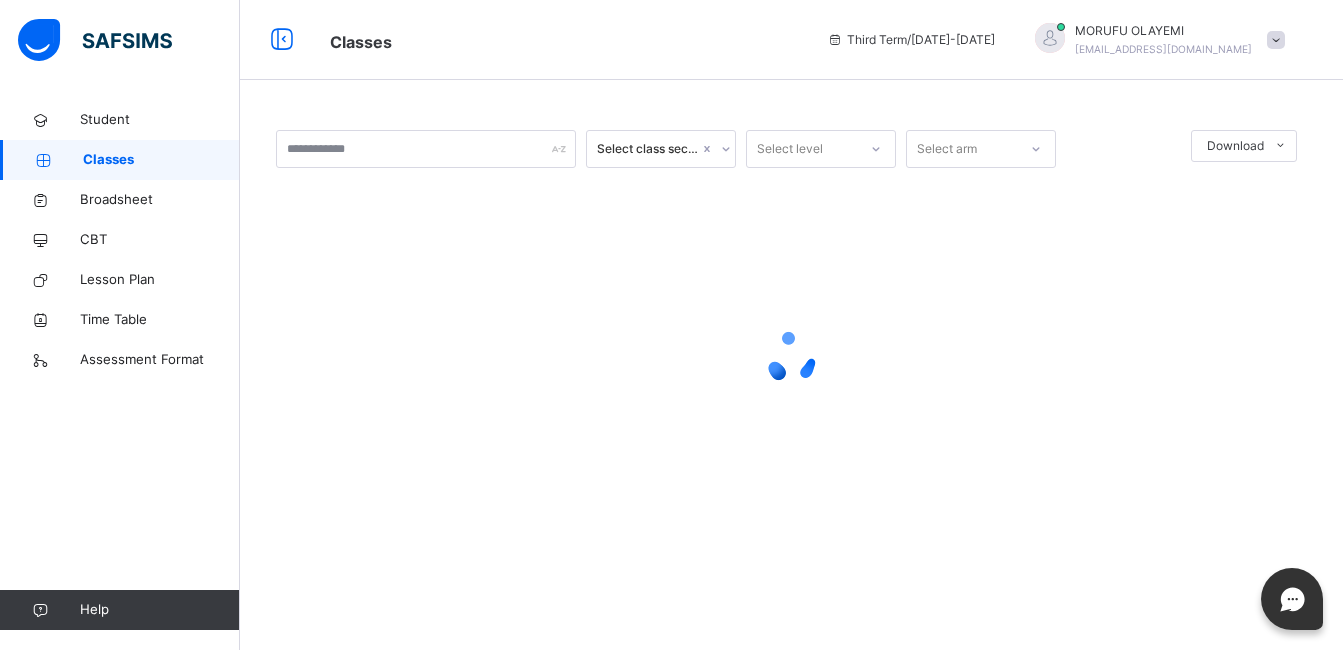scroll, scrollTop: 0, scrollLeft: 0, axis: both 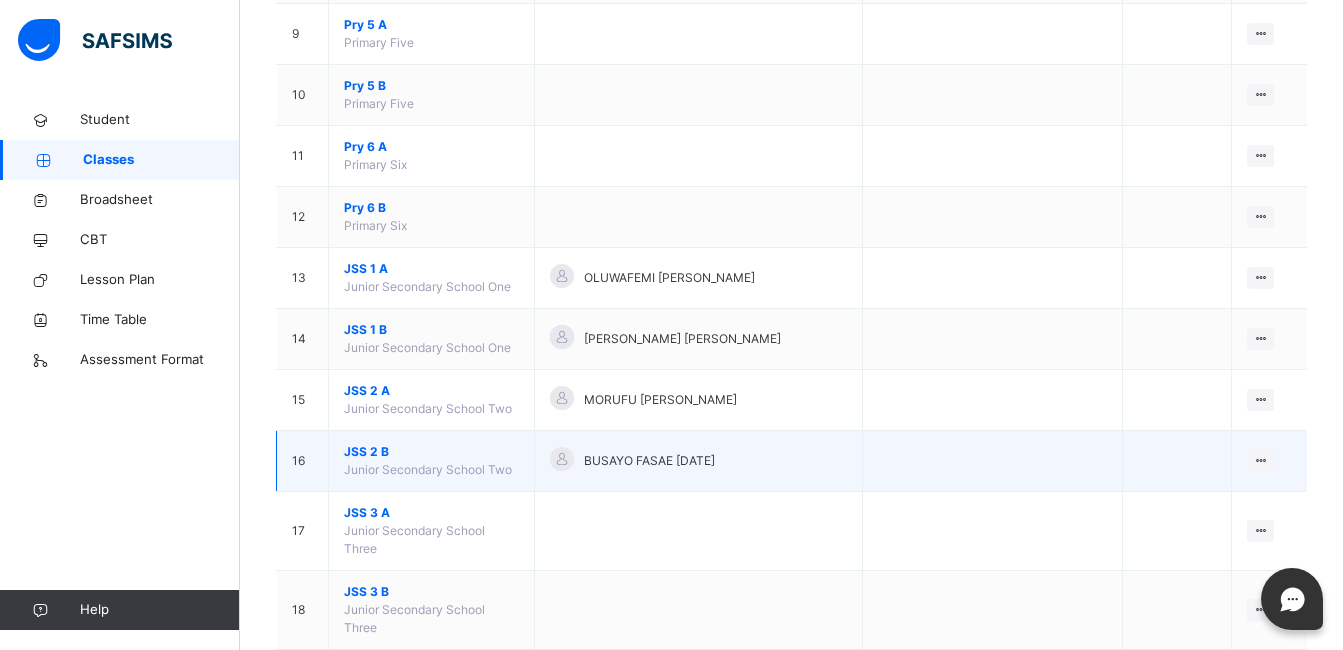click on "JSS 2   B" at bounding box center [431, 452] 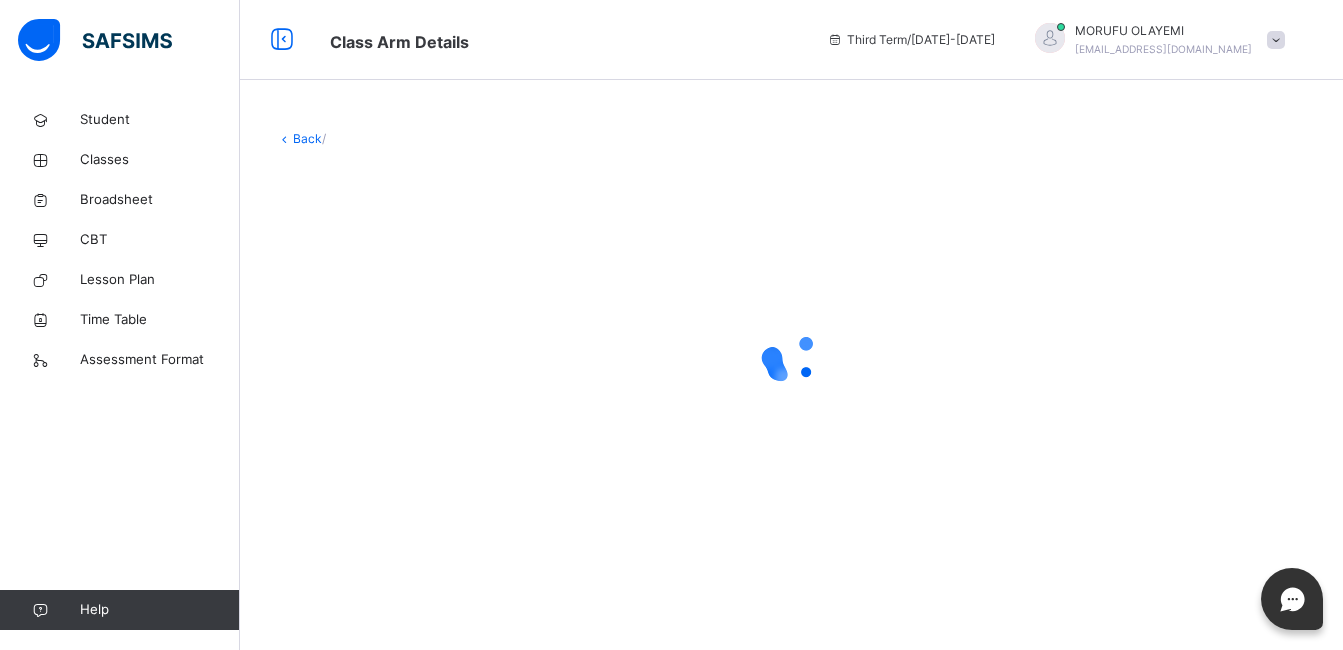 scroll, scrollTop: 0, scrollLeft: 0, axis: both 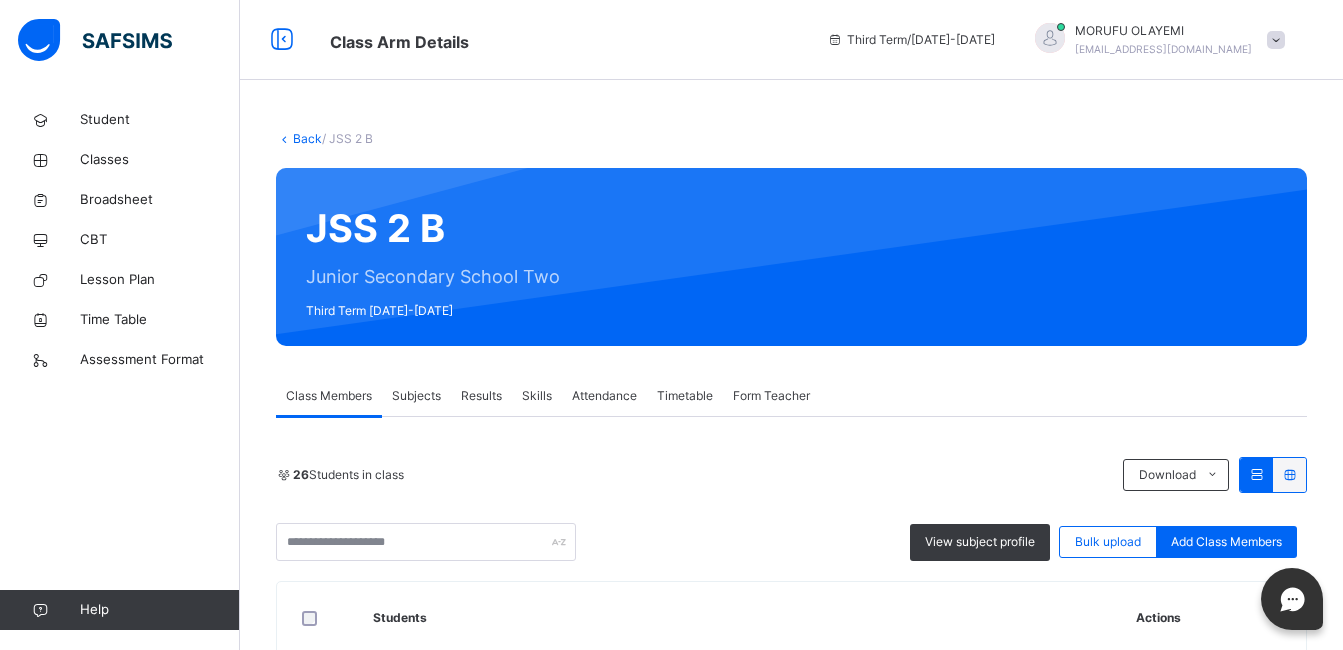 click on "Results" at bounding box center (481, 396) 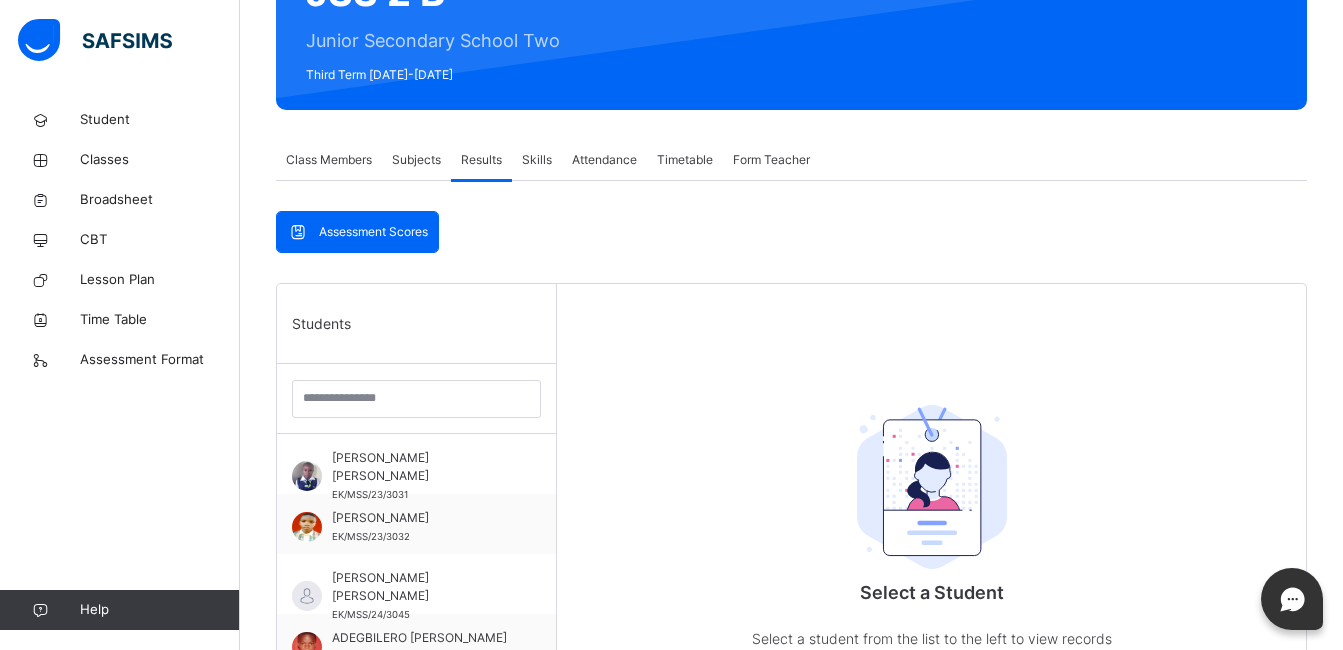scroll, scrollTop: 239, scrollLeft: 0, axis: vertical 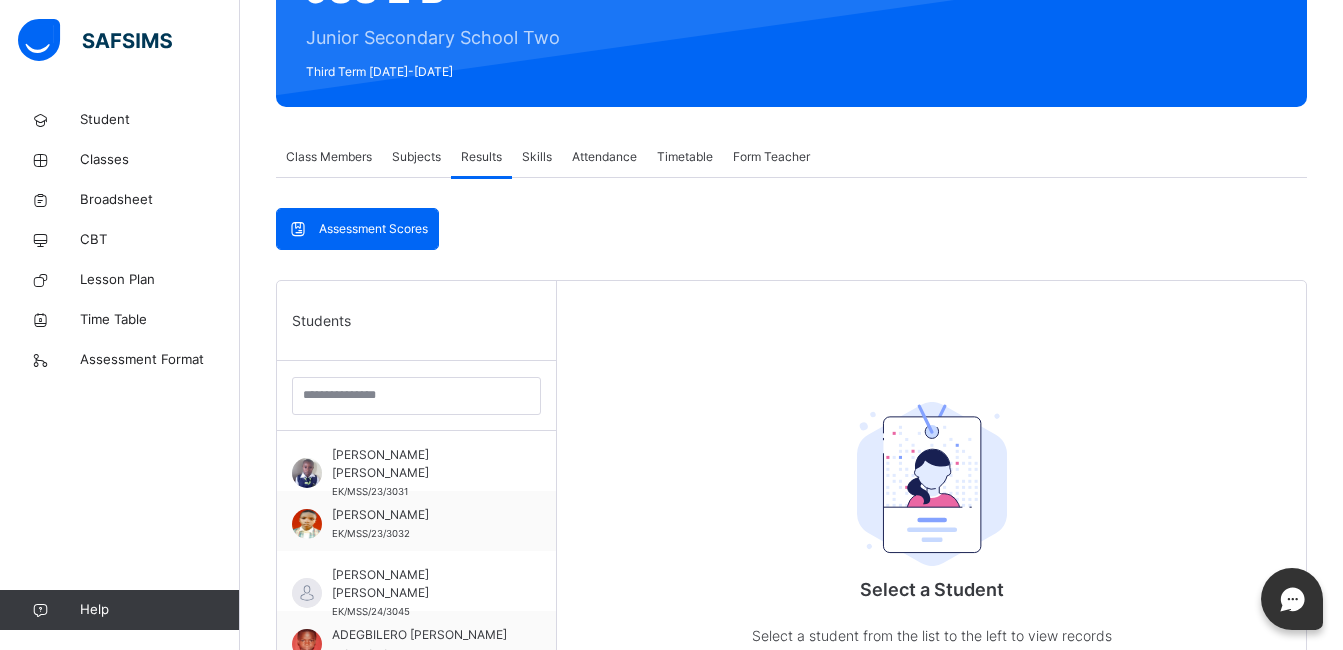 click on "Subjects" at bounding box center [416, 157] 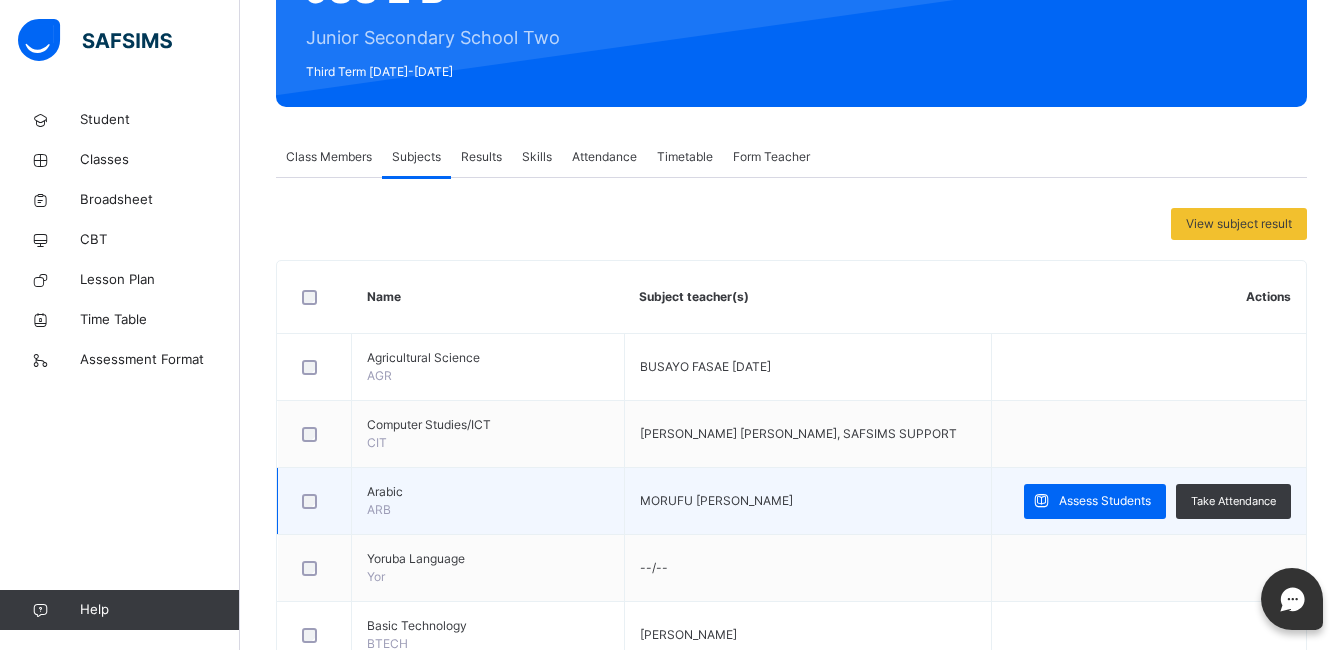 click on "Arabic" at bounding box center [488, 492] 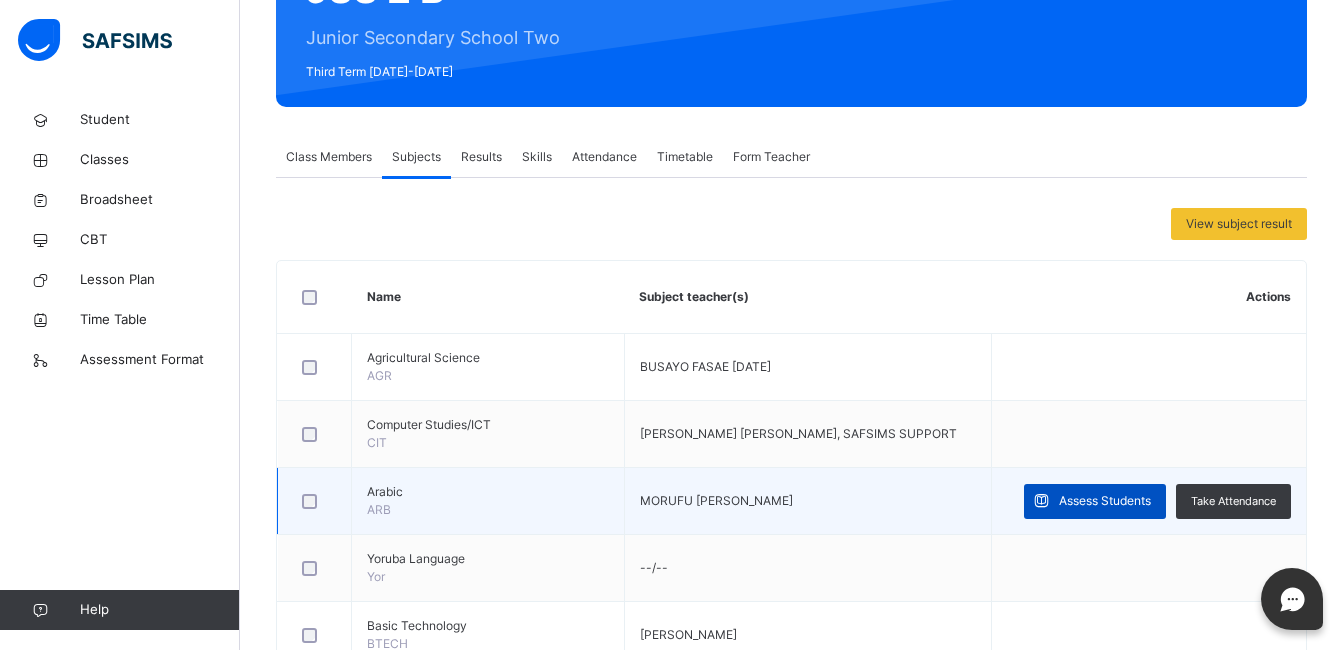 click on "Assess Students" at bounding box center (1105, 501) 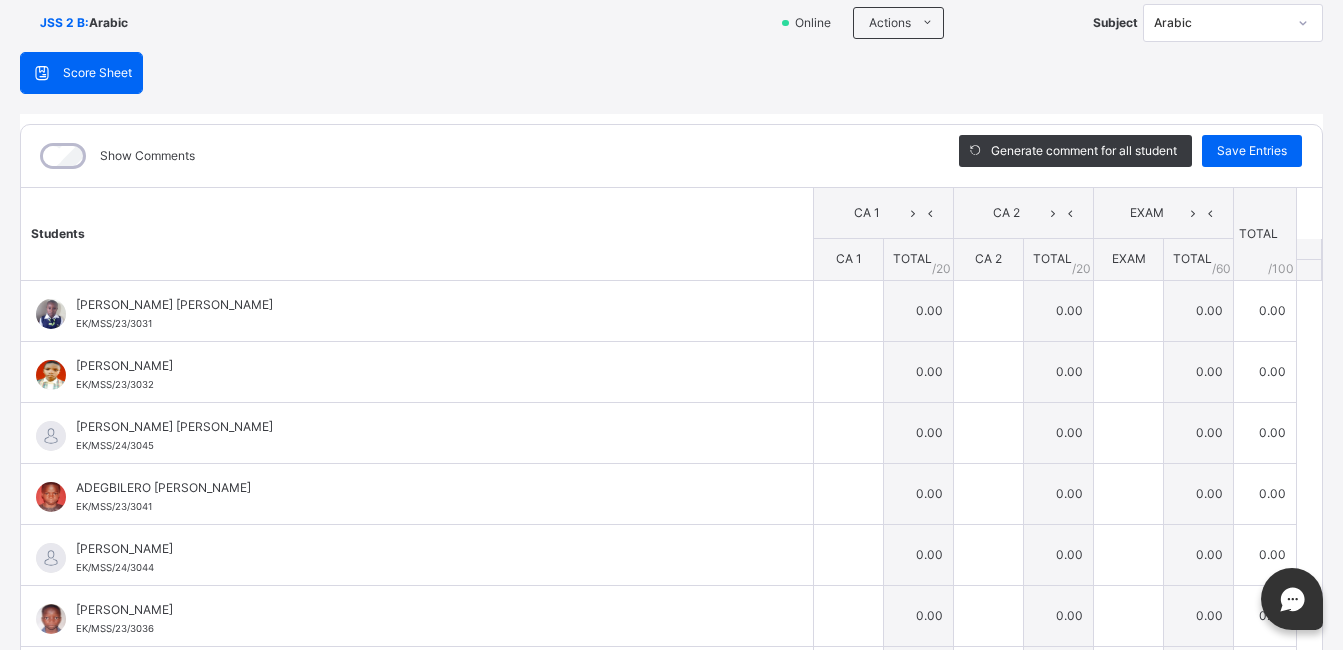 scroll, scrollTop: 148, scrollLeft: 0, axis: vertical 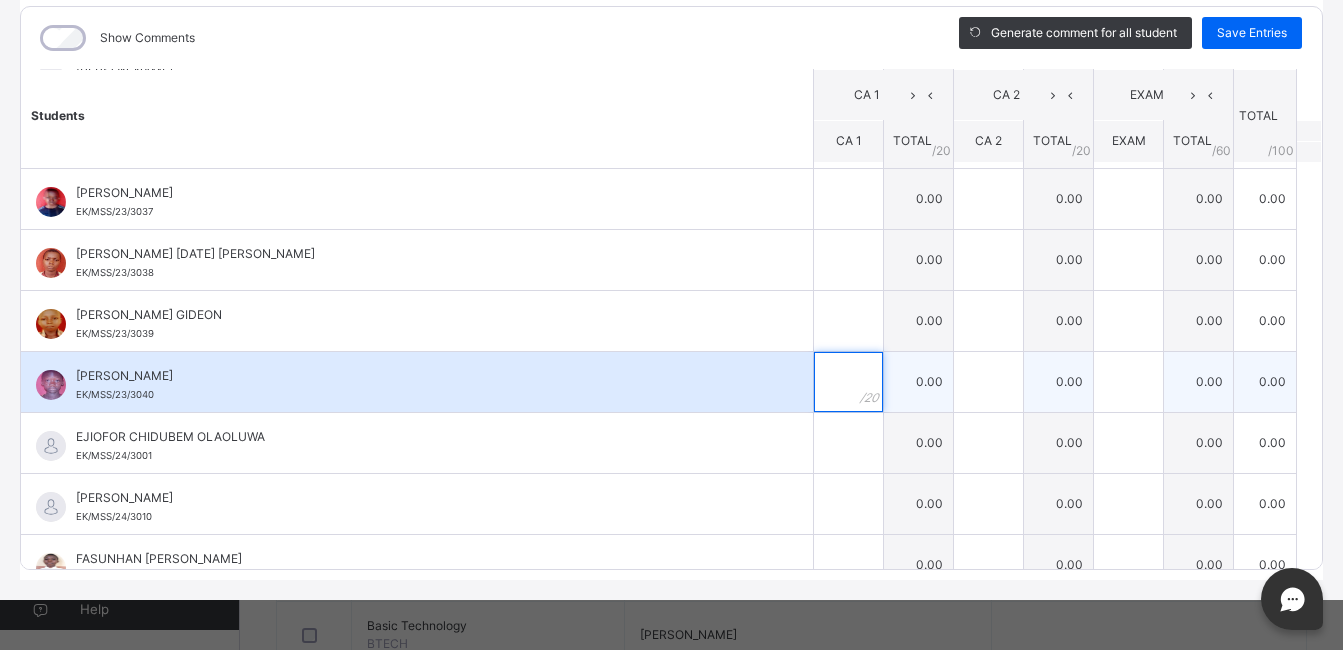 click at bounding box center [848, 382] 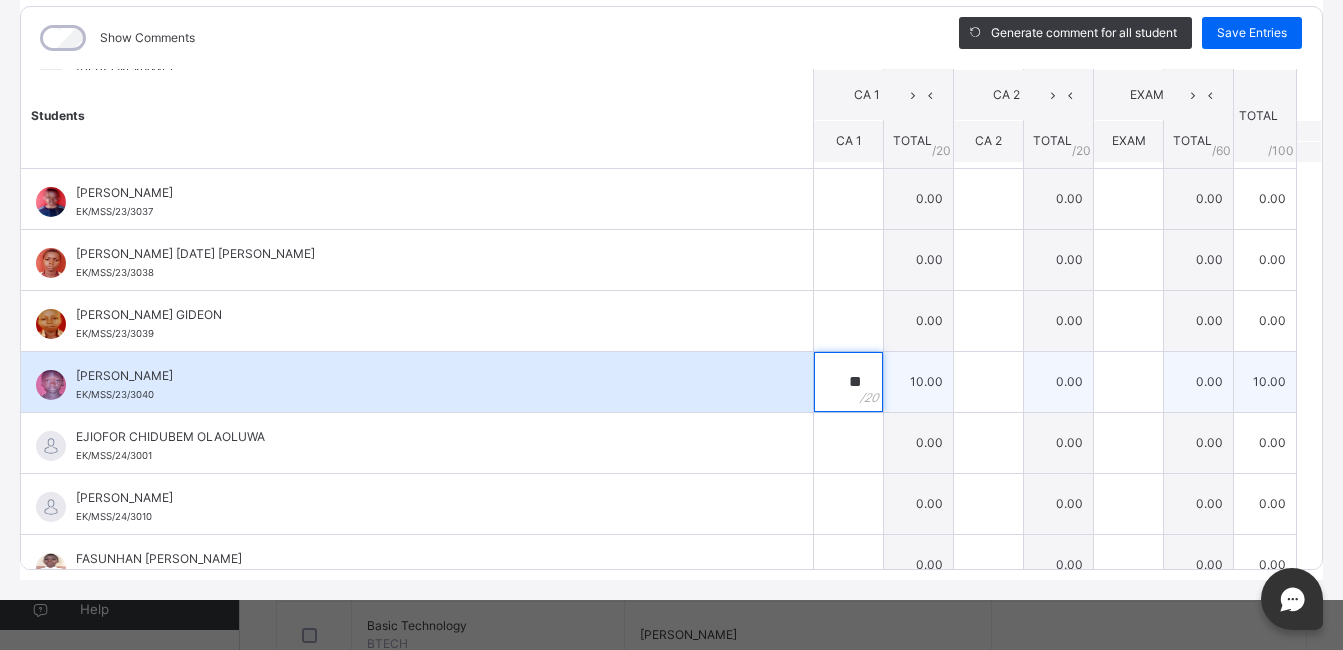 type on "**" 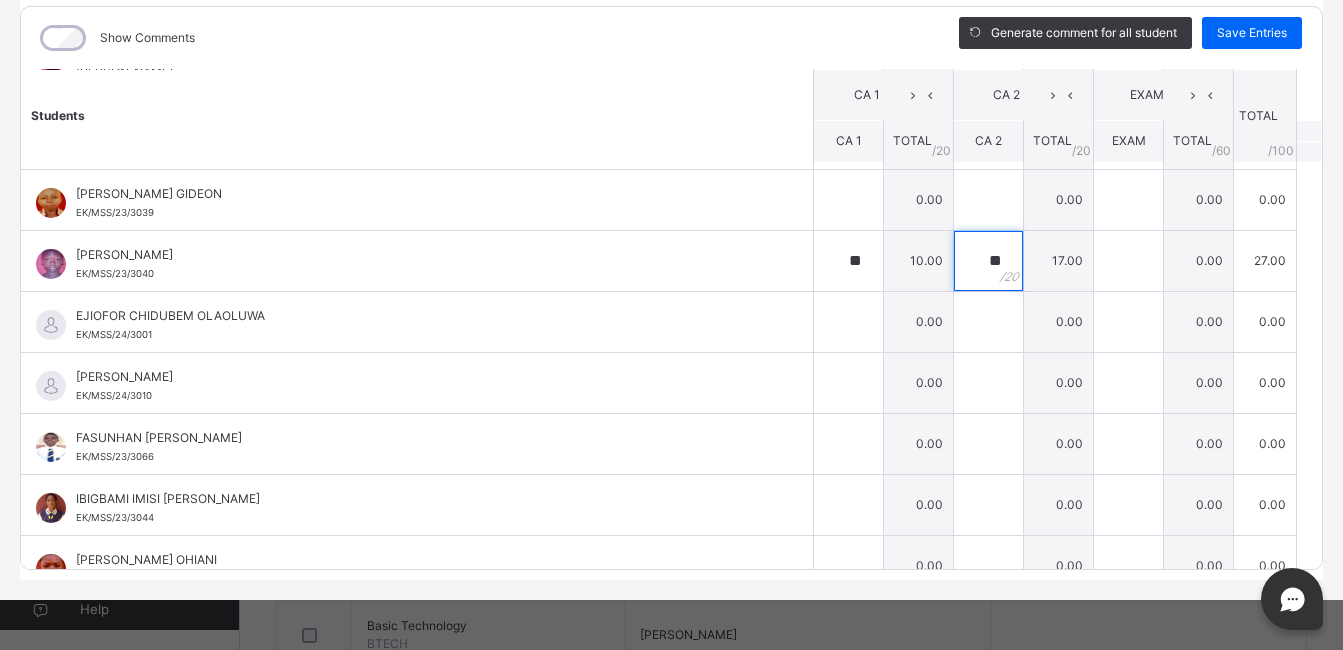 scroll, scrollTop: 520, scrollLeft: 0, axis: vertical 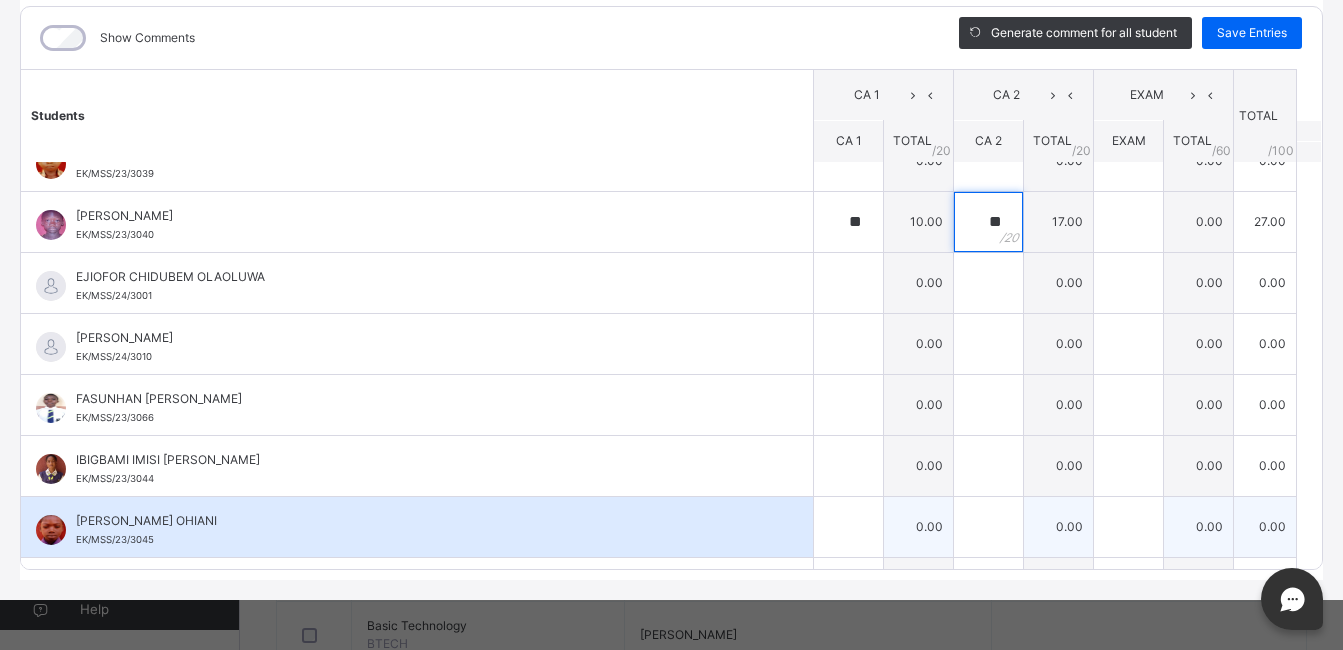 type on "**" 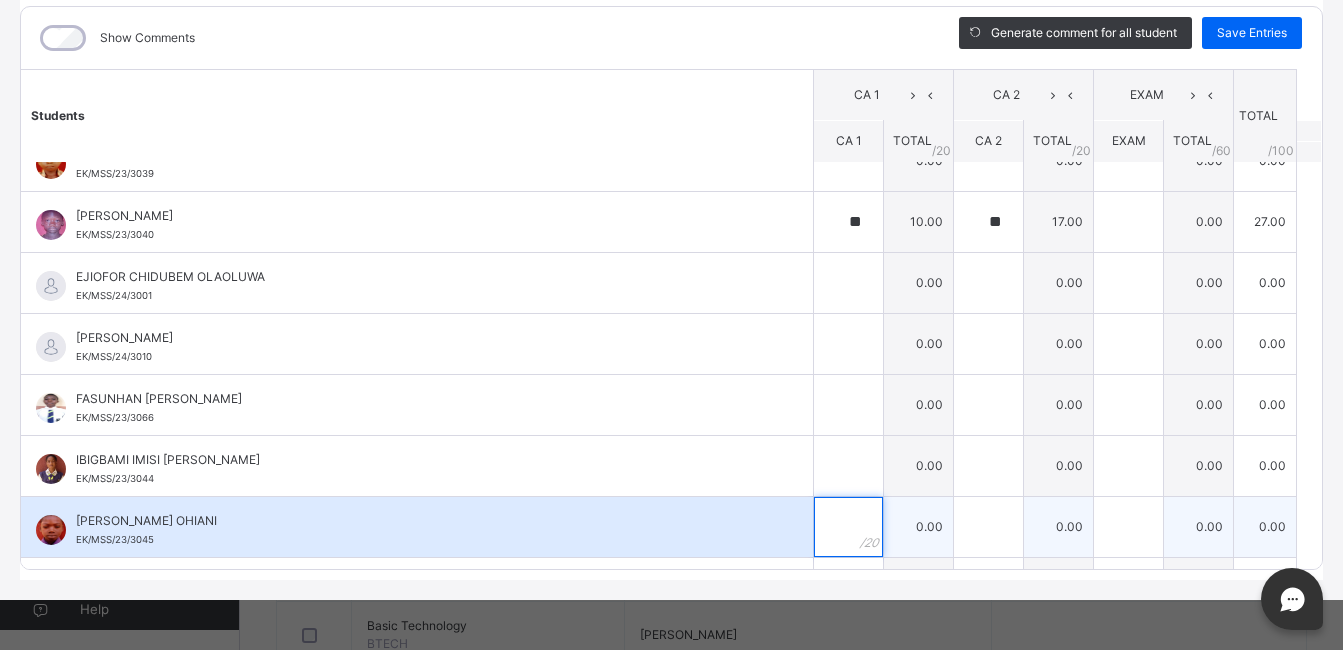 click at bounding box center (848, 527) 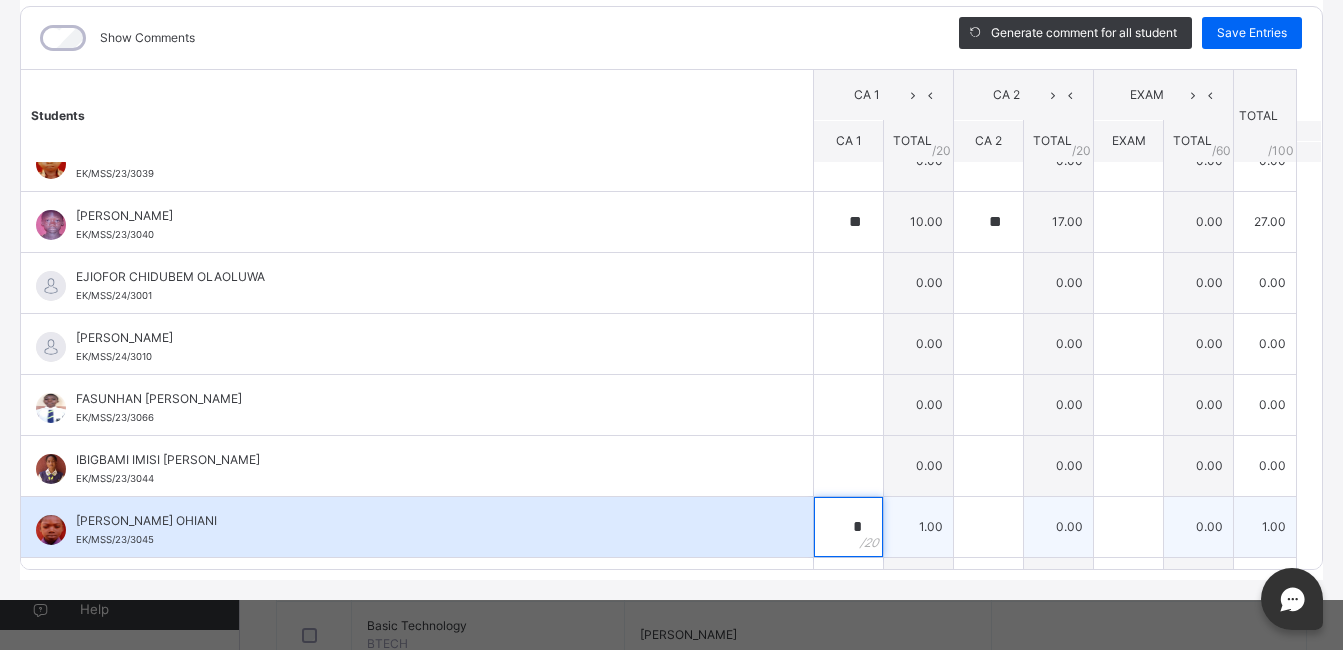 type on "**" 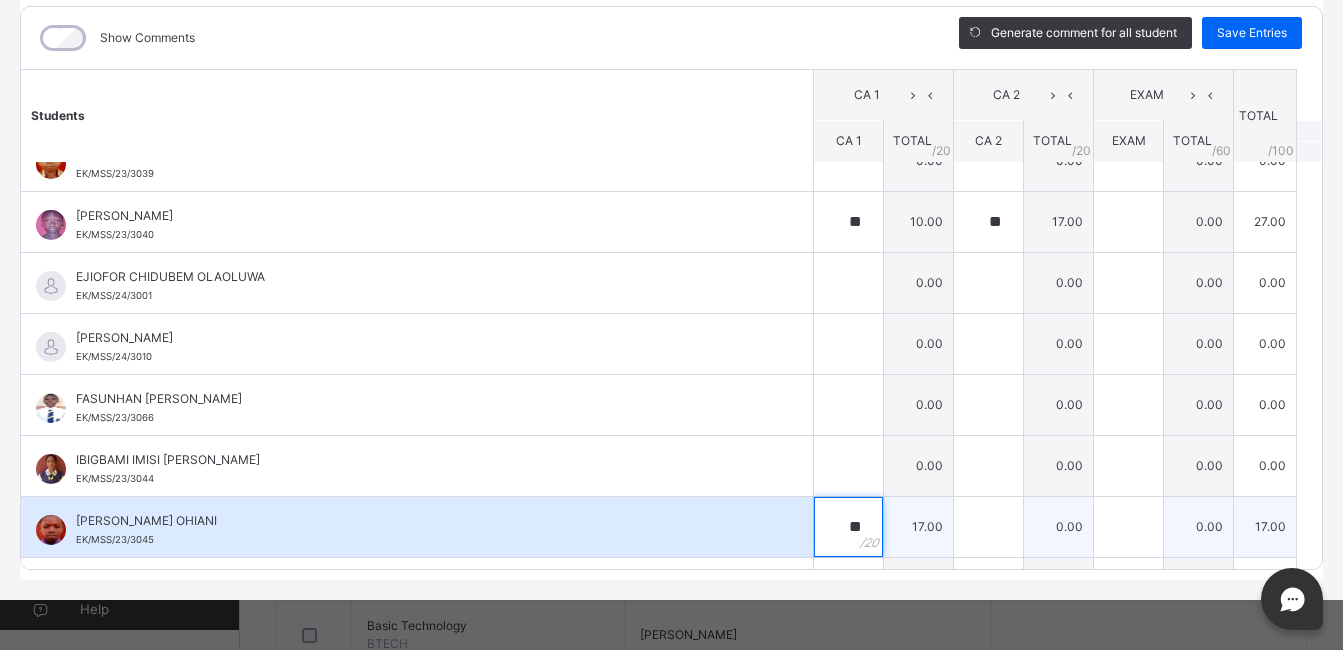 type on "**" 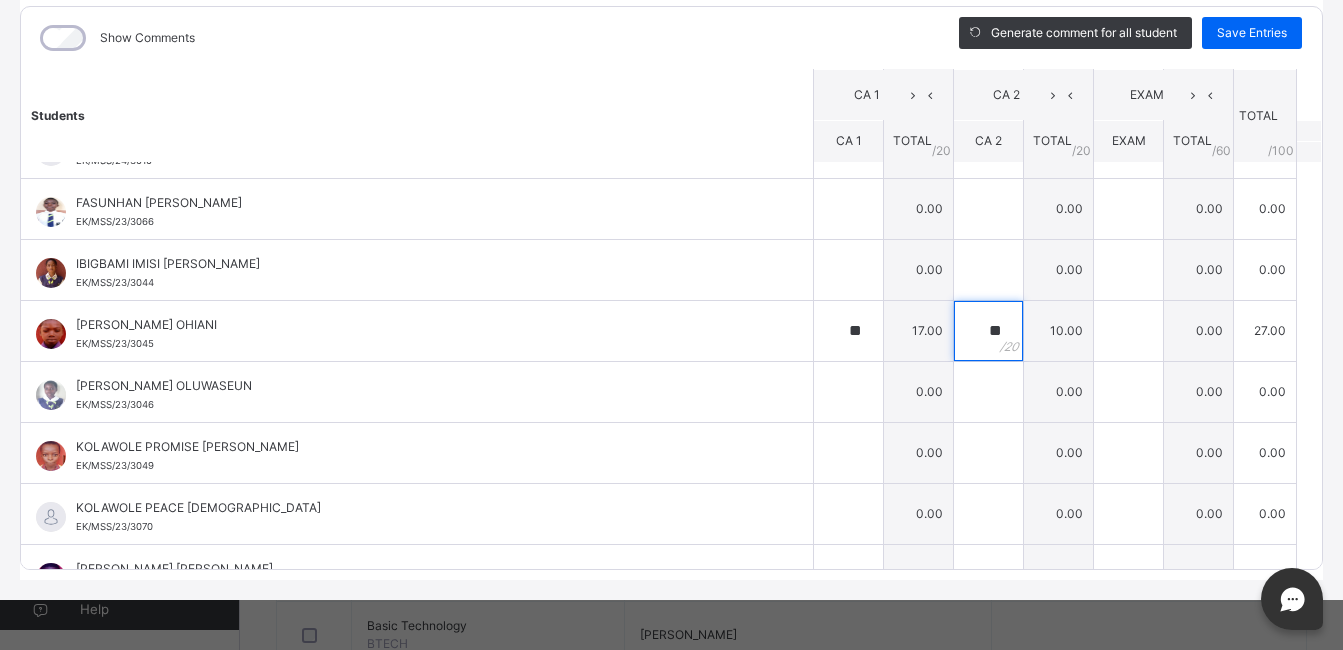 scroll, scrollTop: 720, scrollLeft: 0, axis: vertical 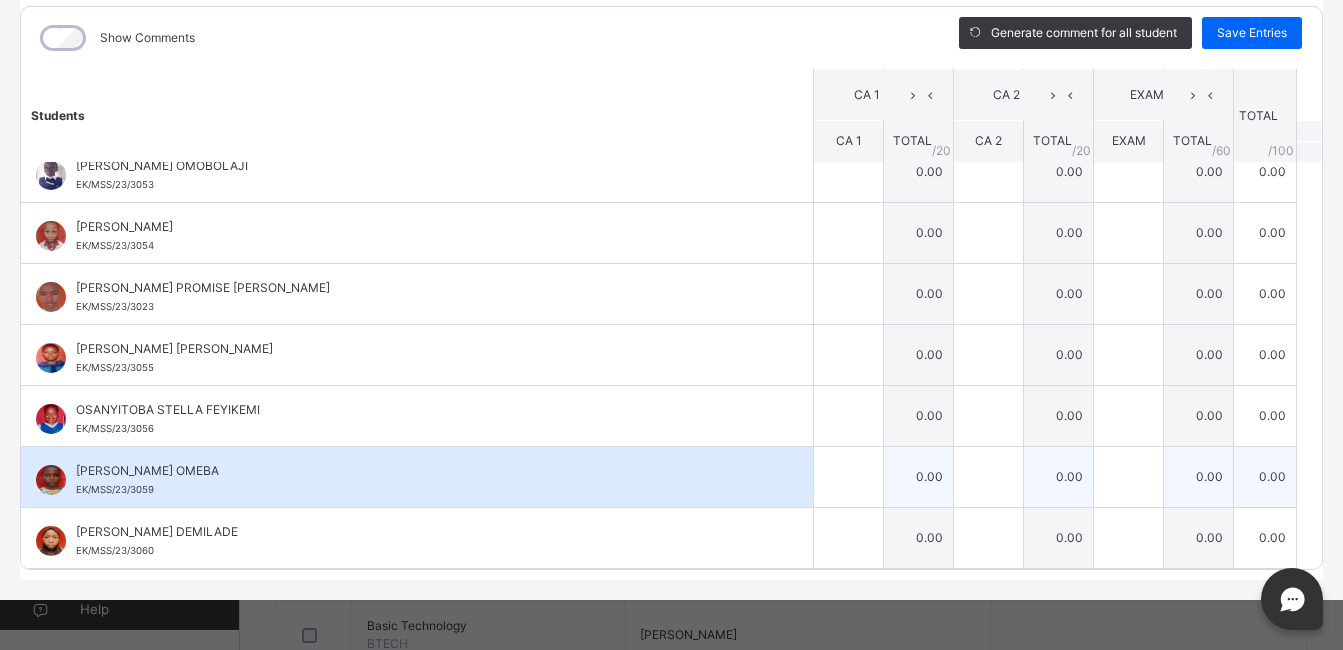 type on "**" 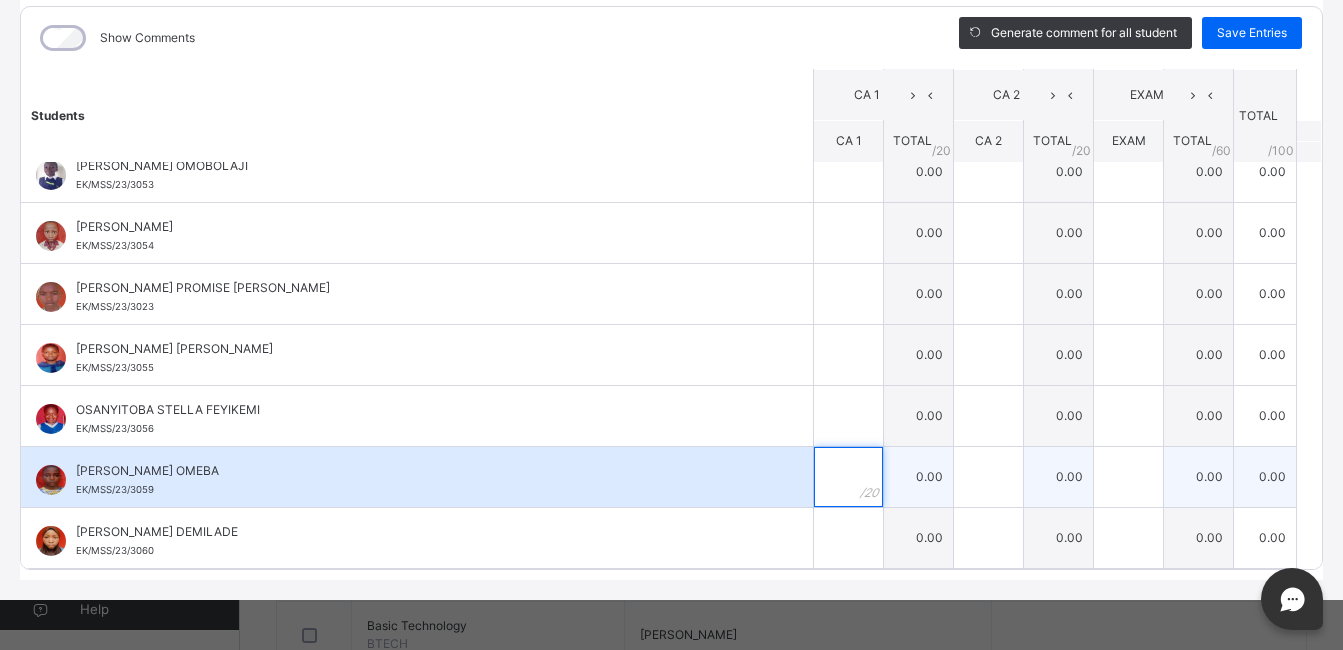 click at bounding box center (848, 477) 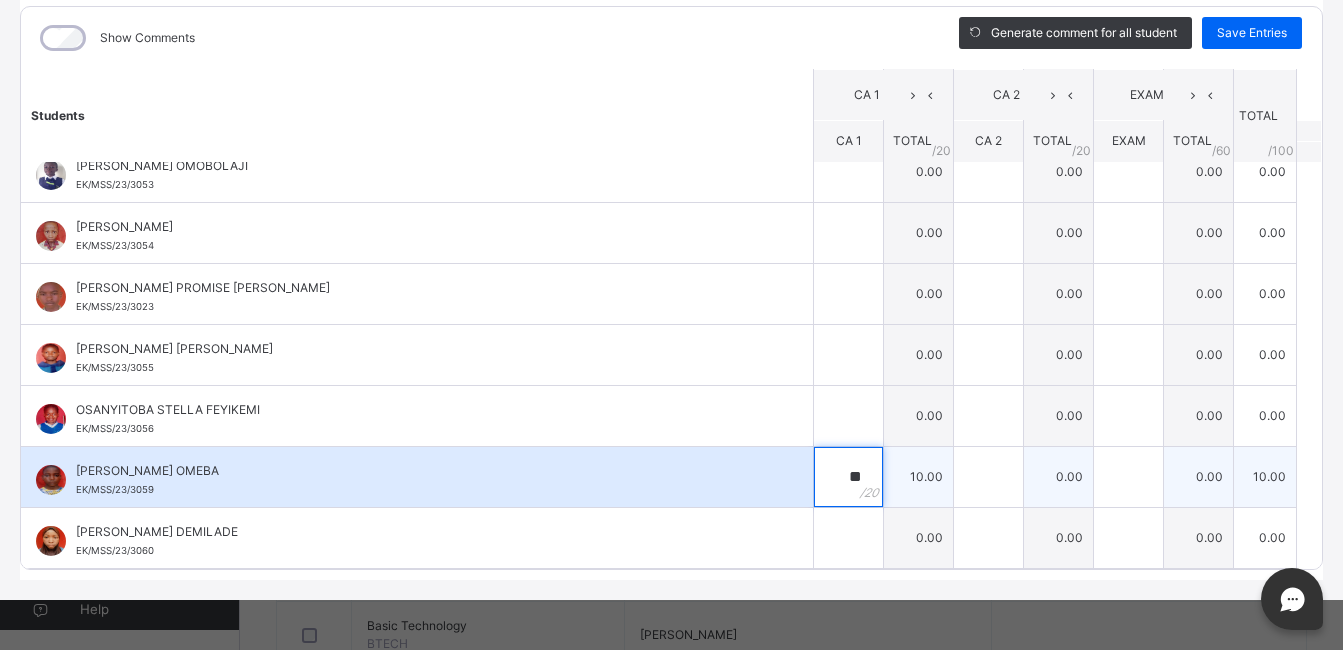 type on "**" 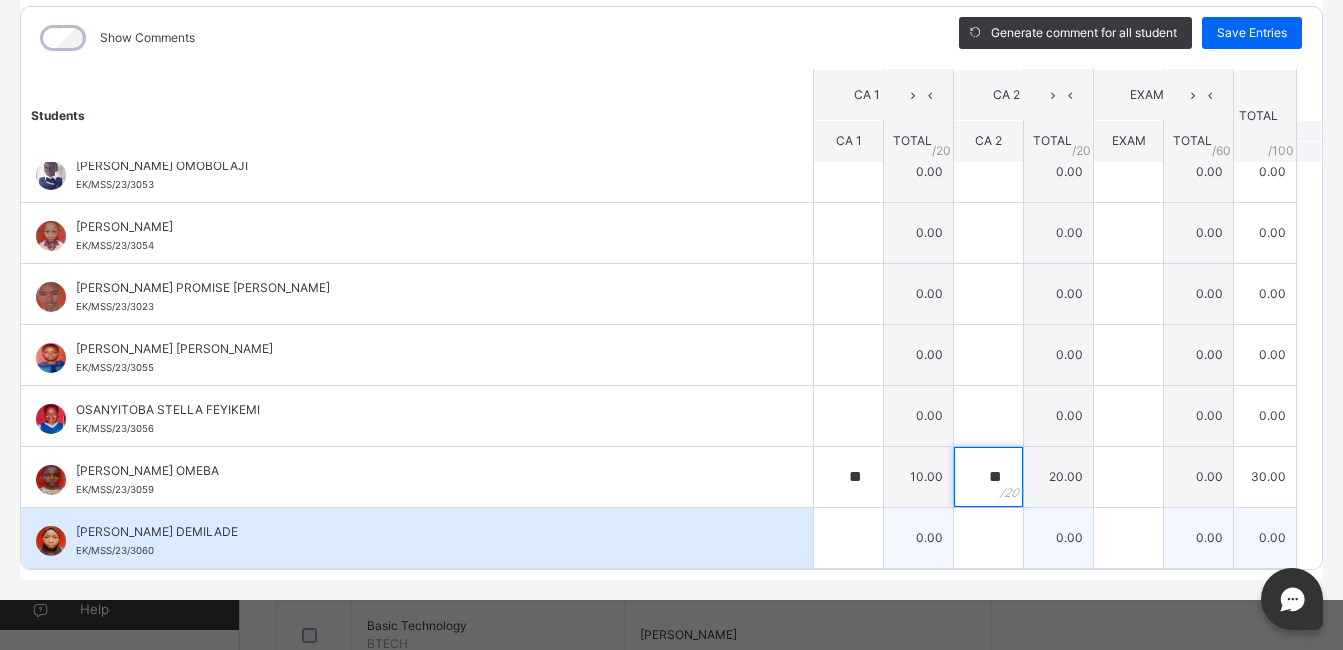 type on "**" 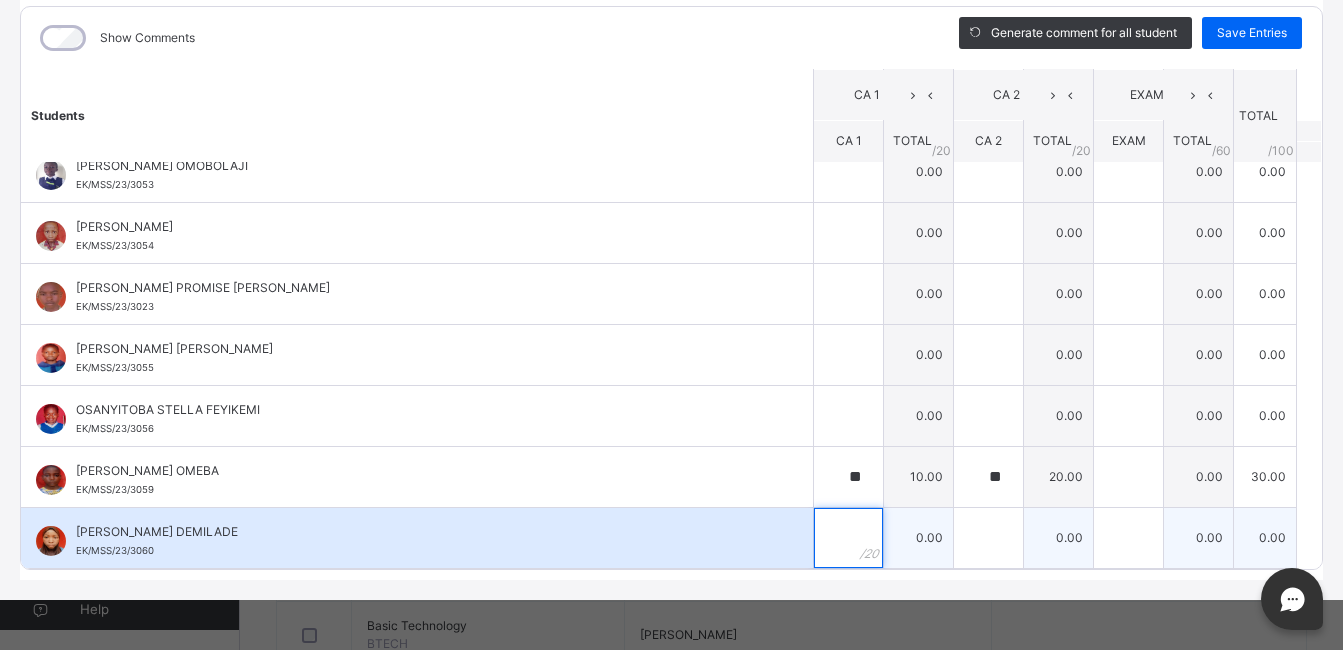 click at bounding box center [848, 538] 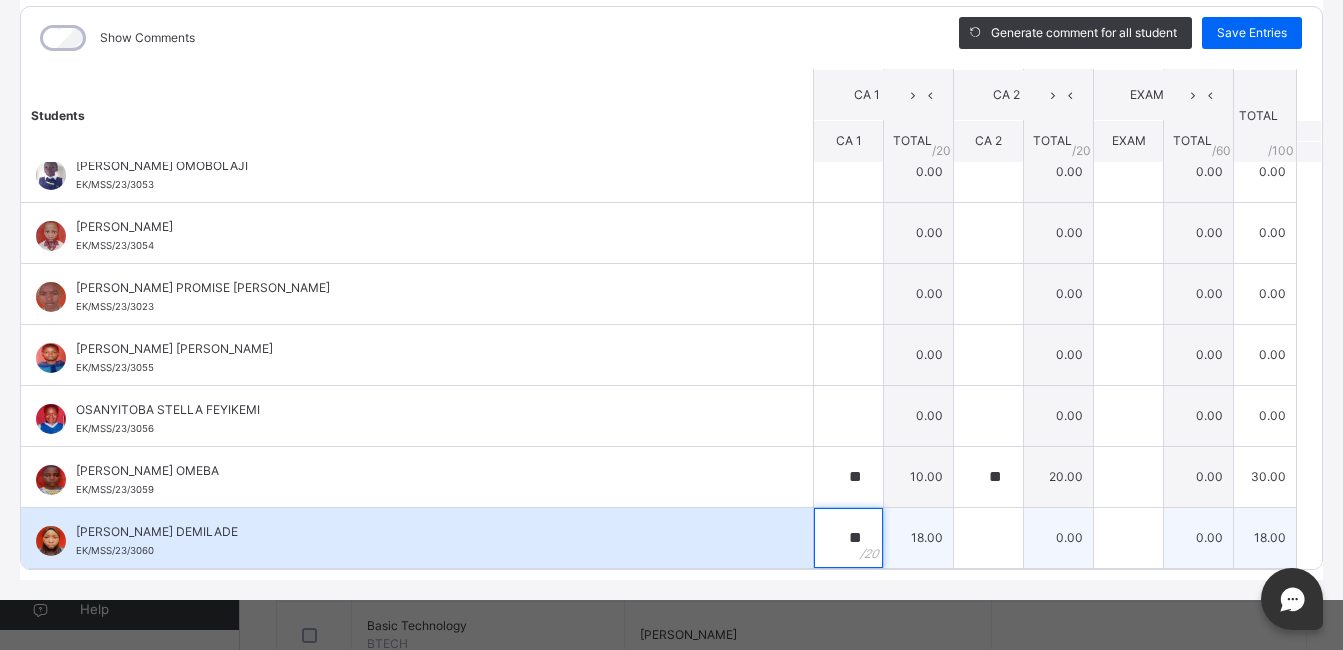 type on "**" 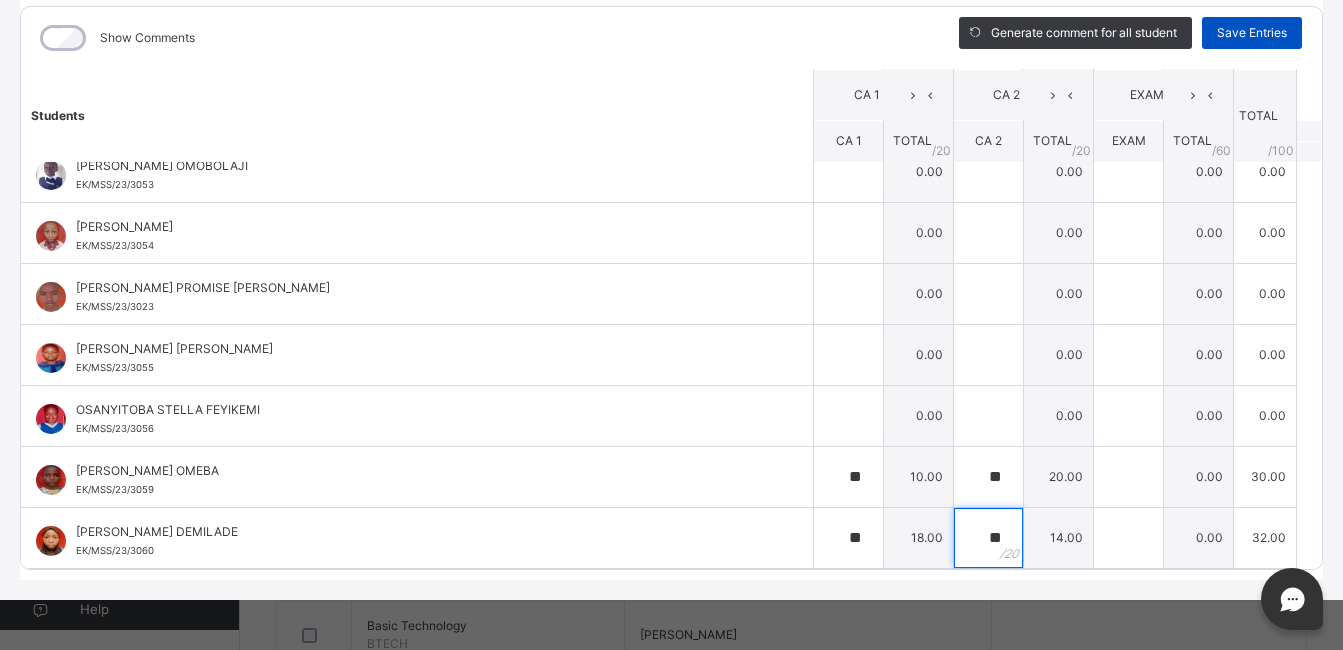 type on "**" 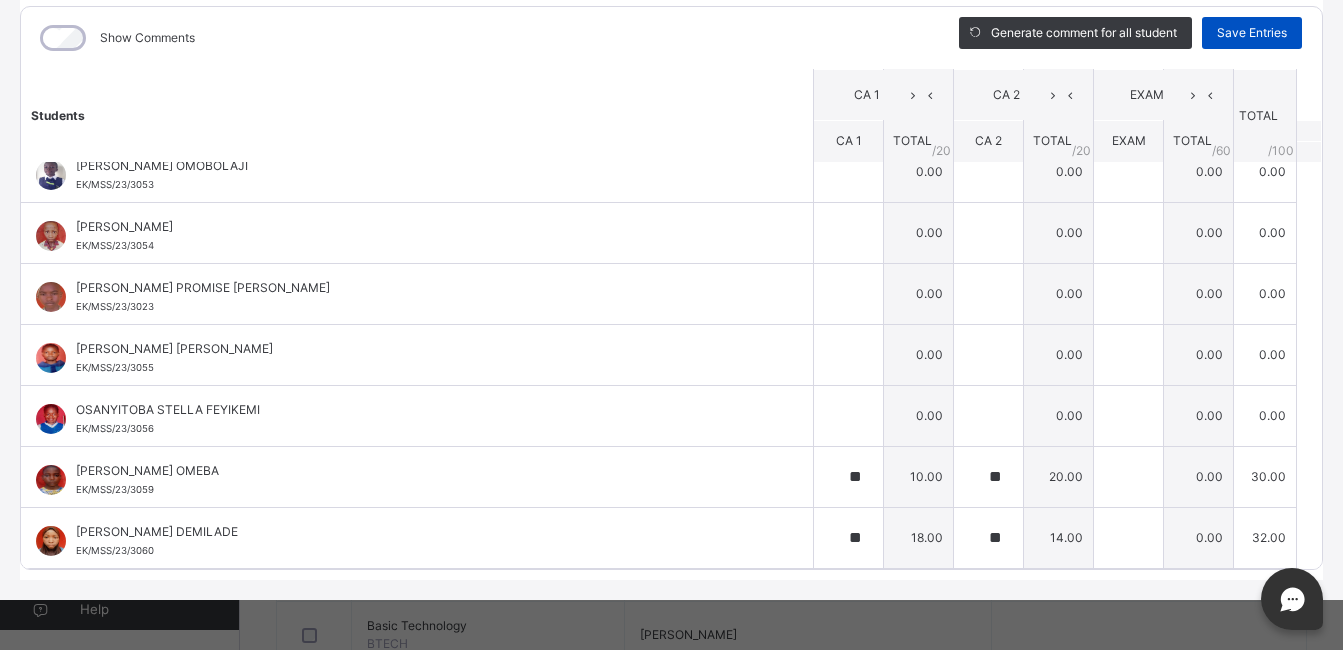 click on "Save Entries" at bounding box center [1252, 33] 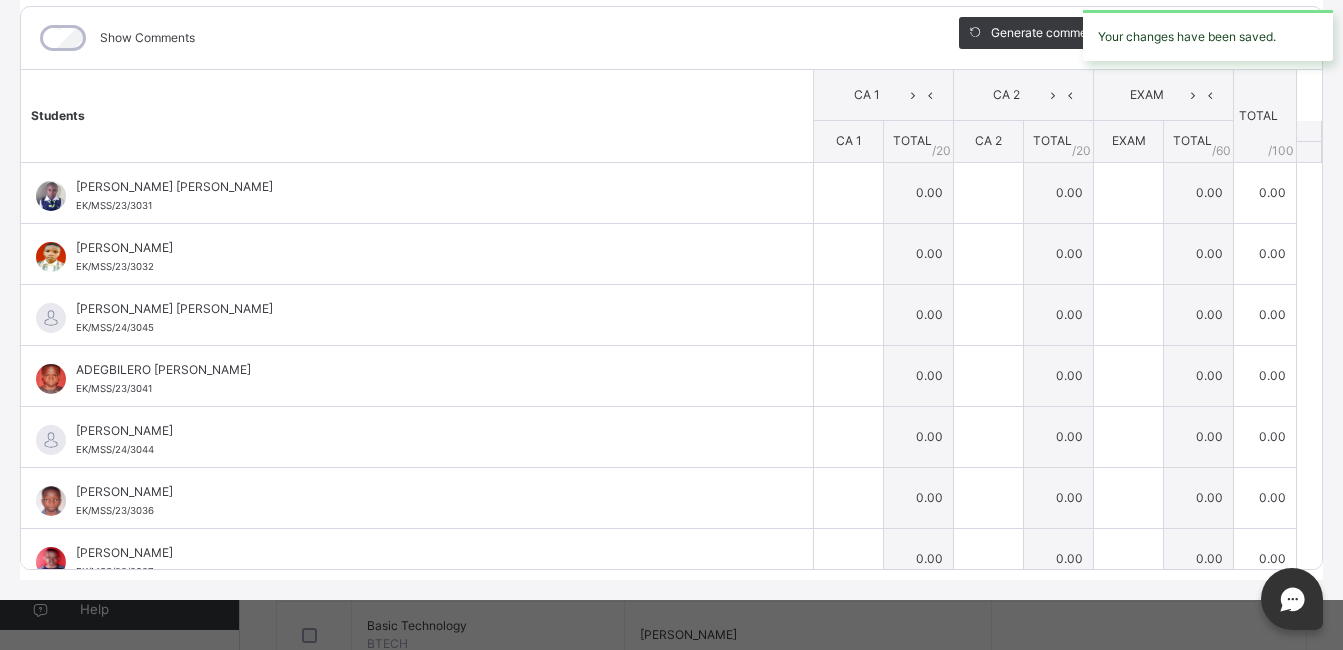 type on "**" 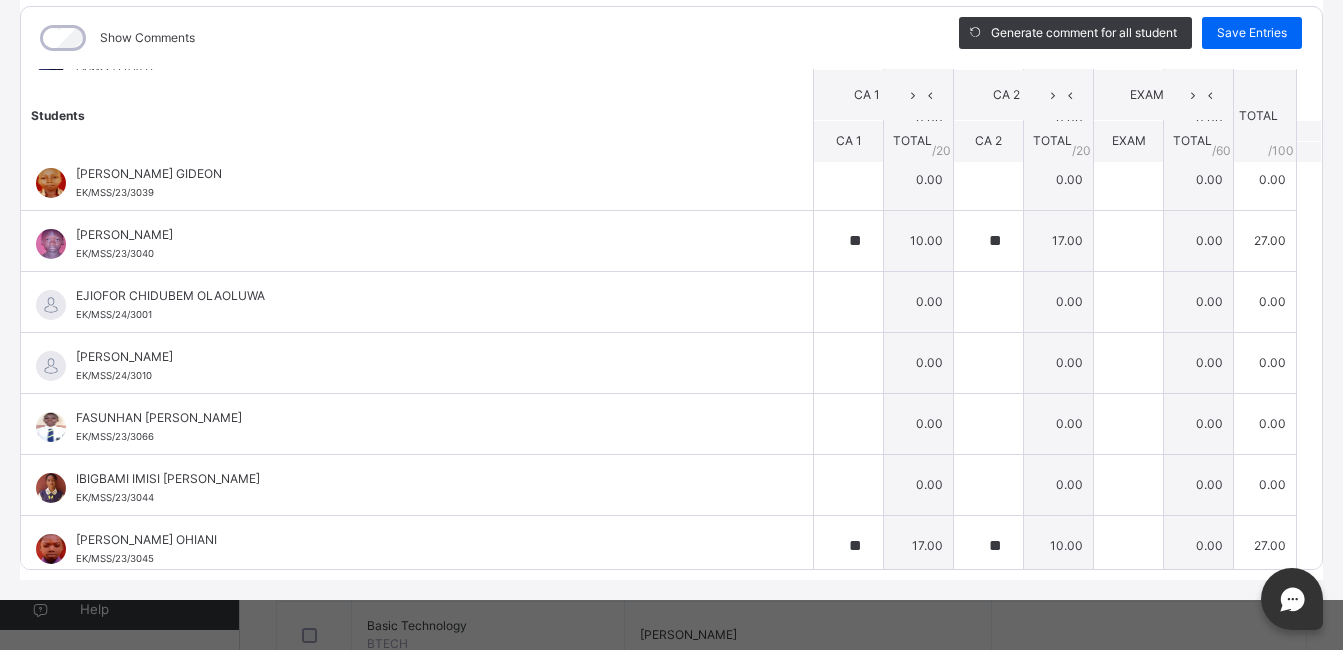 scroll, scrollTop: 520, scrollLeft: 0, axis: vertical 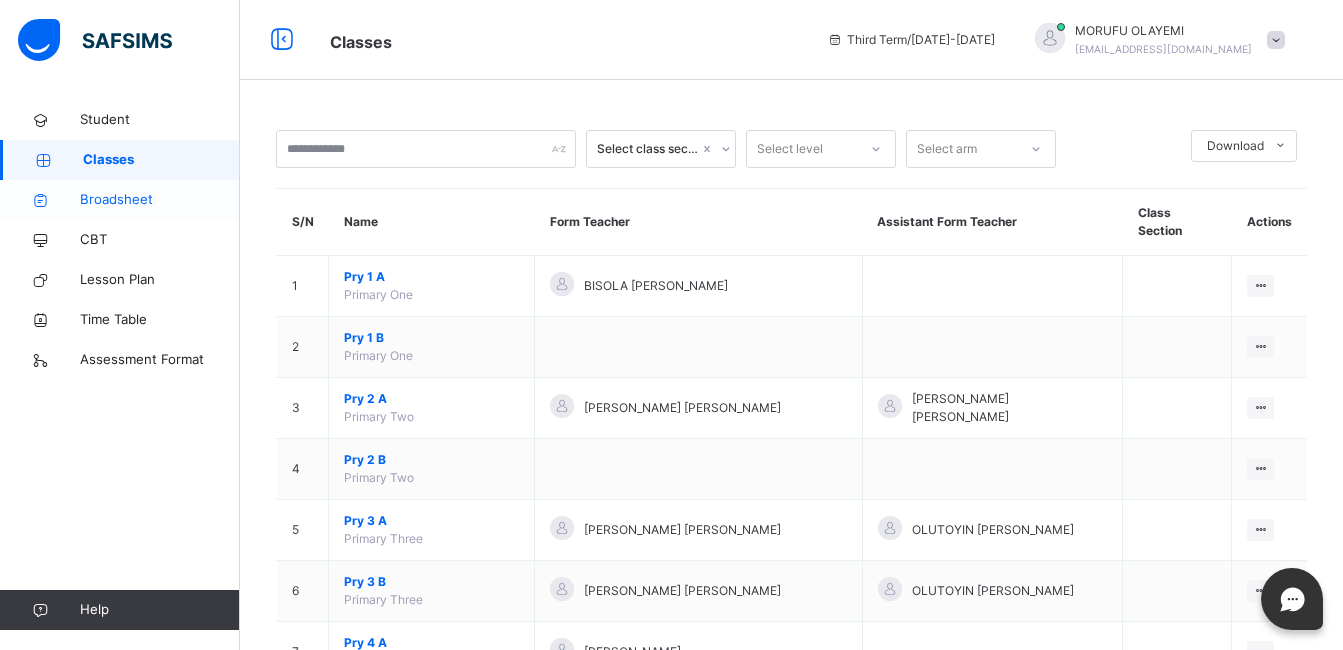 click on "Broadsheet" at bounding box center (160, 200) 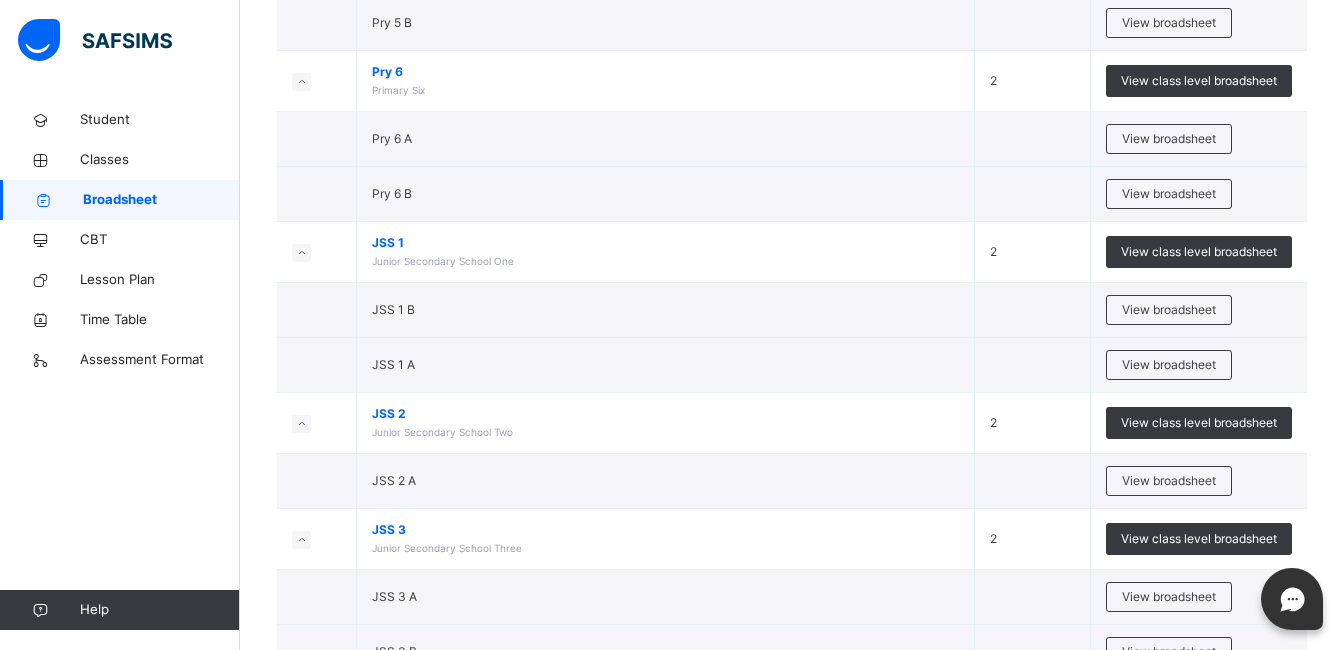 scroll, scrollTop: 1181, scrollLeft: 0, axis: vertical 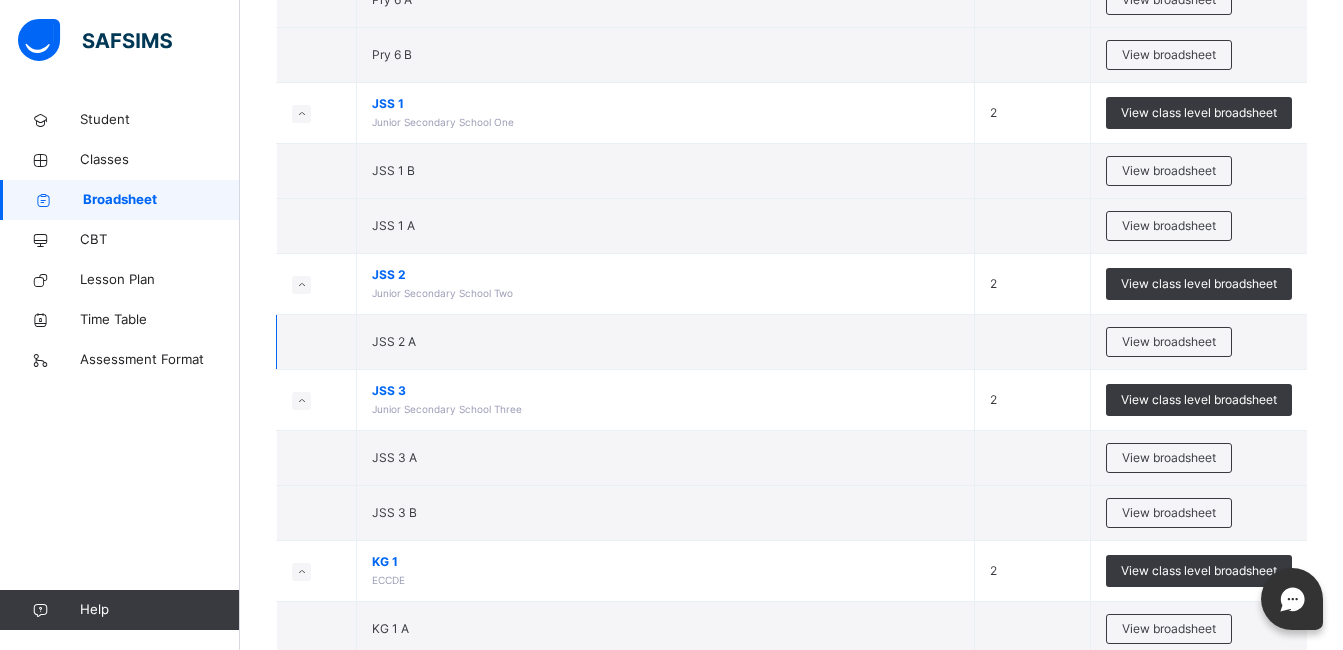 click on "JSS 2 A" at bounding box center (666, 342) 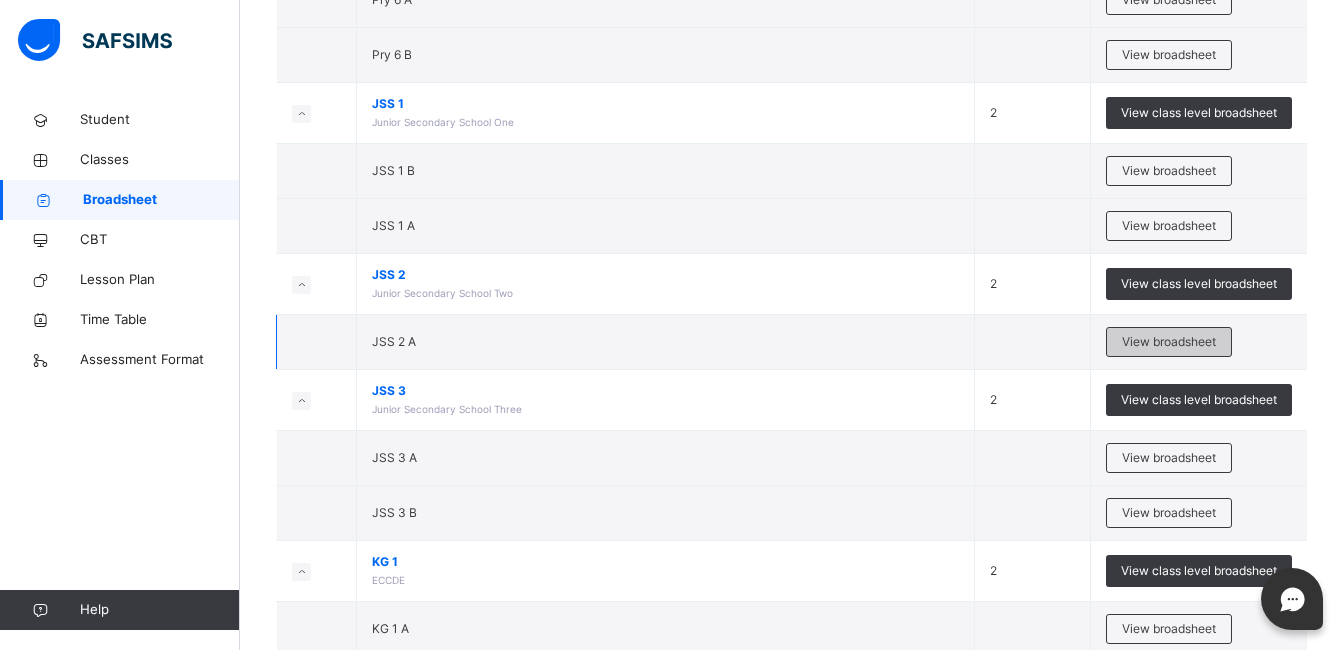 click on "View broadsheet" at bounding box center (1169, 342) 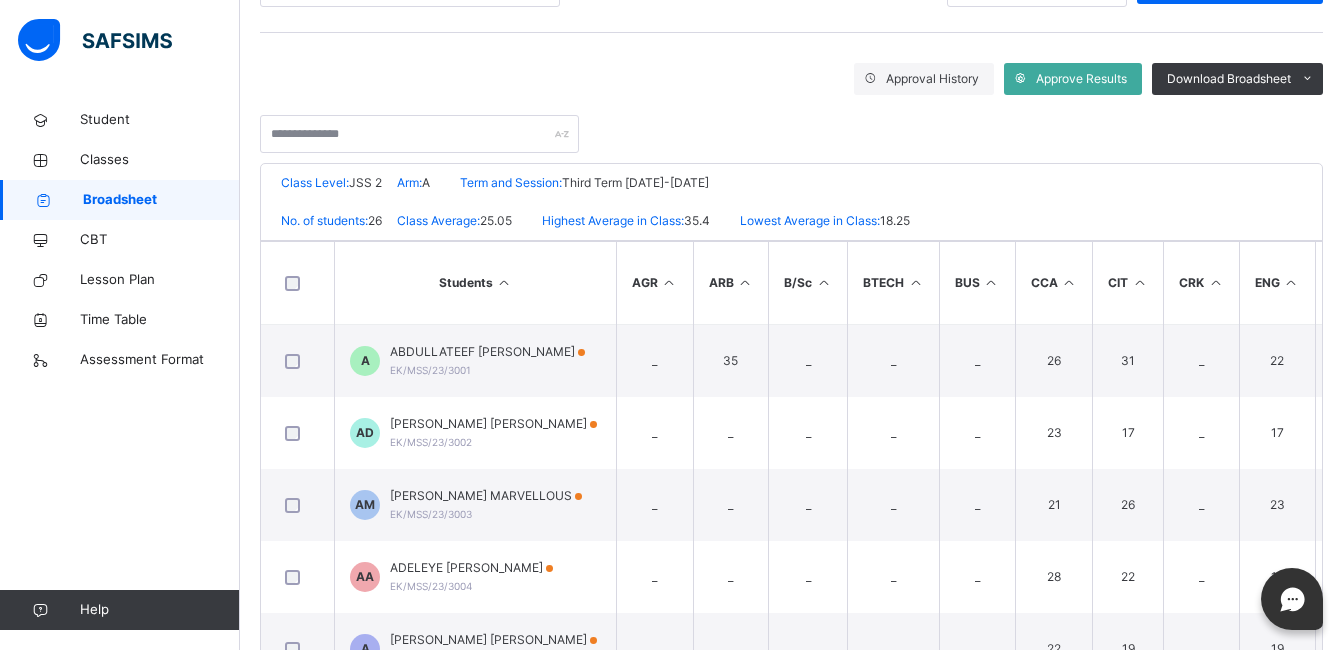 scroll, scrollTop: 320, scrollLeft: 0, axis: vertical 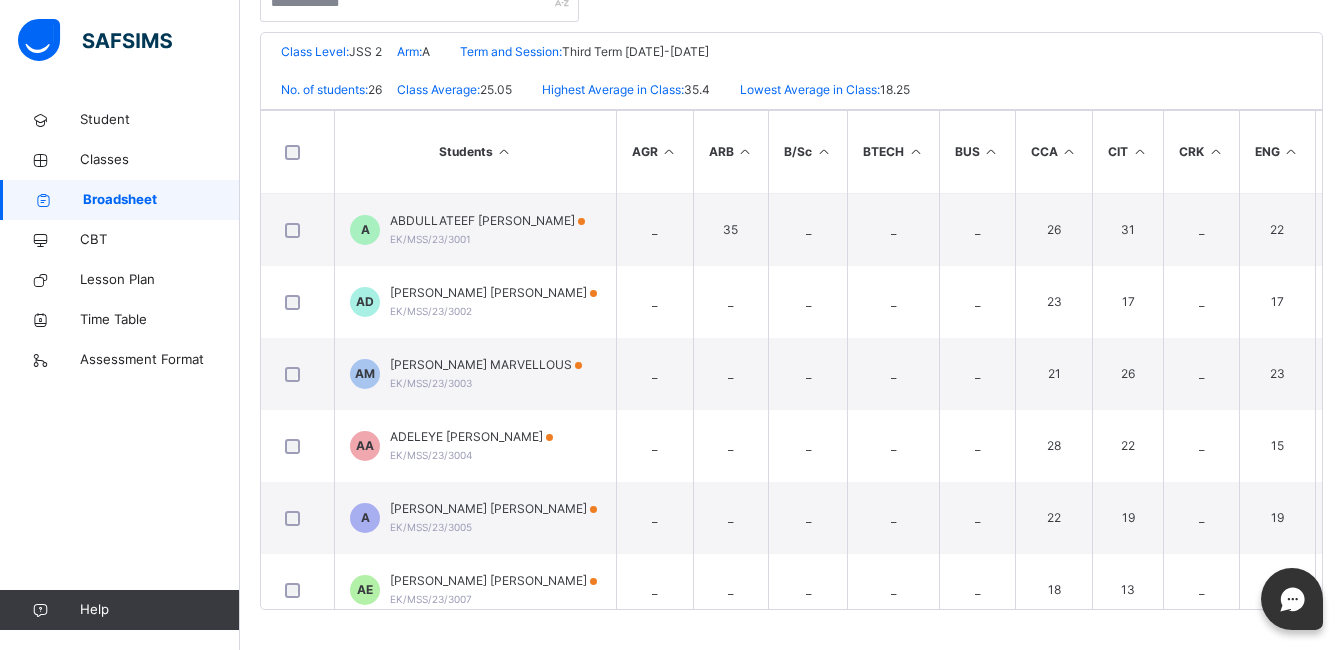 click on "Broadsheet  / JSS 2 A Class Arm Broadsheet Cumulative Third Term [DATE]-[DATE] Send Report Link SECOND TERM REPORT Bulk Download Reportsheet  Approval History  Approve Results Download Broadsheet PDF Excel sheet UBEC MODEL SMART SCHOOL, IJAN-EKITI, EKITI STATE. Date: [DATE] 10:26:09 am  Class Level:  JSS 2  Arm:  A  Term and Session:  Third Term [DATE]-[DATE]  No. of students:  26  Class Average:  25.05  Highest Average in Class:  35.4  Lowest Average in Class:  18.25 S/NO Admission No. Full Name AGR ARB B/Sc BTECH BUS CCA CIT CRK ENG HEC MTH NV PHE Yor TOTAL Average Position  Grade 1 EK/MSS/23/3001 ABDULLATEEF MUIZAT 	OLAMIDE   _   35   _   _   _   26   31   _   22   28   9   30   _   _ 165.5 27.58 9th E 2 EK/MSS/23/3002 [PERSON_NAME]	 [PERSON_NAME]   _   _   _   _   _   23   17   _   17   26   _   27   _   _ 110 22 19th E 3 EK/MSS/23/3003 [PERSON_NAME] MARVELLOUS   _   _   _   _   _   21   26   _   23   24   _   20   _   _ 114 22.8 17th E 4 EK/MSS/23/3004 [PERSON_NAME] [PERSON_NAME]   _   _   _   _   _   28   22" at bounding box center (791, 153) 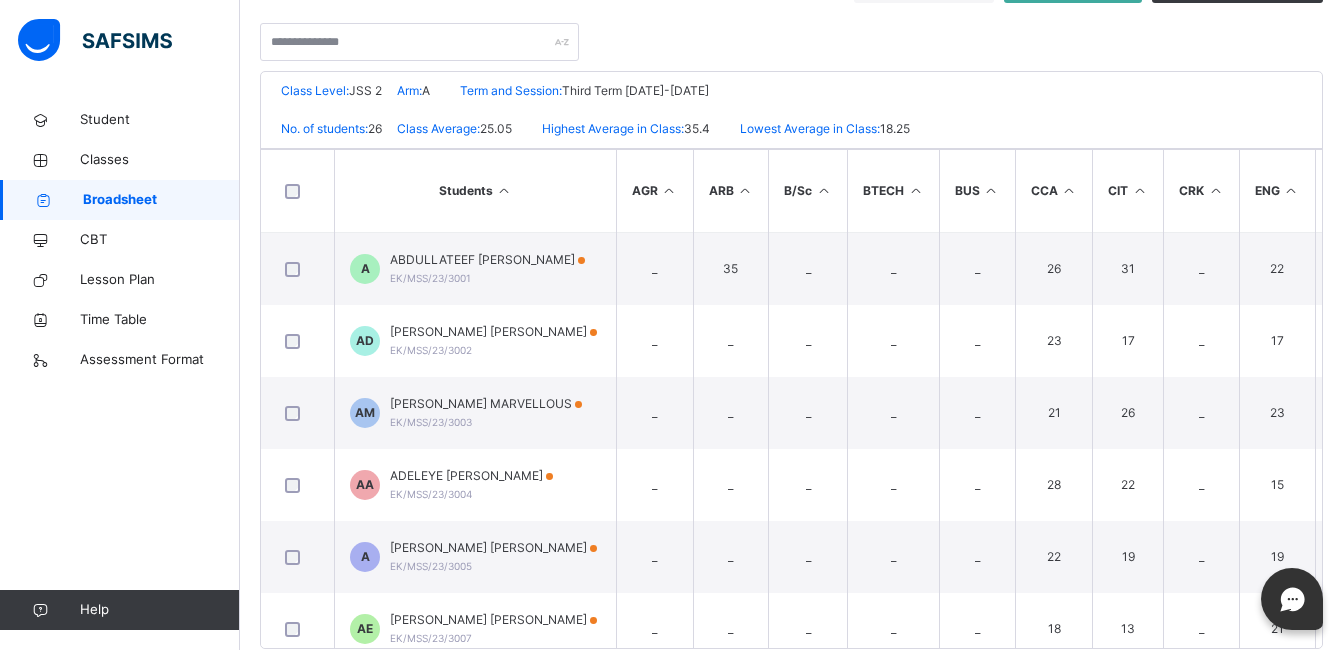scroll, scrollTop: 443, scrollLeft: 0, axis: vertical 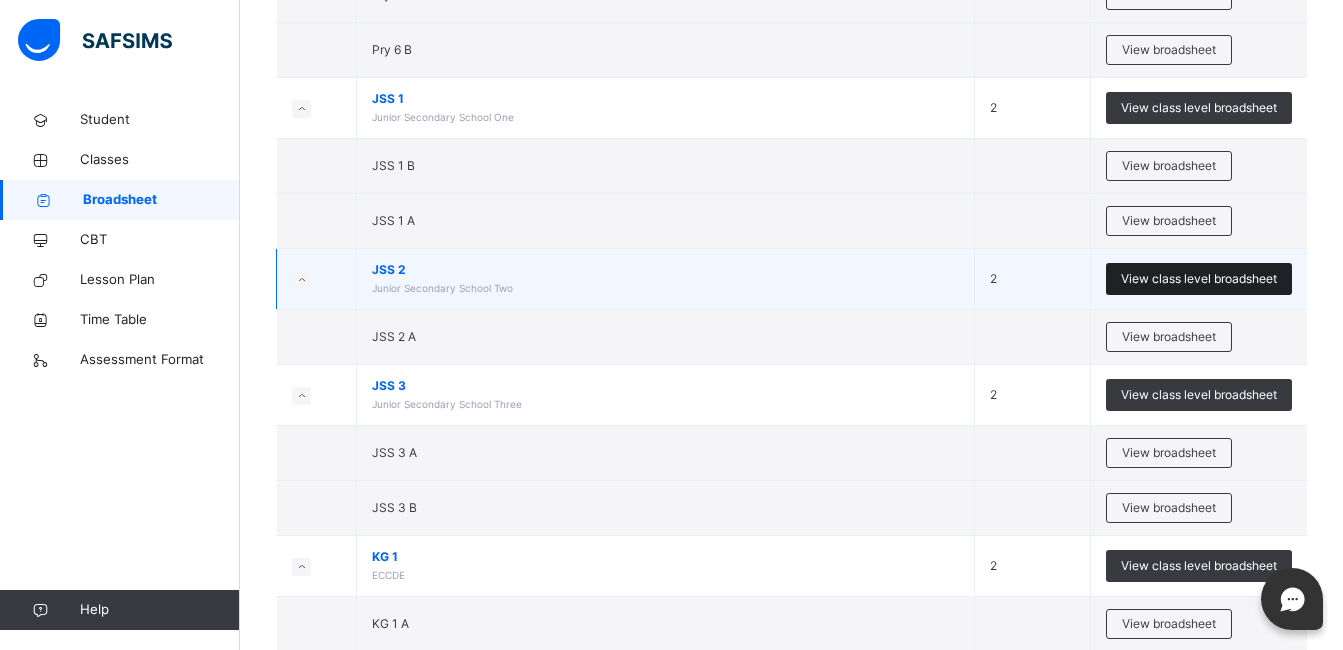 click on "View class level broadsheet" at bounding box center [1199, 279] 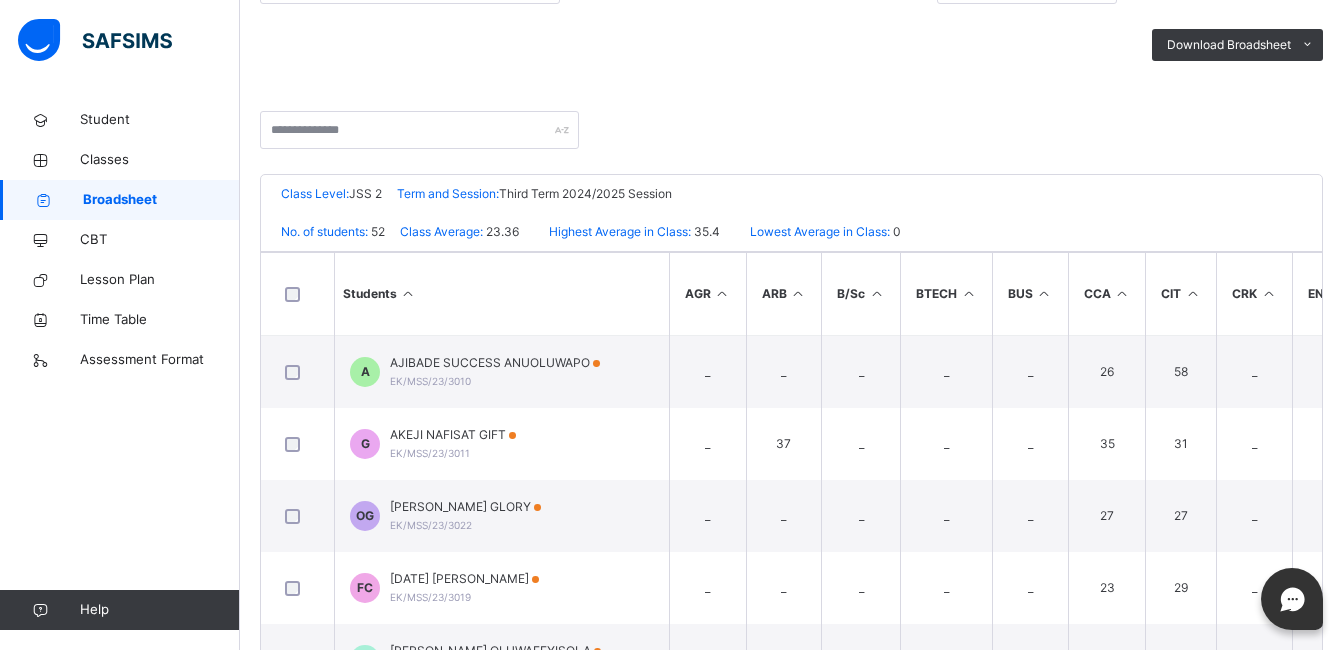 scroll, scrollTop: 360, scrollLeft: 0, axis: vertical 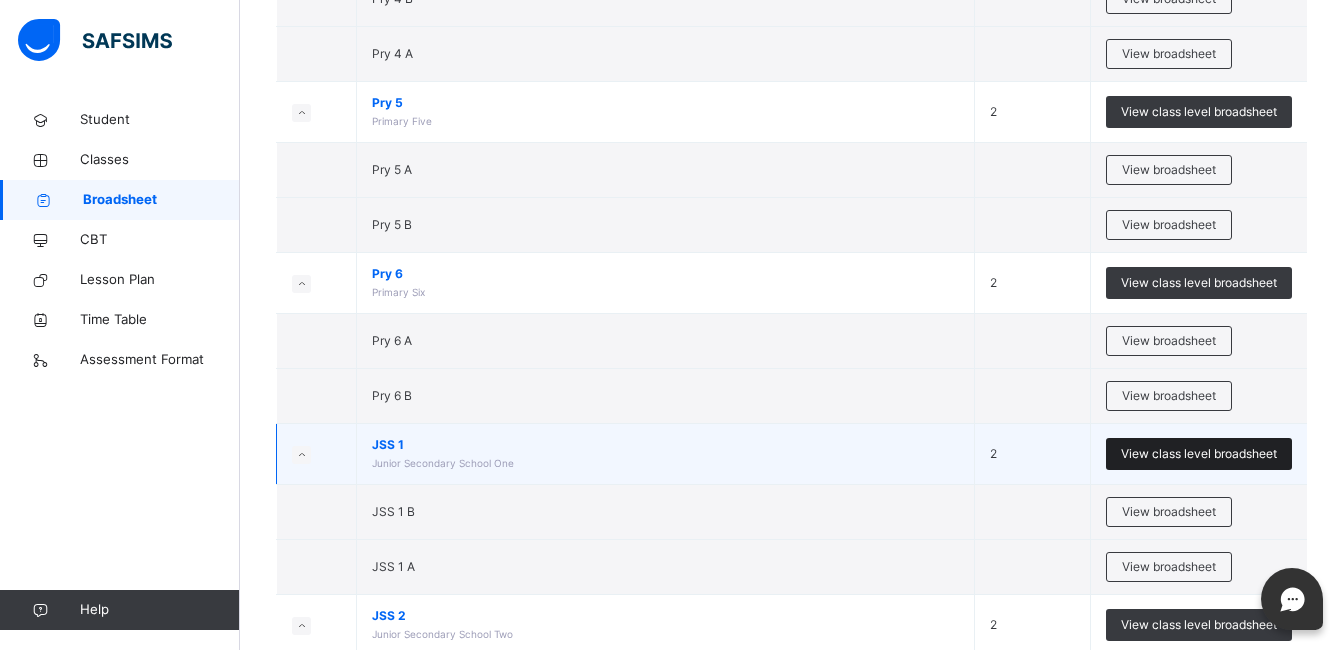 click on "View class level broadsheet" at bounding box center [1199, 454] 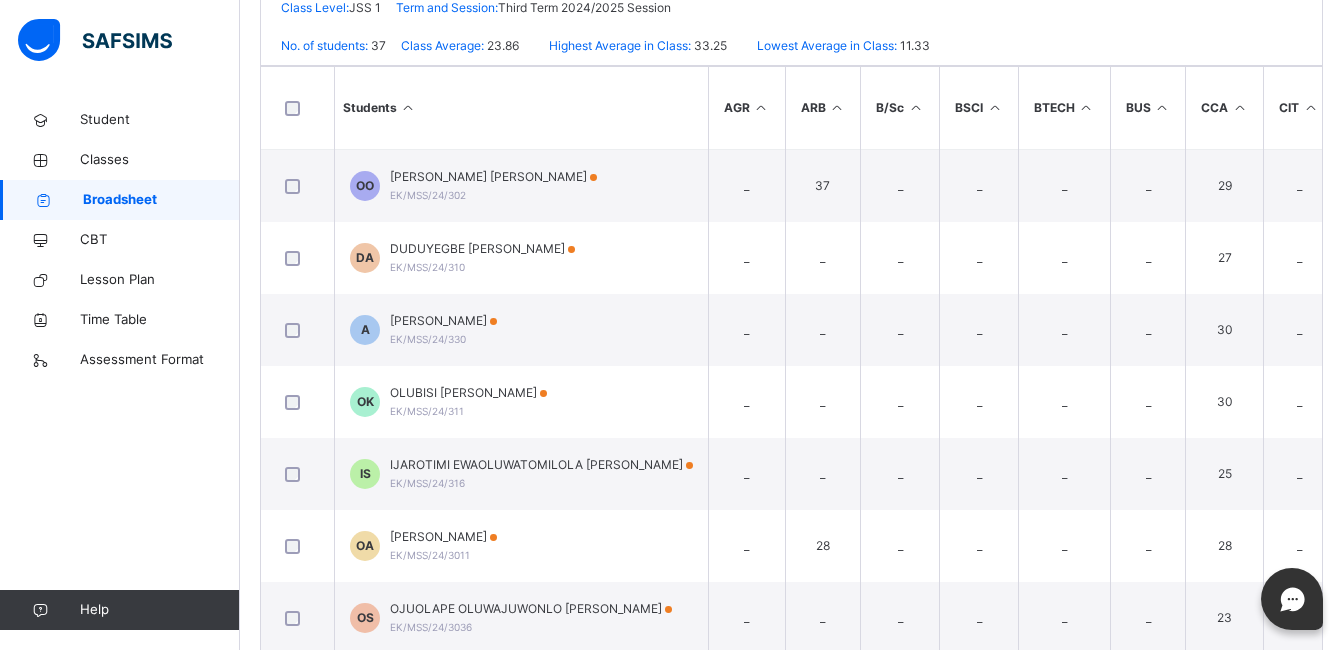 scroll, scrollTop: 481, scrollLeft: 0, axis: vertical 